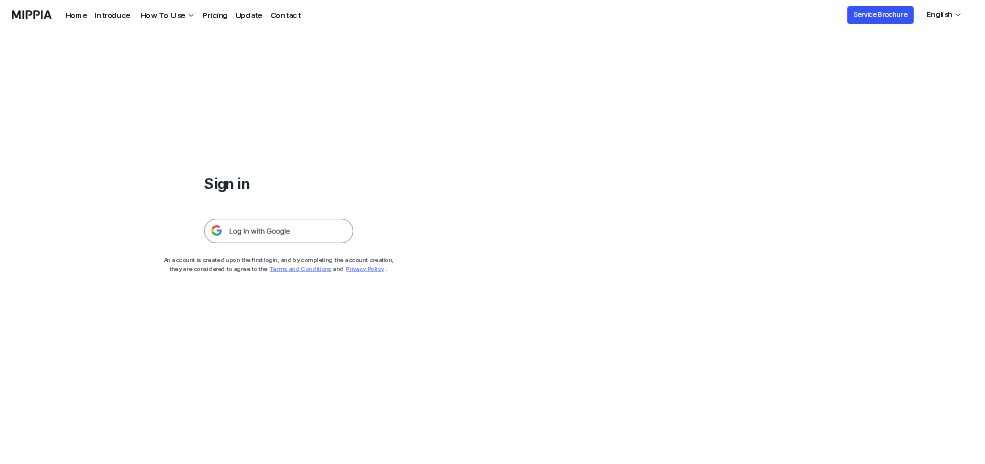scroll, scrollTop: 0, scrollLeft: 0, axis: both 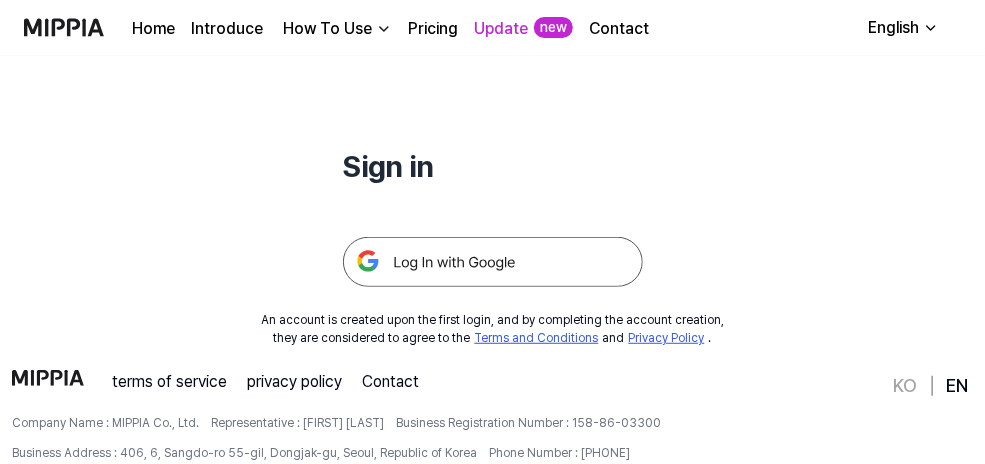 click at bounding box center [493, 238] 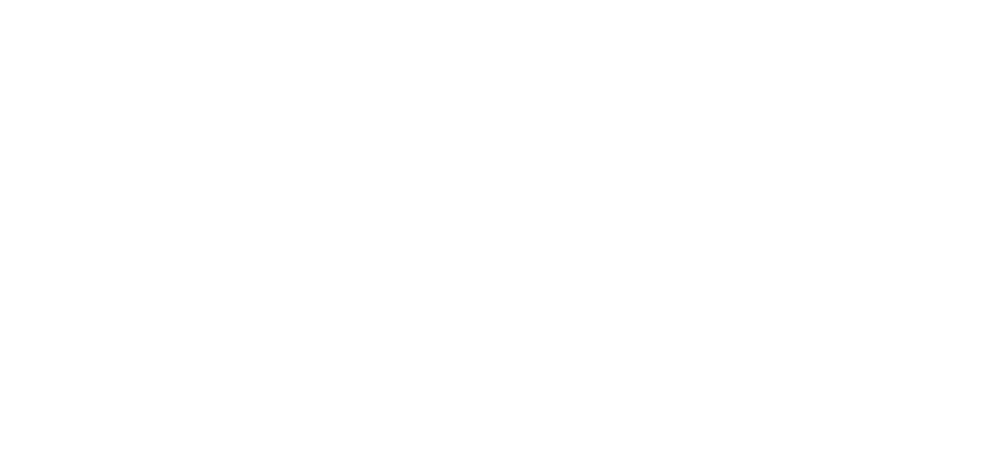 scroll, scrollTop: 0, scrollLeft: 0, axis: both 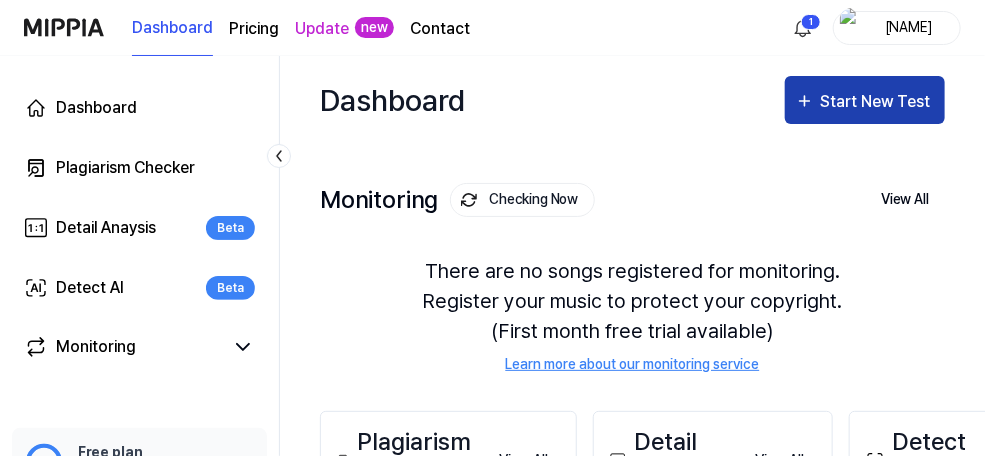 click on "Start New Test" at bounding box center (878, 102) 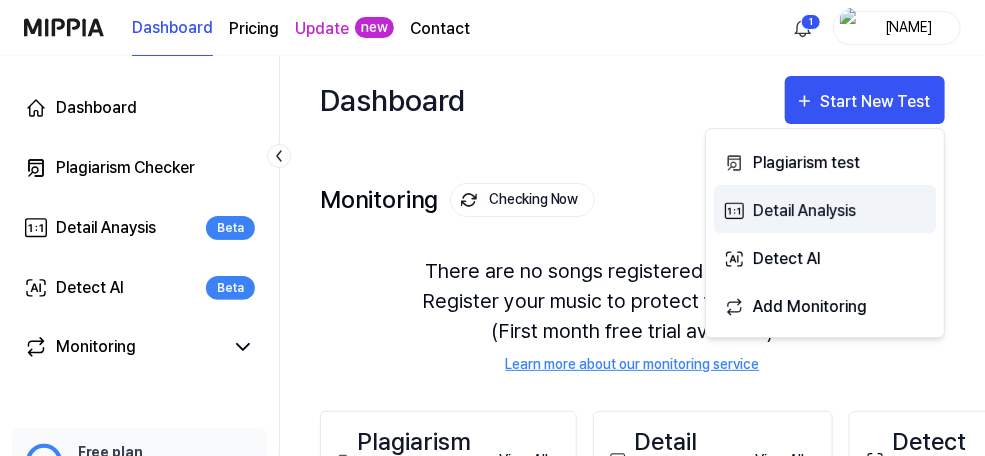 click on "Detail Analysis" at bounding box center [840, 211] 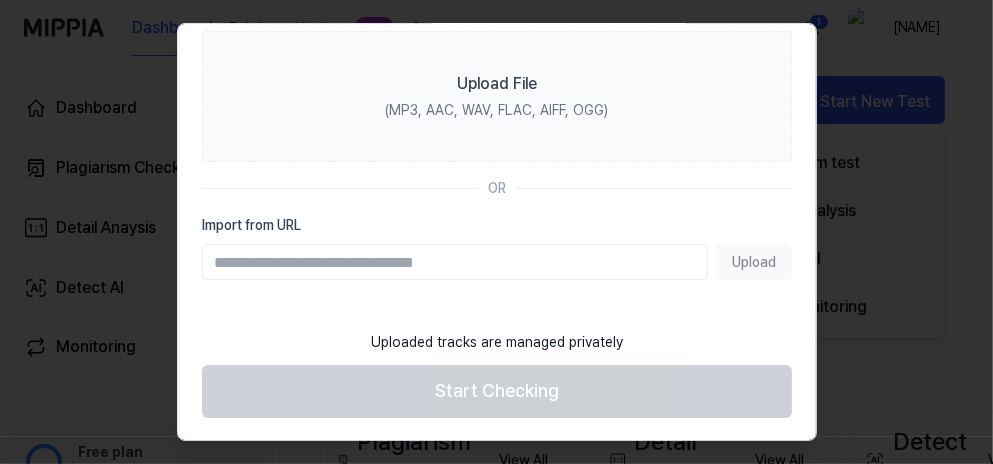 scroll, scrollTop: 0, scrollLeft: 0, axis: both 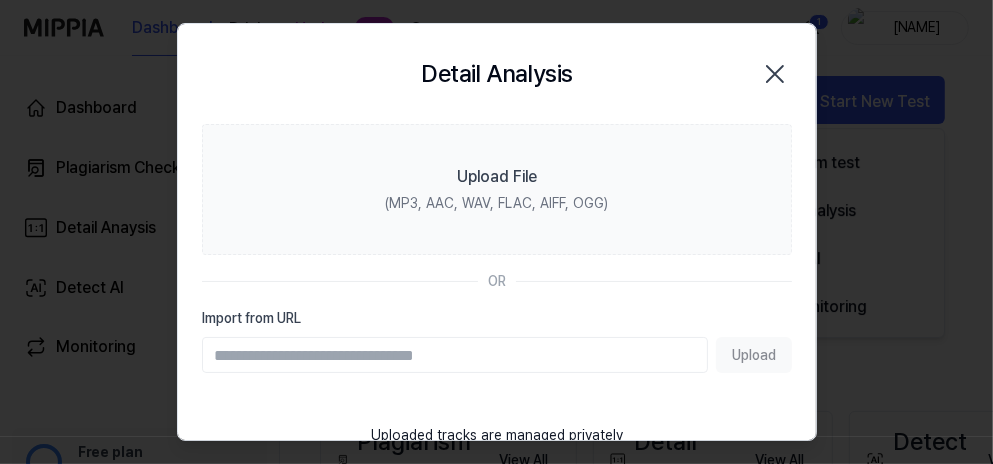 click 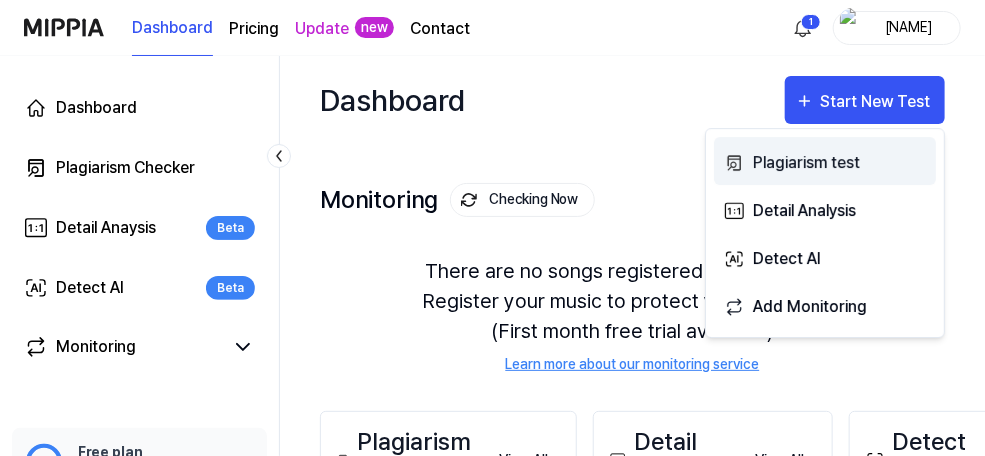 click on "Plagiarism test" at bounding box center [840, 163] 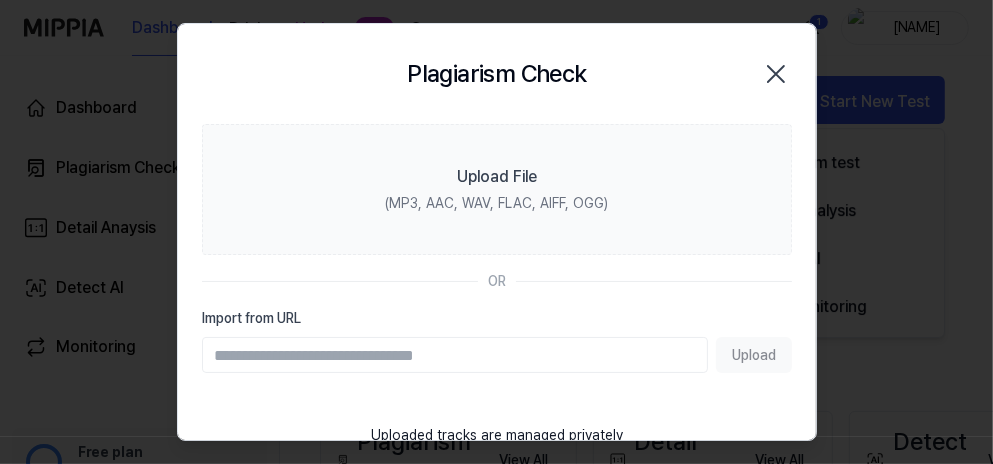 click 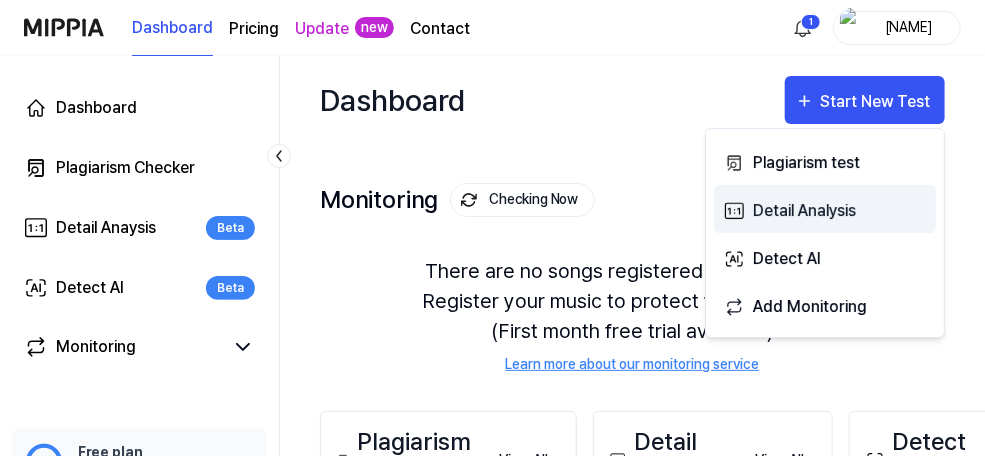 click on "Detail Analysis" at bounding box center [825, 209] 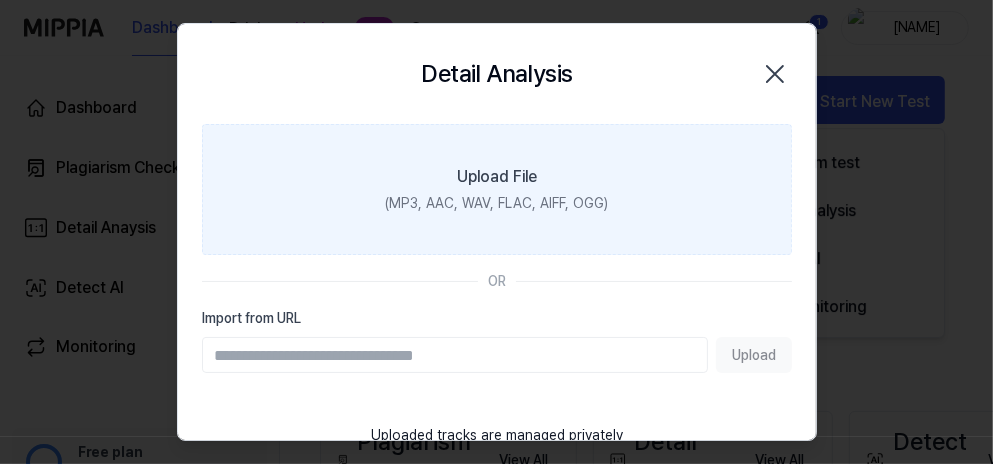 click on "Upload File (MP3, AAC, WAV, FLAC, AIFF, OGG)" at bounding box center [497, 189] 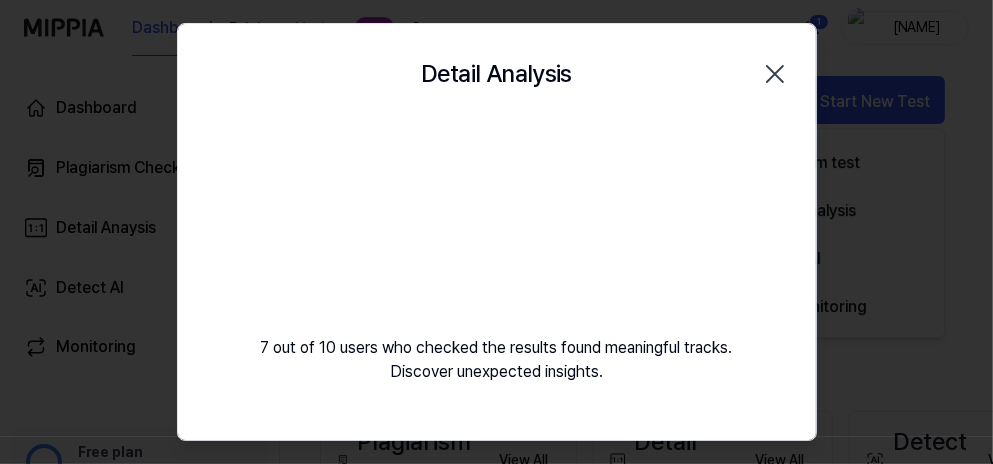 scroll, scrollTop: 105, scrollLeft: 0, axis: vertical 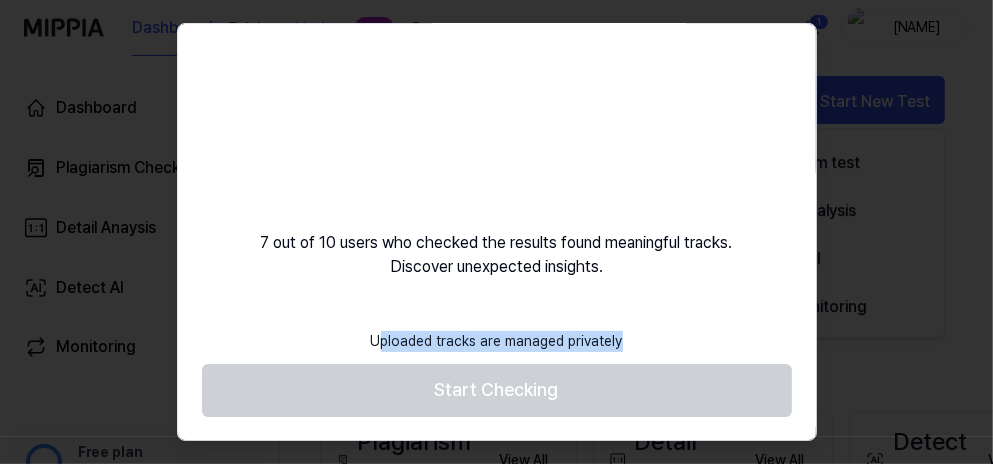 drag, startPoint x: 383, startPoint y: 338, endPoint x: 636, endPoint y: 353, distance: 253.44427 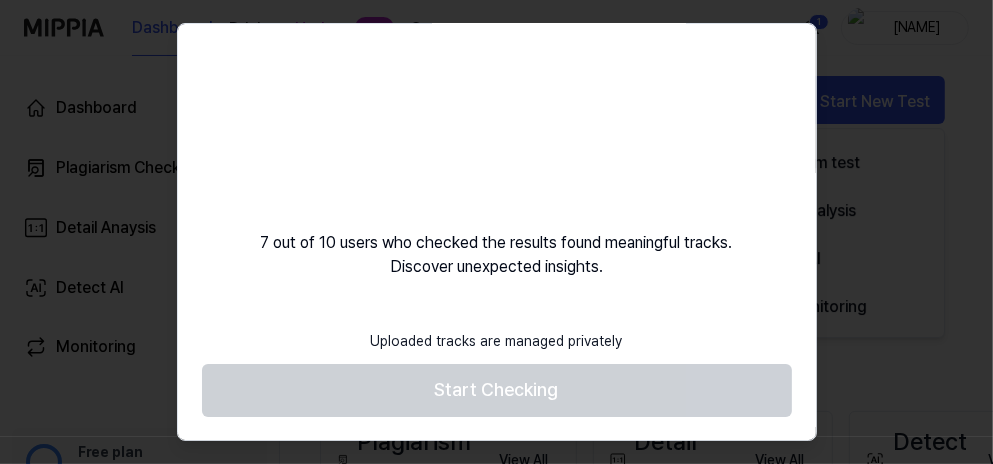 scroll, scrollTop: 296, scrollLeft: 0, axis: vertical 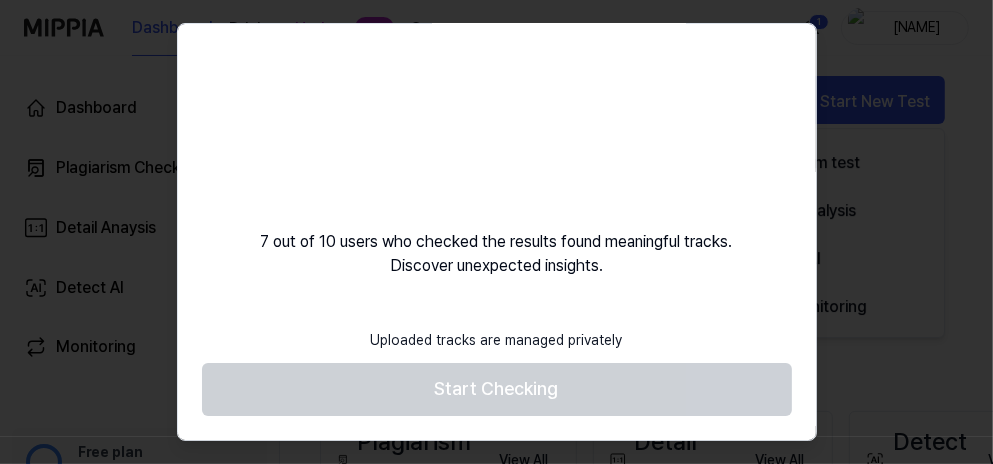 click on "Uploaded tracks are managed privately Start Checking" at bounding box center (497, 367) 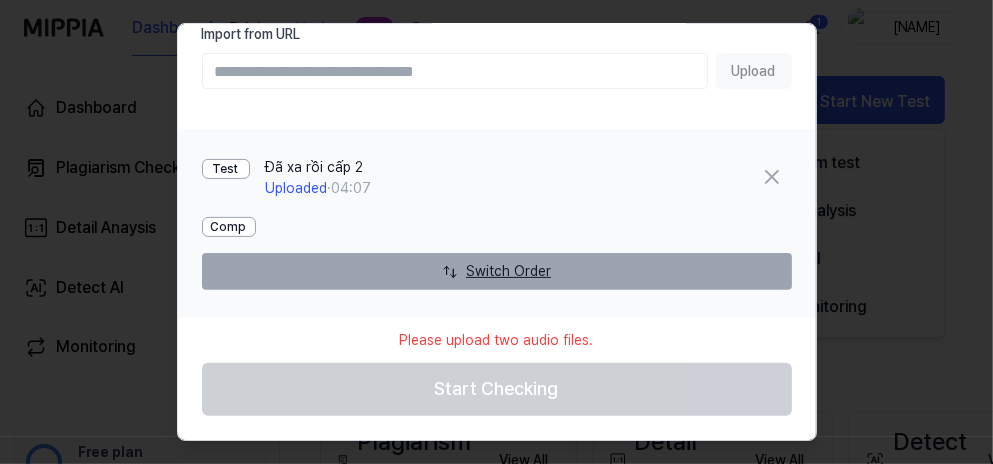 scroll, scrollTop: 0, scrollLeft: 0, axis: both 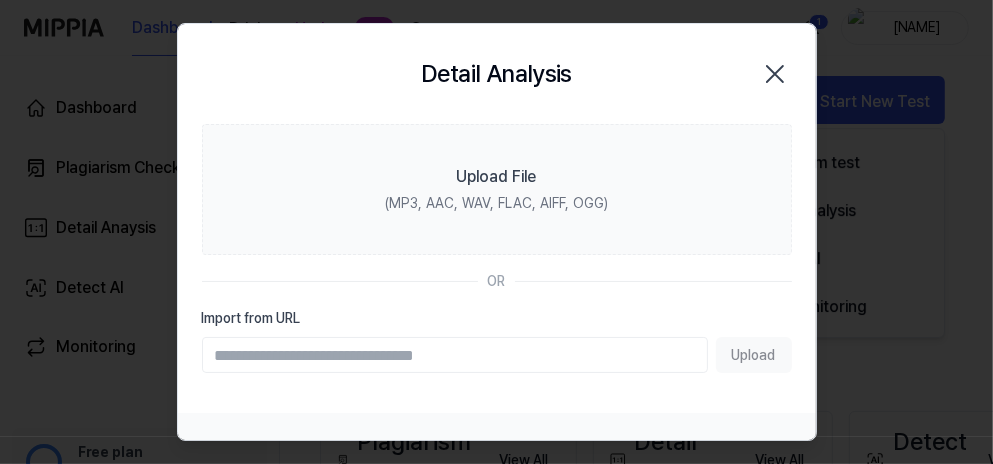 click 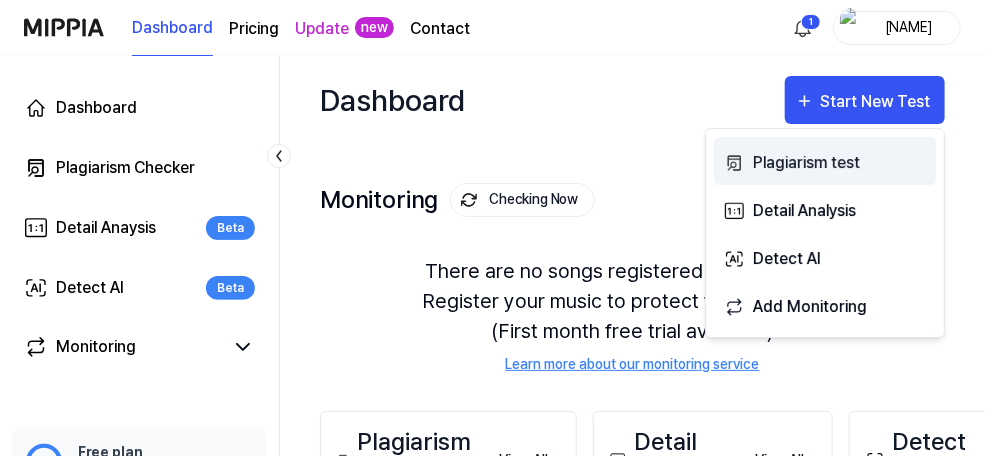 click on "Plagiarism test" at bounding box center [840, 163] 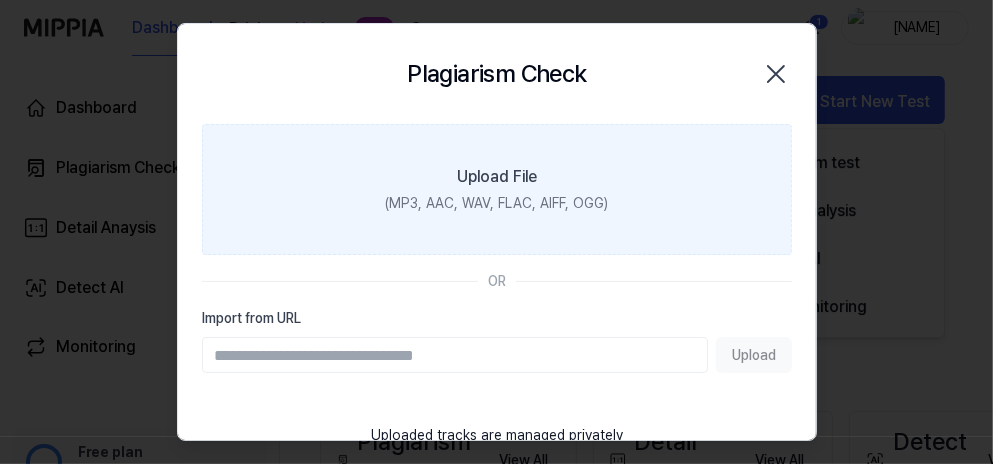 click on "Upload File (MP3, AAC, WAV, FLAC, AIFF, OGG)" at bounding box center [497, 189] 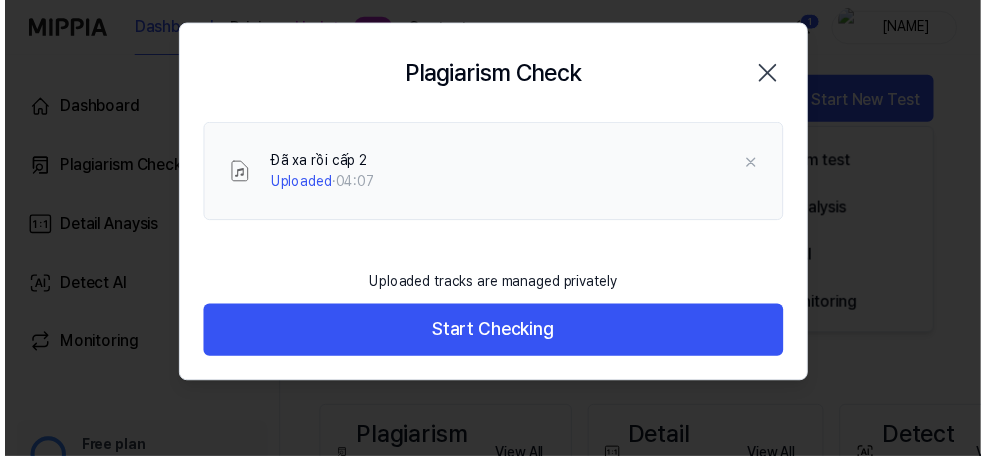 scroll, scrollTop: 0, scrollLeft: 0, axis: both 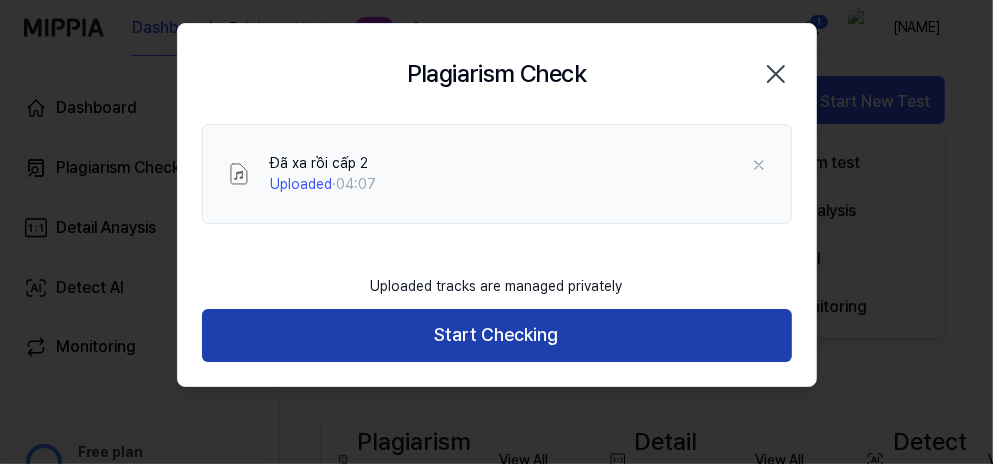 click on "Start Checking" at bounding box center (497, 335) 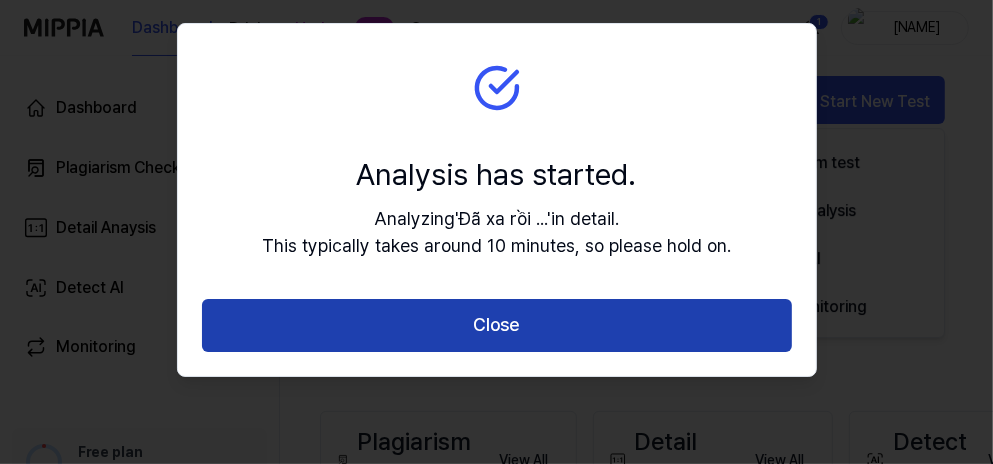 click on "Close" at bounding box center [497, 325] 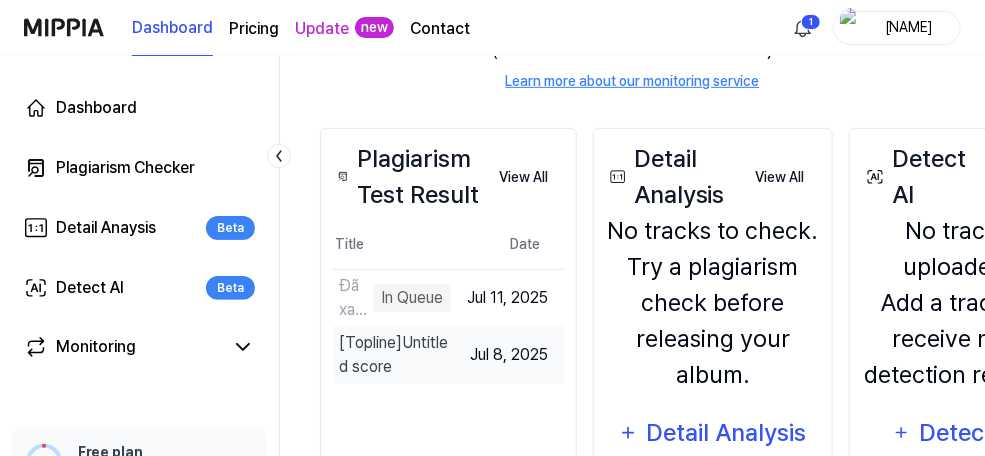 scroll, scrollTop: 383, scrollLeft: 0, axis: vertical 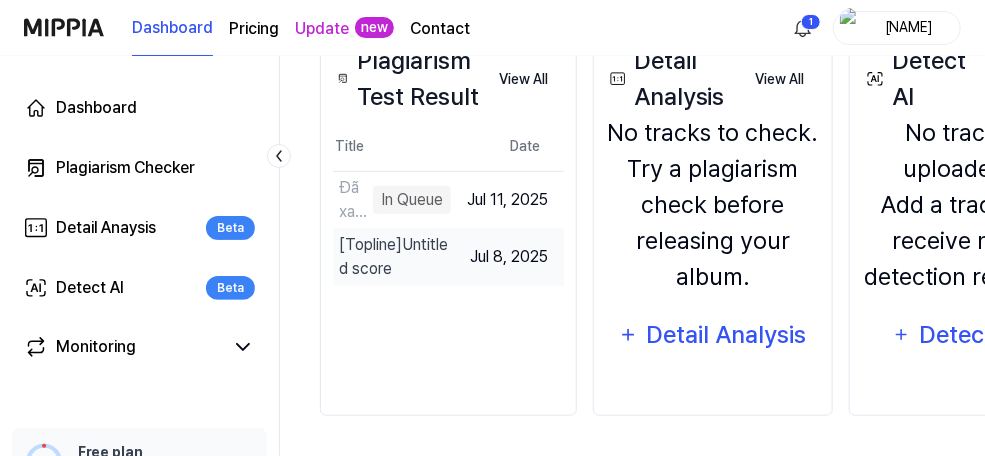 click on "[Topline] Untitled score" at bounding box center (395, 257) 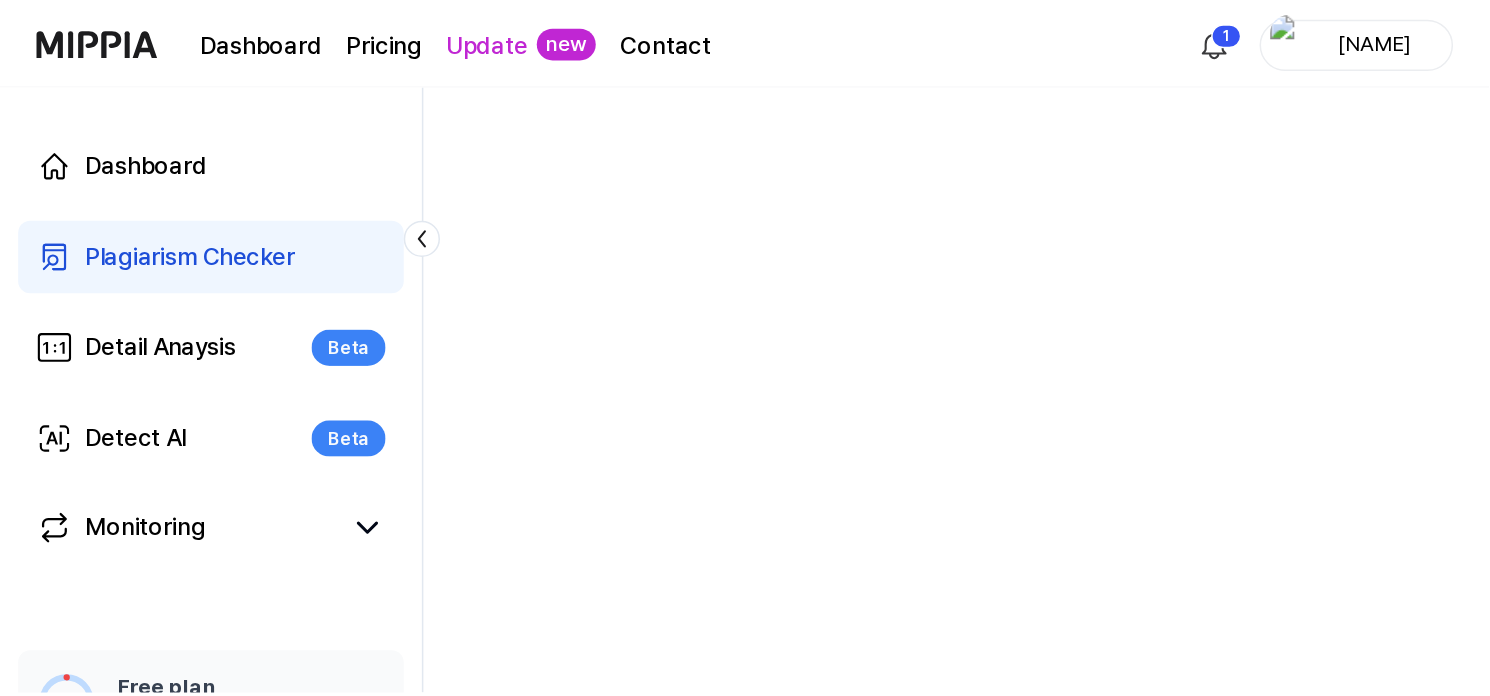 scroll, scrollTop: 0, scrollLeft: 0, axis: both 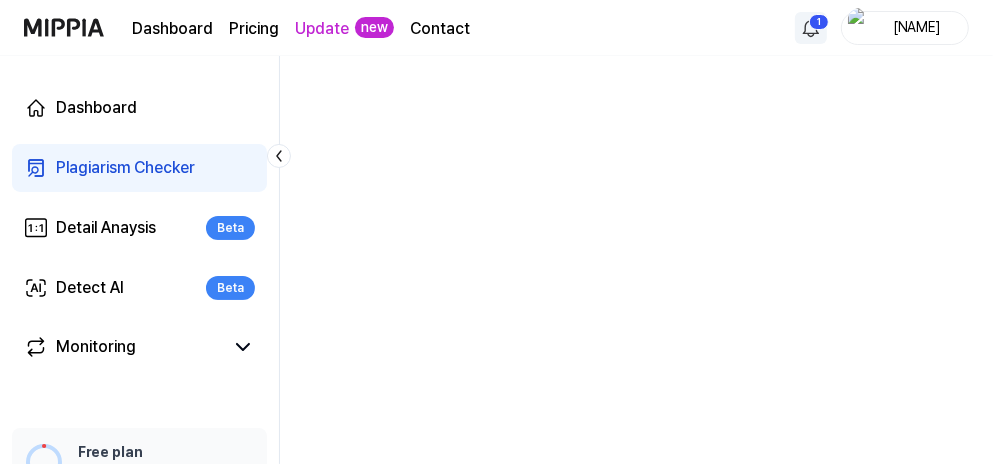 click on "Dashboard Pricing Update new Contact 1 [NAME] Dashboard Plagiarism Checker Detail Anaysis Beta Detect AI Beta Monitoring 📋  Feedback How was your experience with the plagiarism test? We'd love to hear your  feedback Free plan Plagiarism check available in:  available in:      [TIME] Get started" at bounding box center (496, 232) 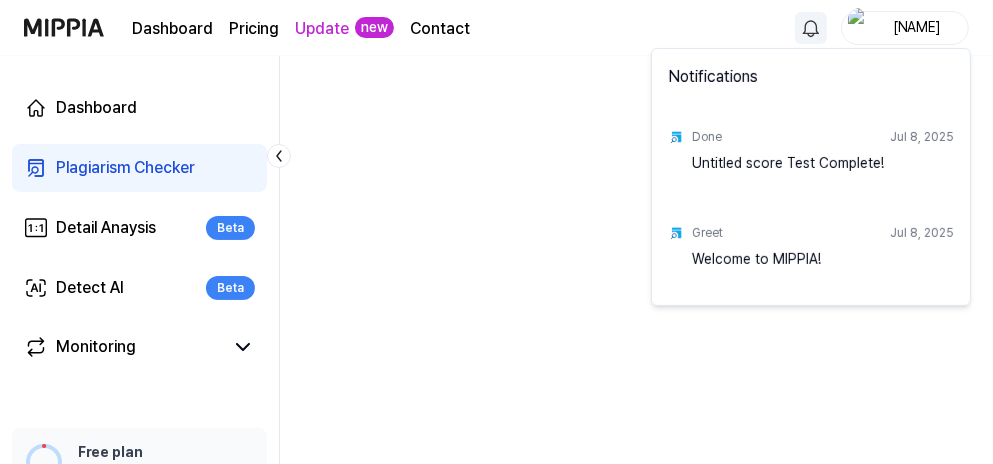 click on "Dashboard Pricing Update new Contact [NAME] Dashboard Plagiarism Checker Detail Anaysis Beta Detect AI Beta Monitoring 📋  Feedback How was your experience with the plagiarism test? We'd love to hear your  feedback Free plan Plagiarism check available in:  available in:      [TIME] Get started Notifications Done [DATE] Untitled score Test Complete! Greet [DATE] Welcome to MIPPIA!" at bounding box center [496, 232] 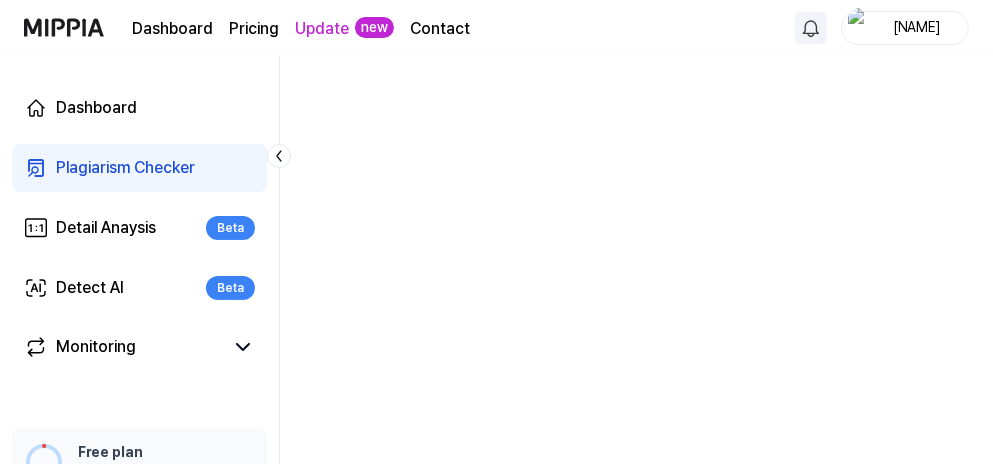 click at bounding box center [636, 260] 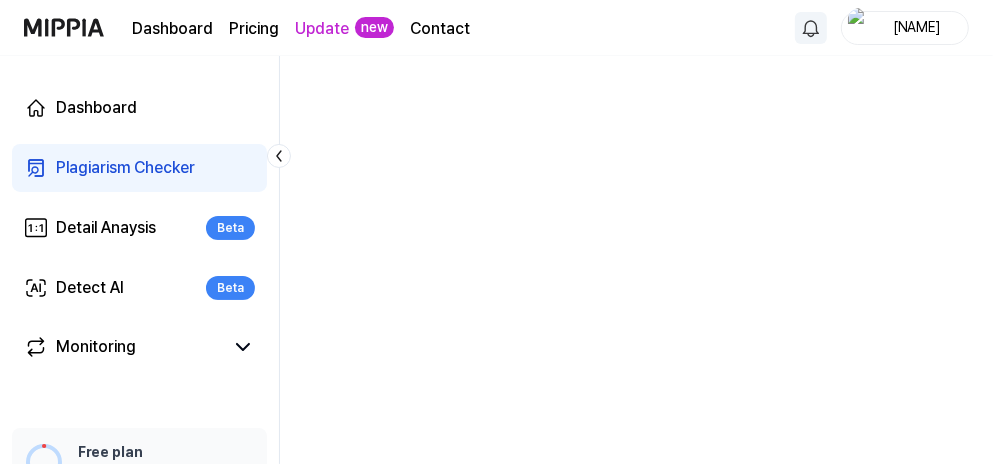 click at bounding box center [636, 260] 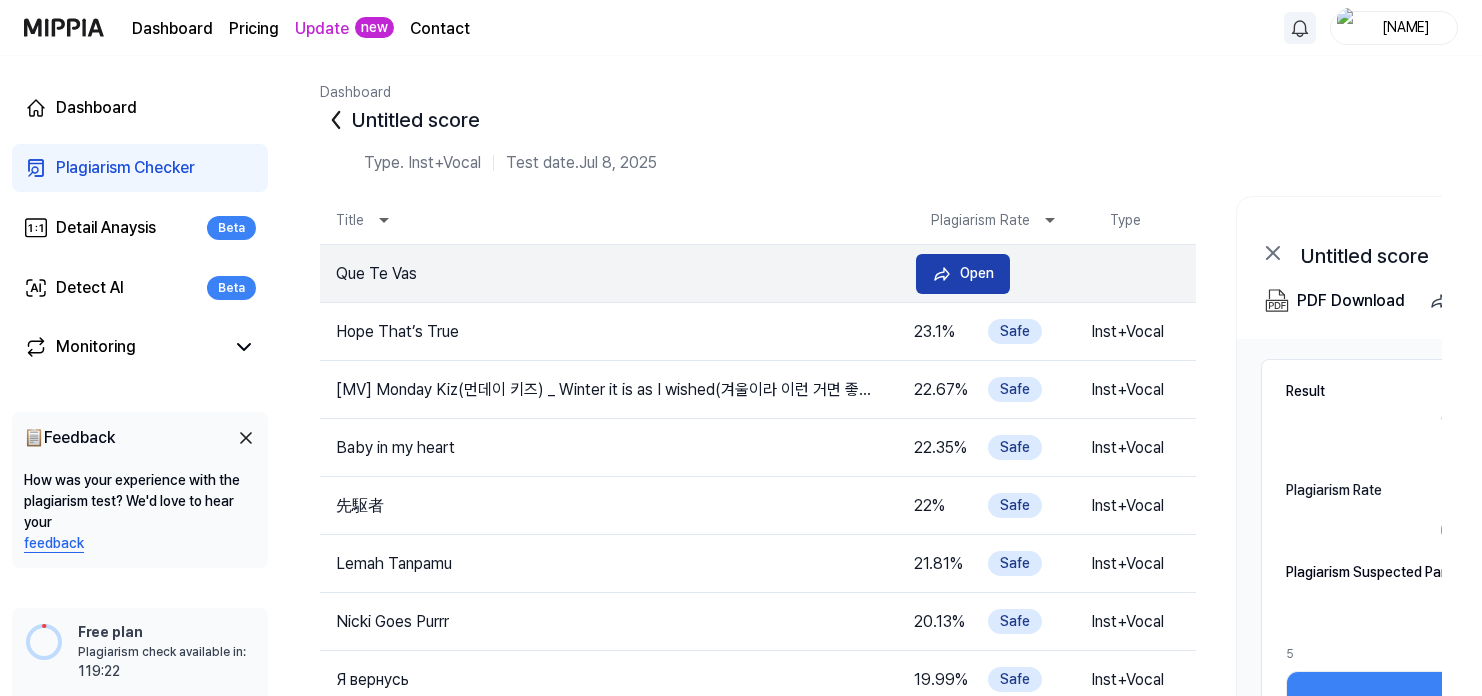click on "Open" at bounding box center (977, 273) 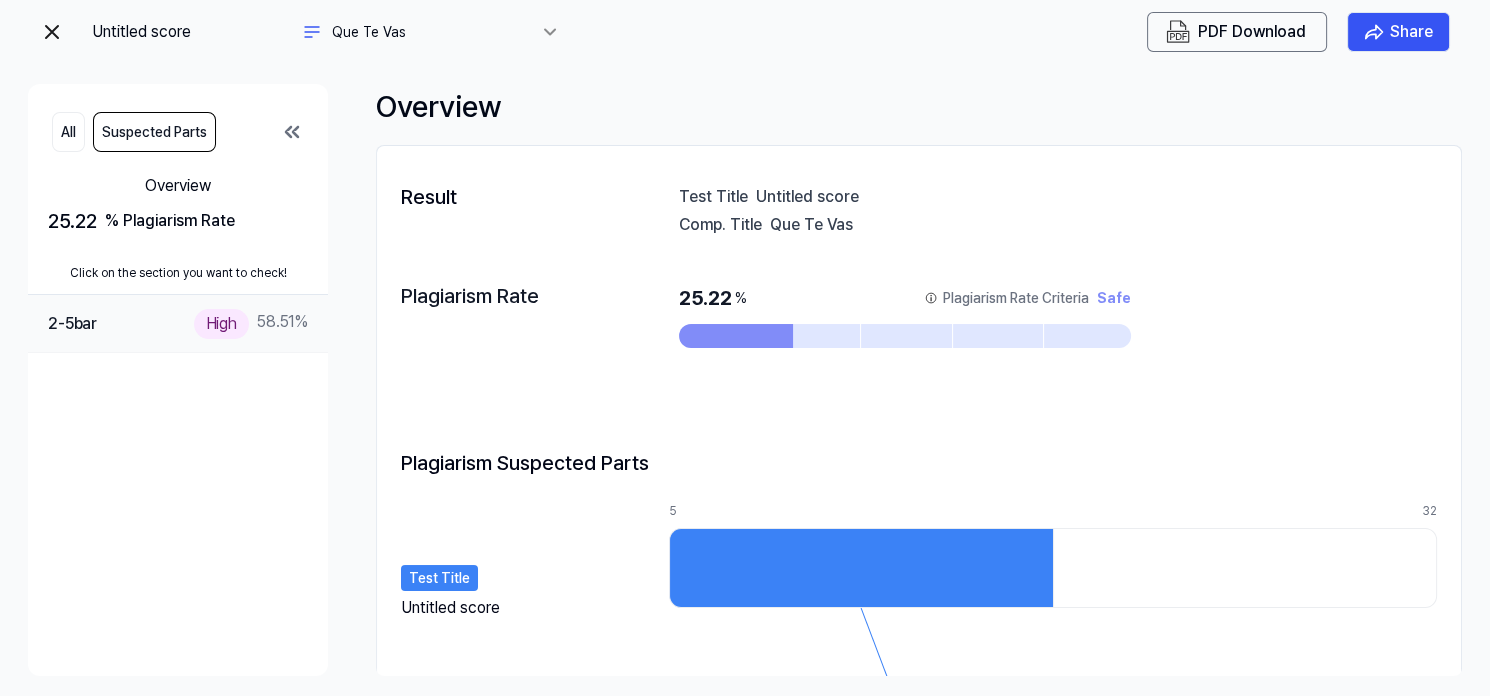 click on "High" at bounding box center [221, 323] 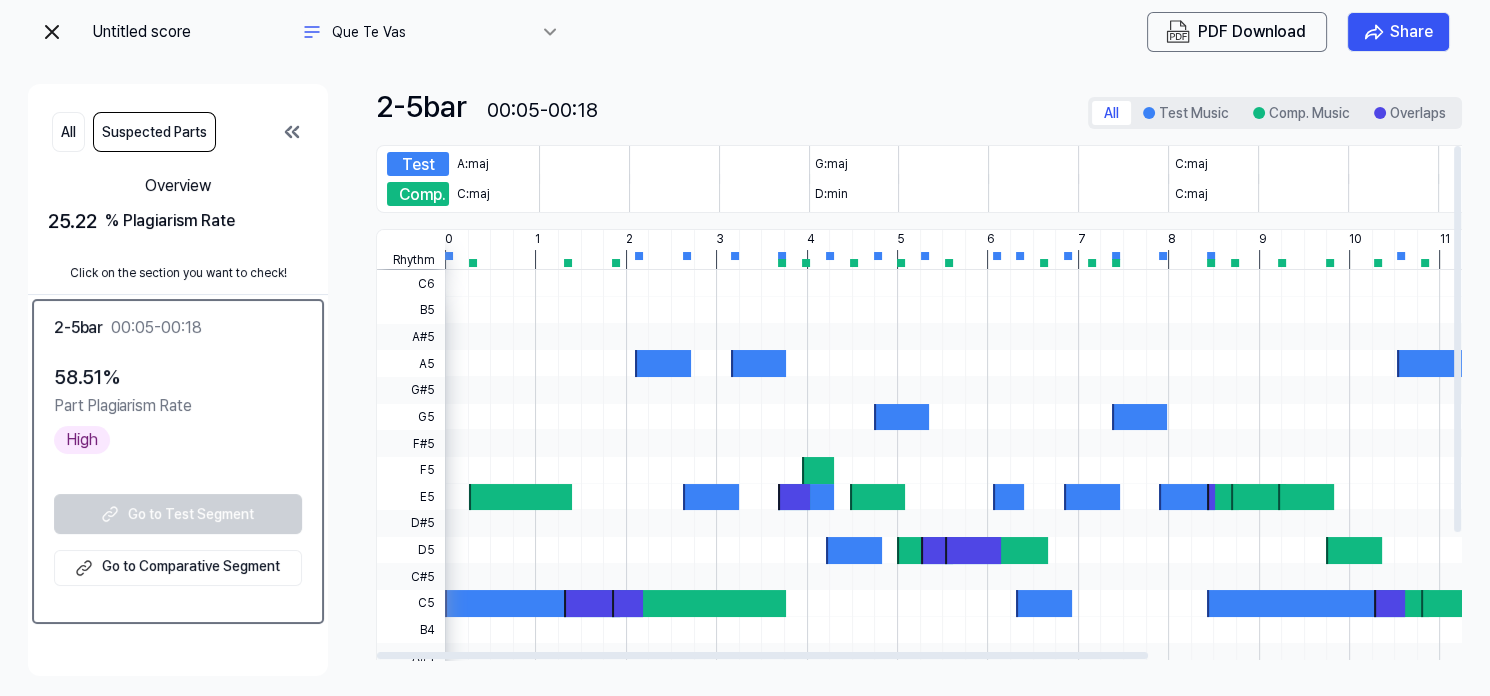 scroll, scrollTop: 168, scrollLeft: 0, axis: vertical 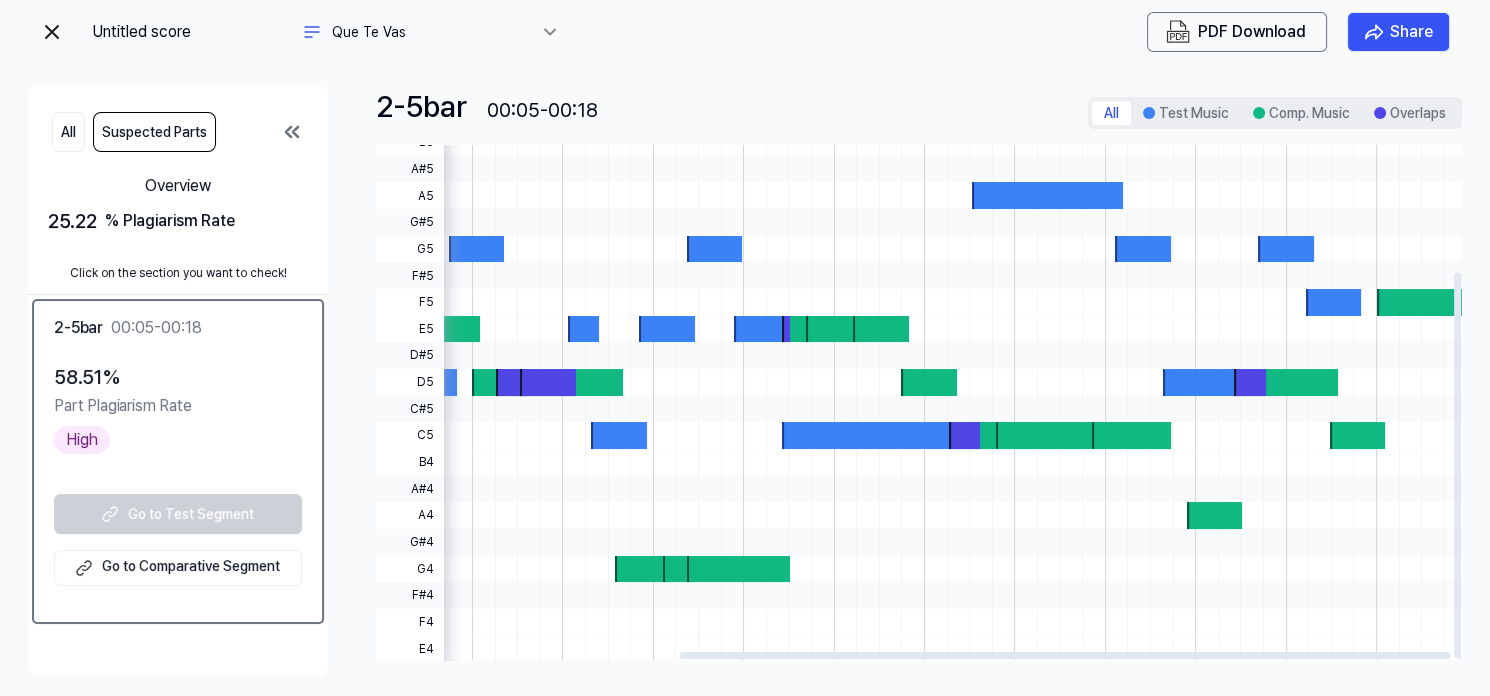 drag, startPoint x: 1184, startPoint y: 365, endPoint x: 567, endPoint y: 334, distance: 617.77826 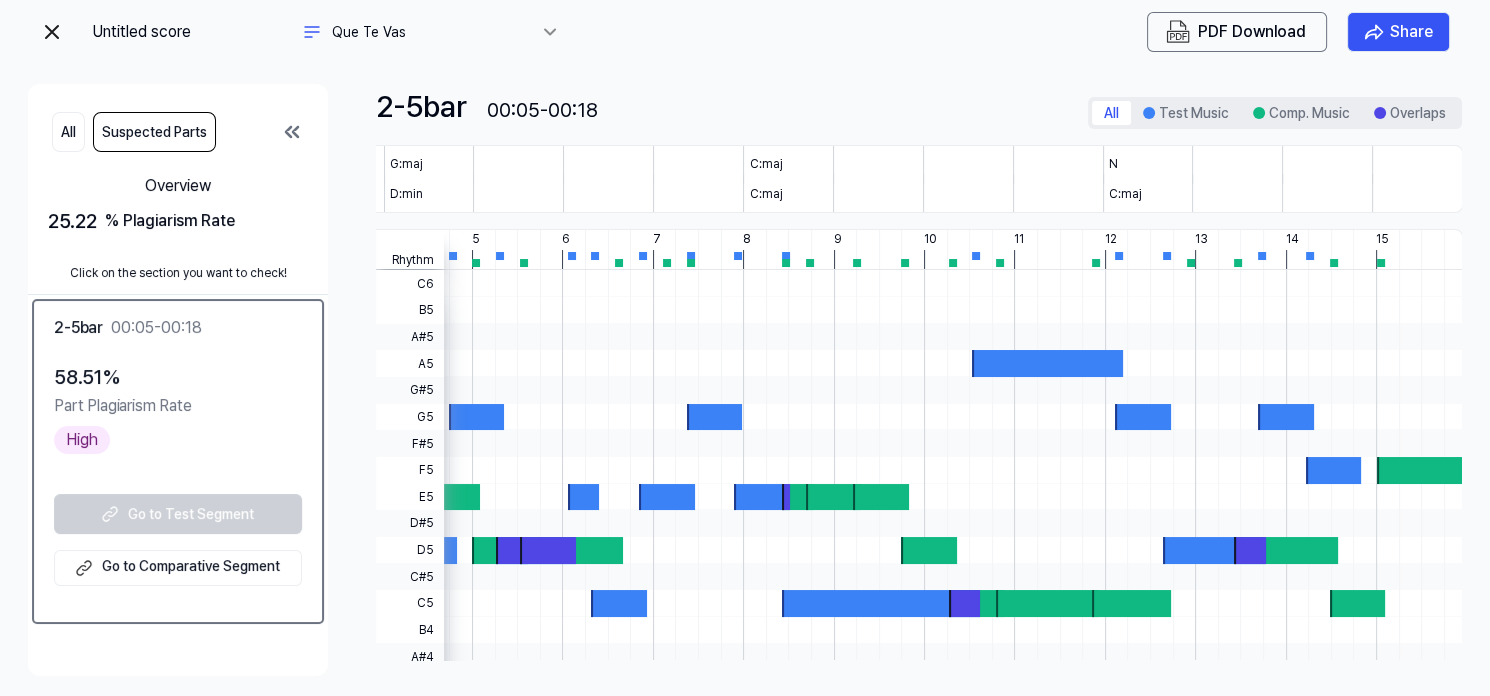 click on "Untitled score Untitled score Que Te Vas PDF Download Share All Suspected Parts Overview 25.22    %   Plagiarism Rate Click on the section you want to check!  2-5  bar [TIME]  58.51  % Part Plagiarism Rate High Go to Test Segment Go to Comparative Segment  2-5  bar [TIME]  All Test Music Comp. Music Overlaps Test Music A:maj G:maj C:maj N Comp. Music C:maj D:min C:maj C:maj Rhythm 0 1 2 3 4 5 6 7 8 9 10 11 12 13 14 15 16 C6 B5 A#5 A5 G#5 G5 F#5 F5 E5 D#5 D5 C#5 C5 B4 A#4 A4 G#4 G4 F#4 F4 E4" at bounding box center (745, 348) 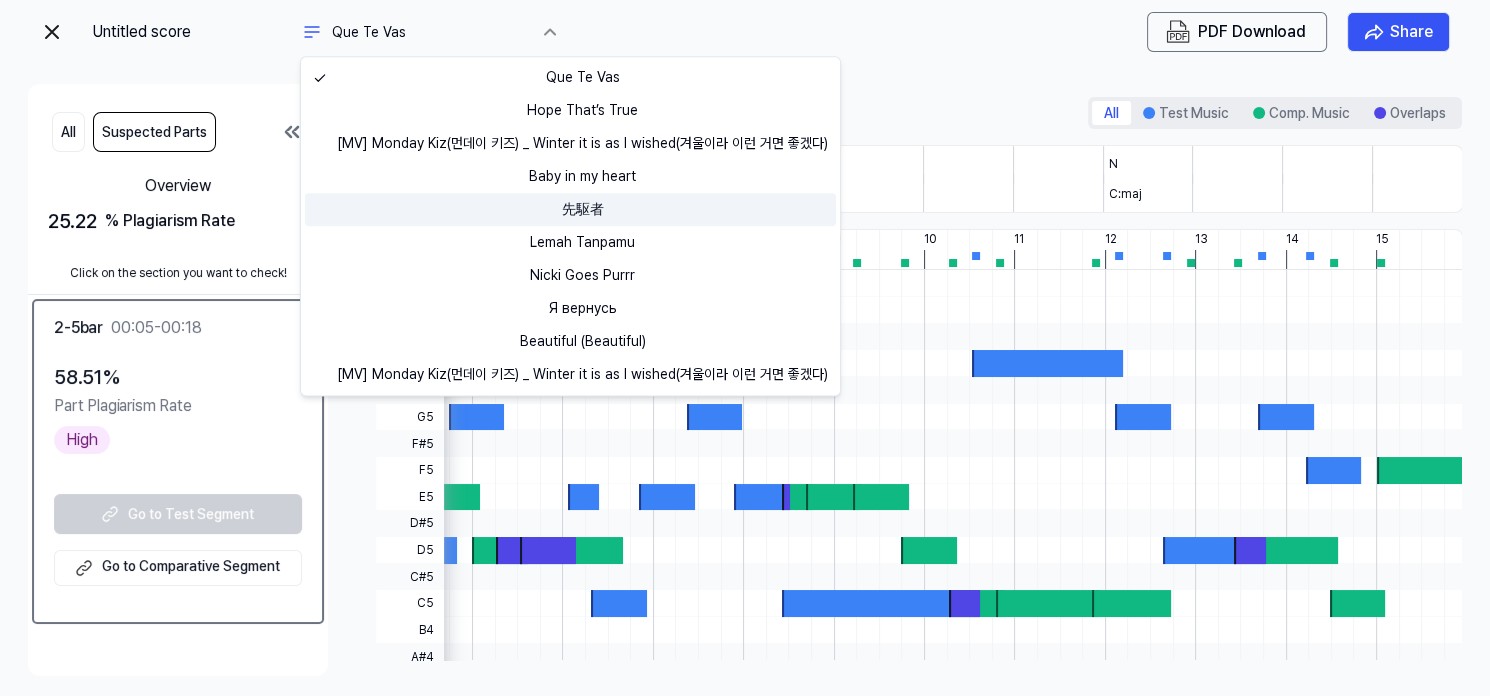 click on "先駆者" at bounding box center (570, 209) 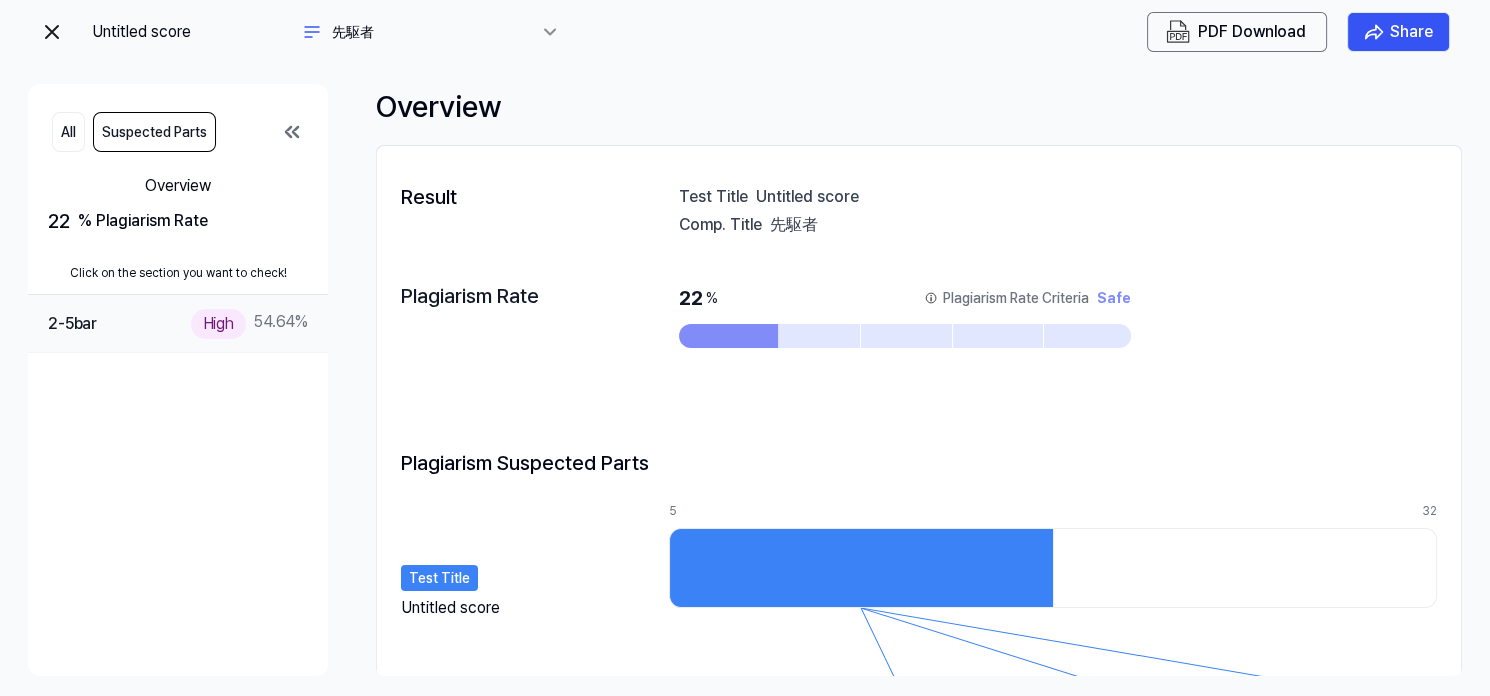 click on "2-5  bar High 54.64 %" at bounding box center [178, 323] 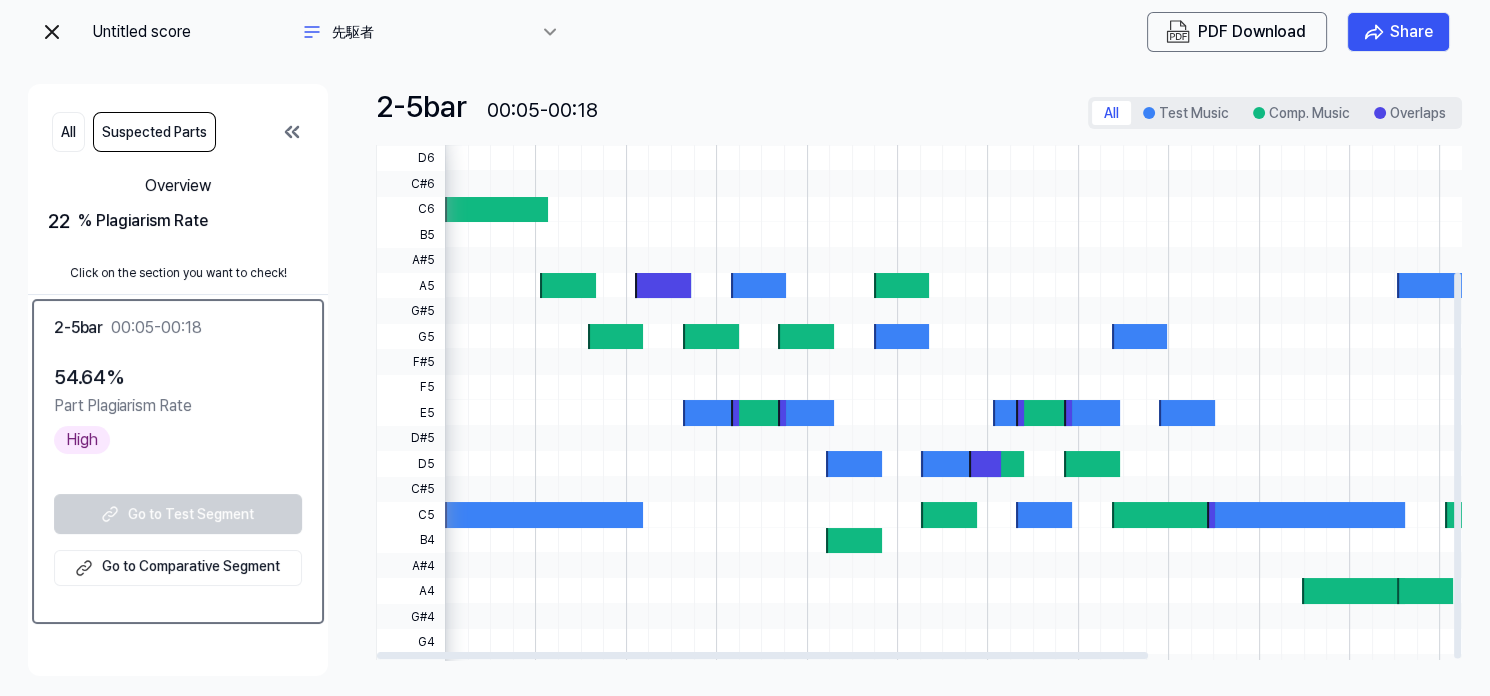 scroll, scrollTop: 168, scrollLeft: 0, axis: vertical 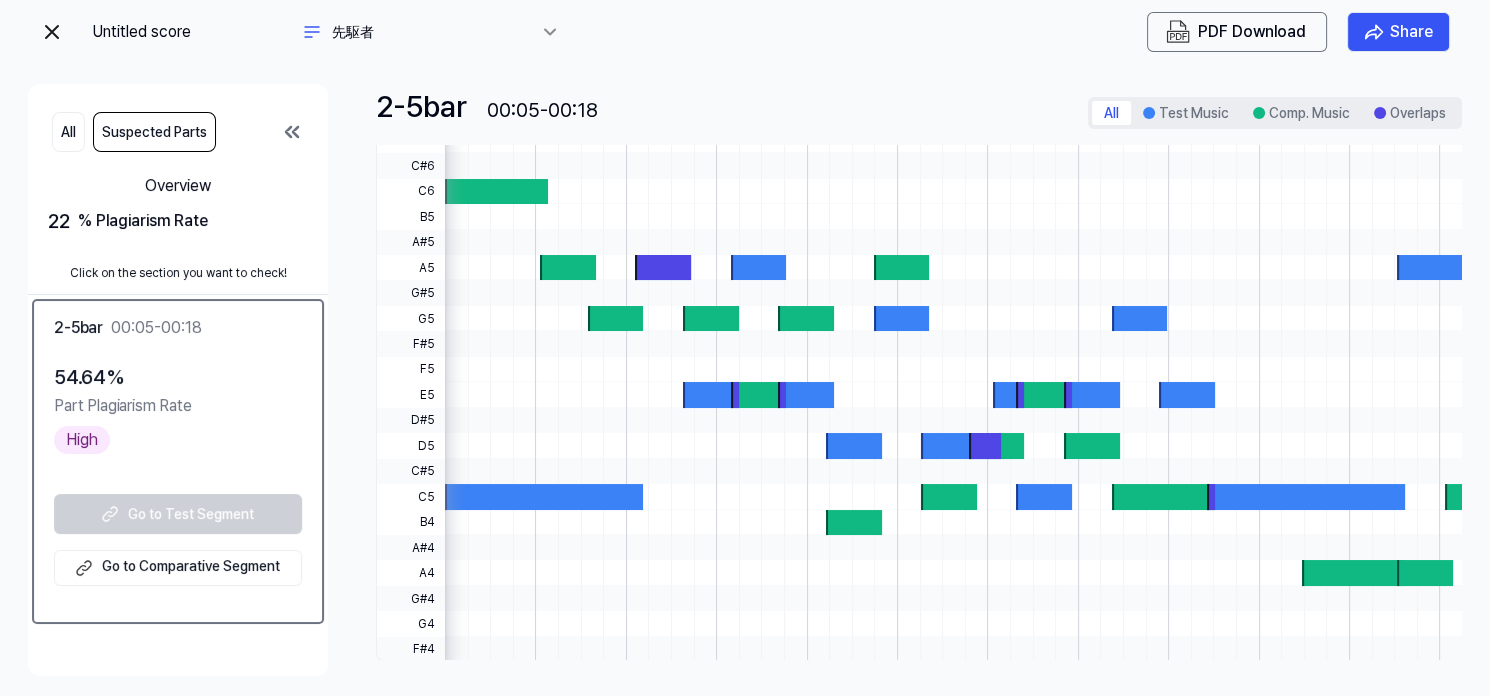 click 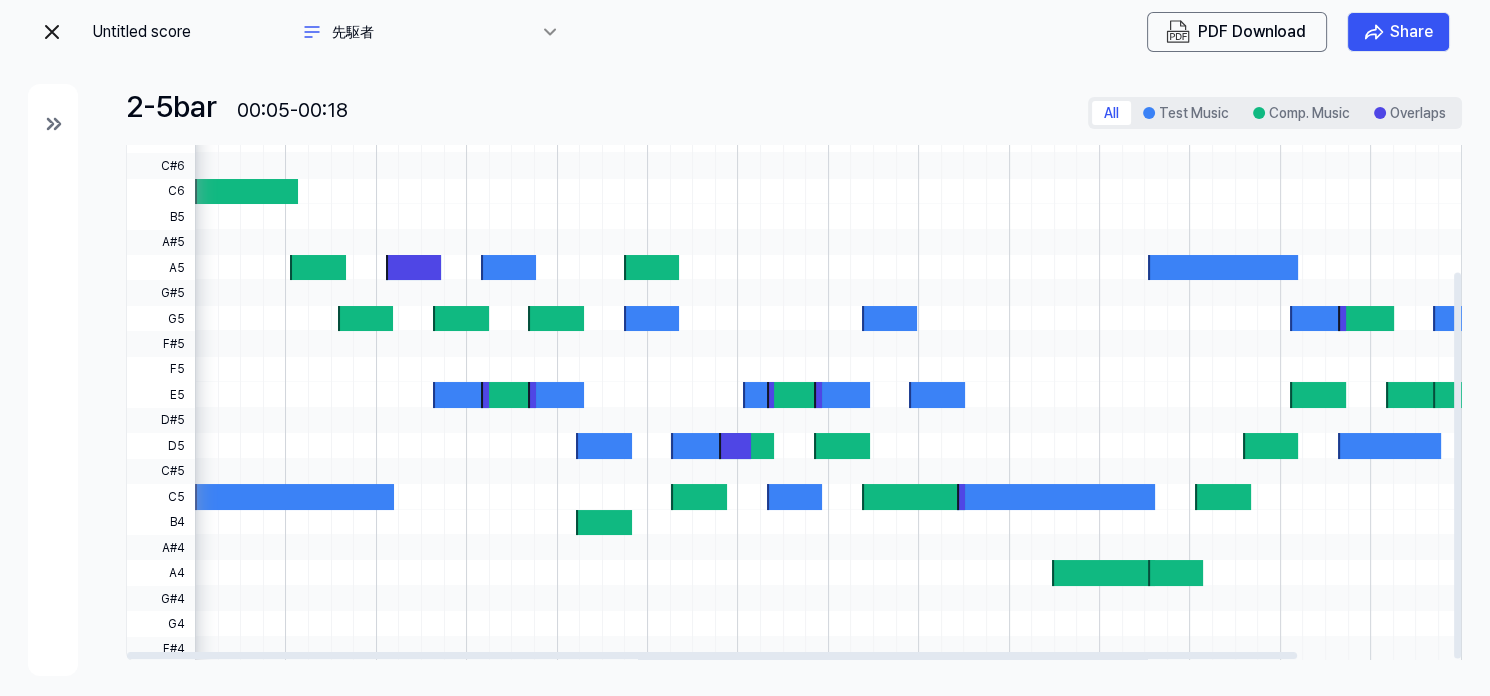 click at bounding box center (53, 380) 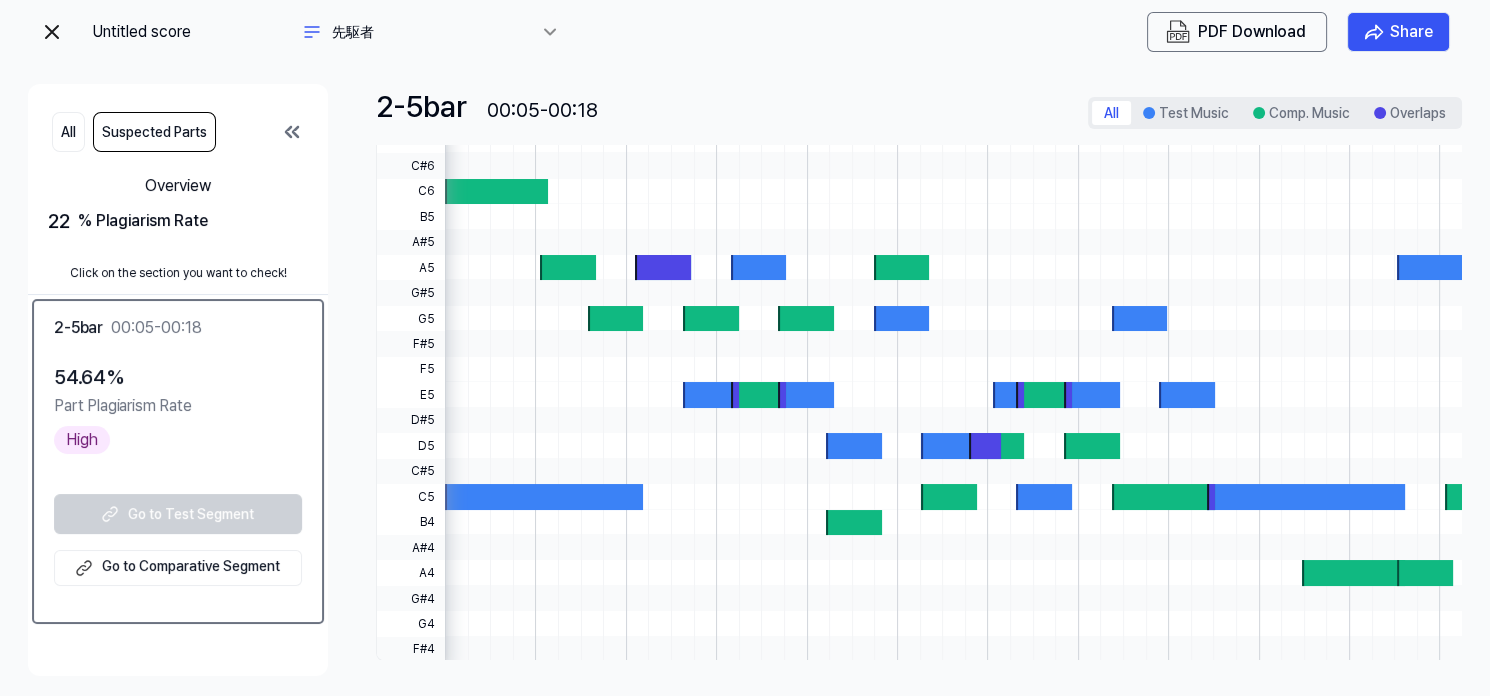 click on "All Suspected Parts" at bounding box center (178, 132) 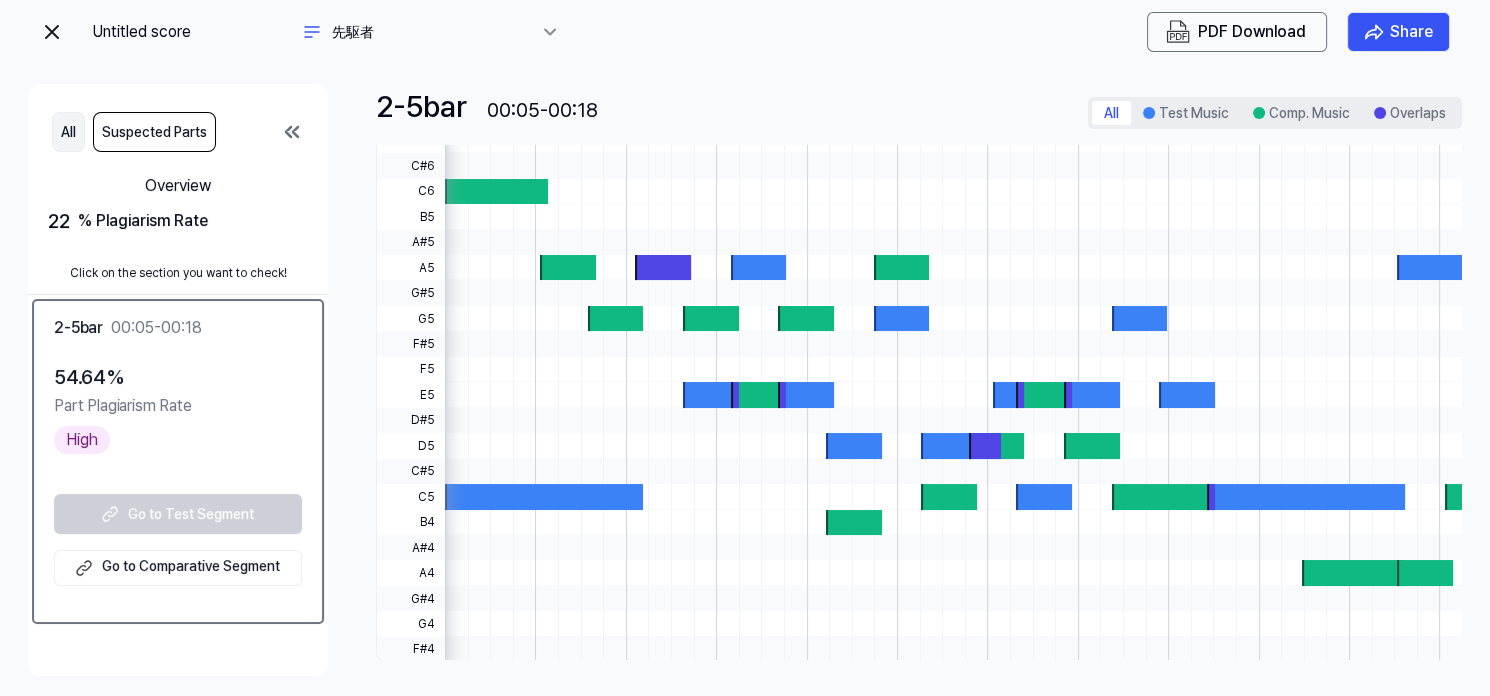 click on "All" at bounding box center [68, 132] 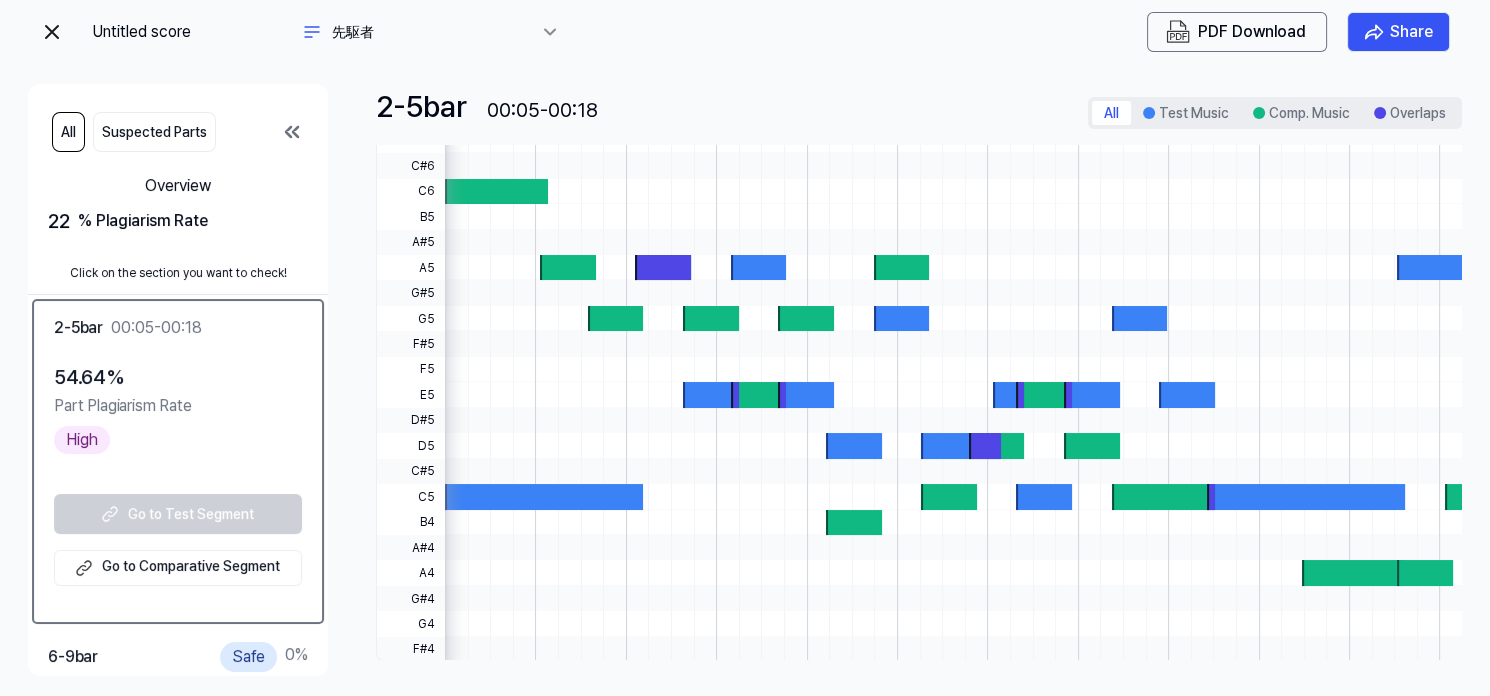 scroll, scrollTop: 447, scrollLeft: 0, axis: vertical 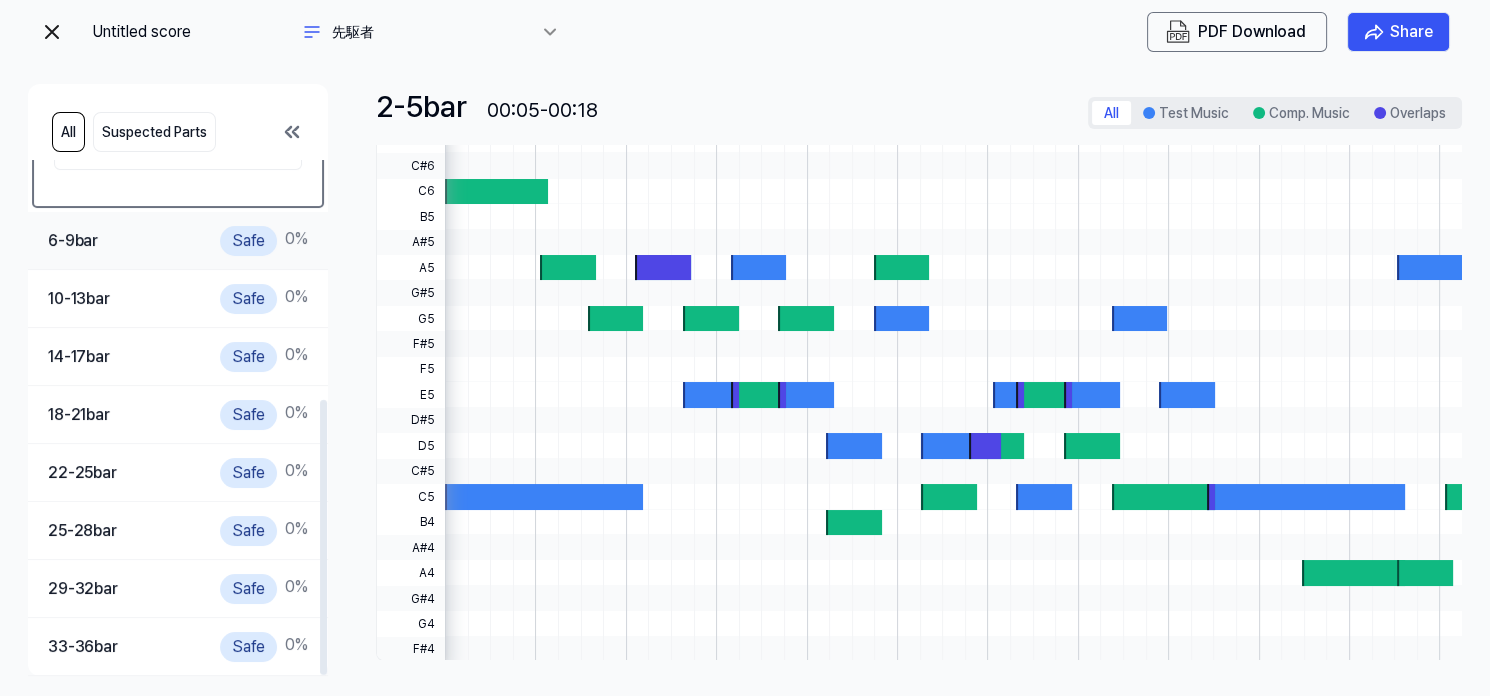 click on "Safe" at bounding box center (248, 240) 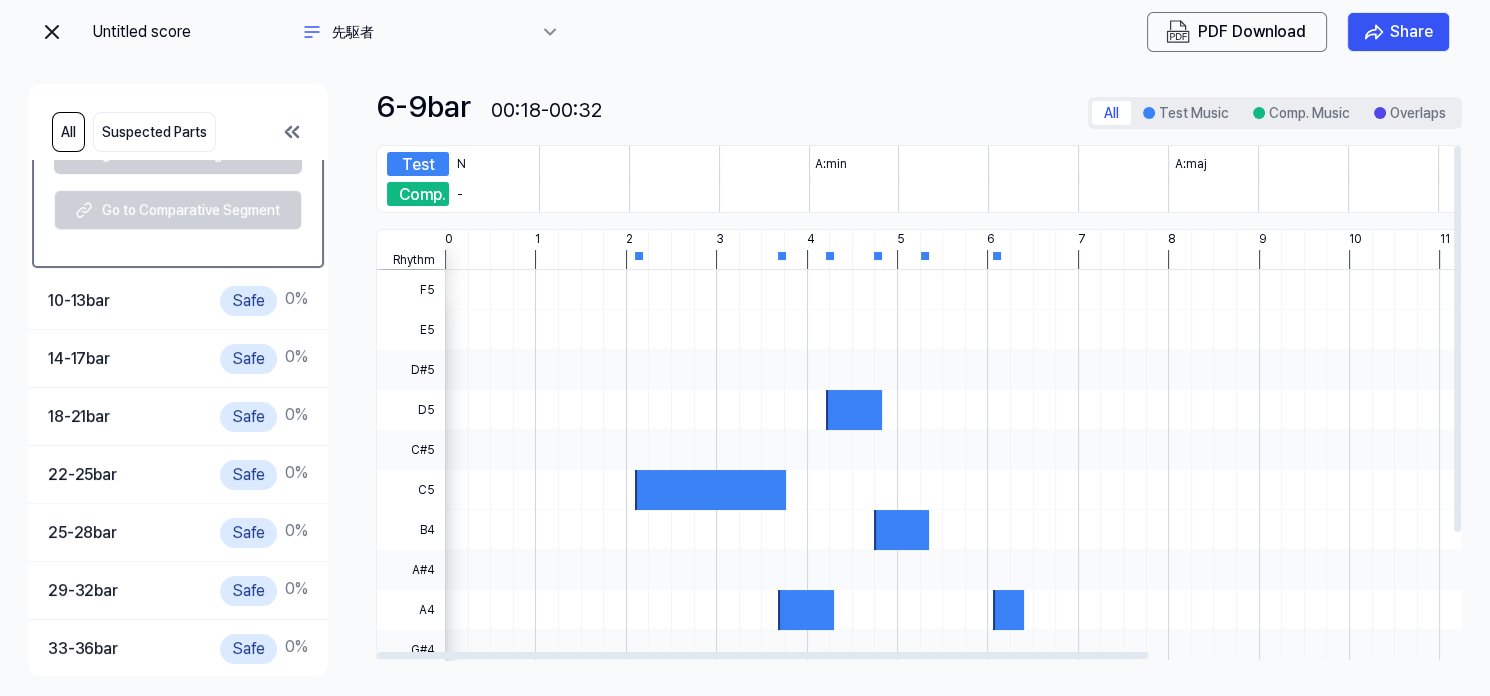scroll, scrollTop: 168, scrollLeft: 0, axis: vertical 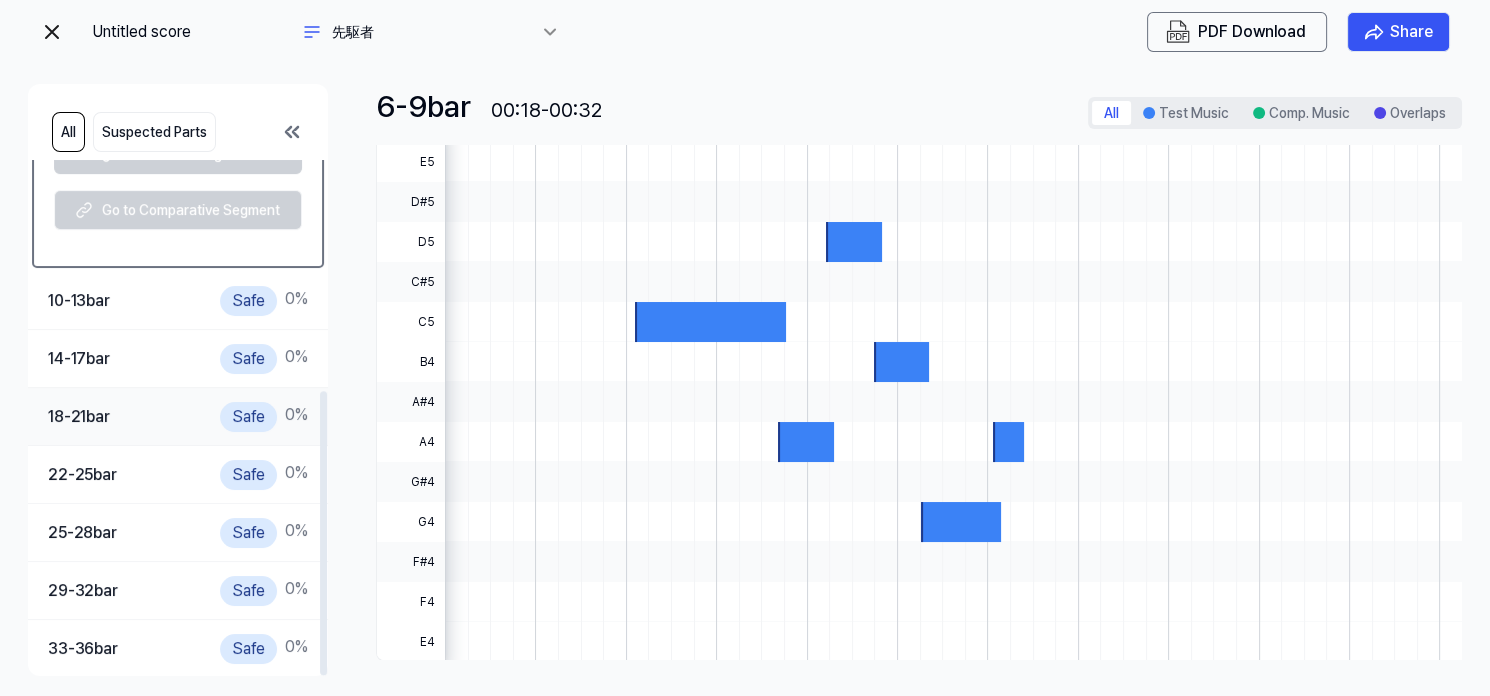 click on "18-21  bar Safe 0 %" at bounding box center (178, 417) 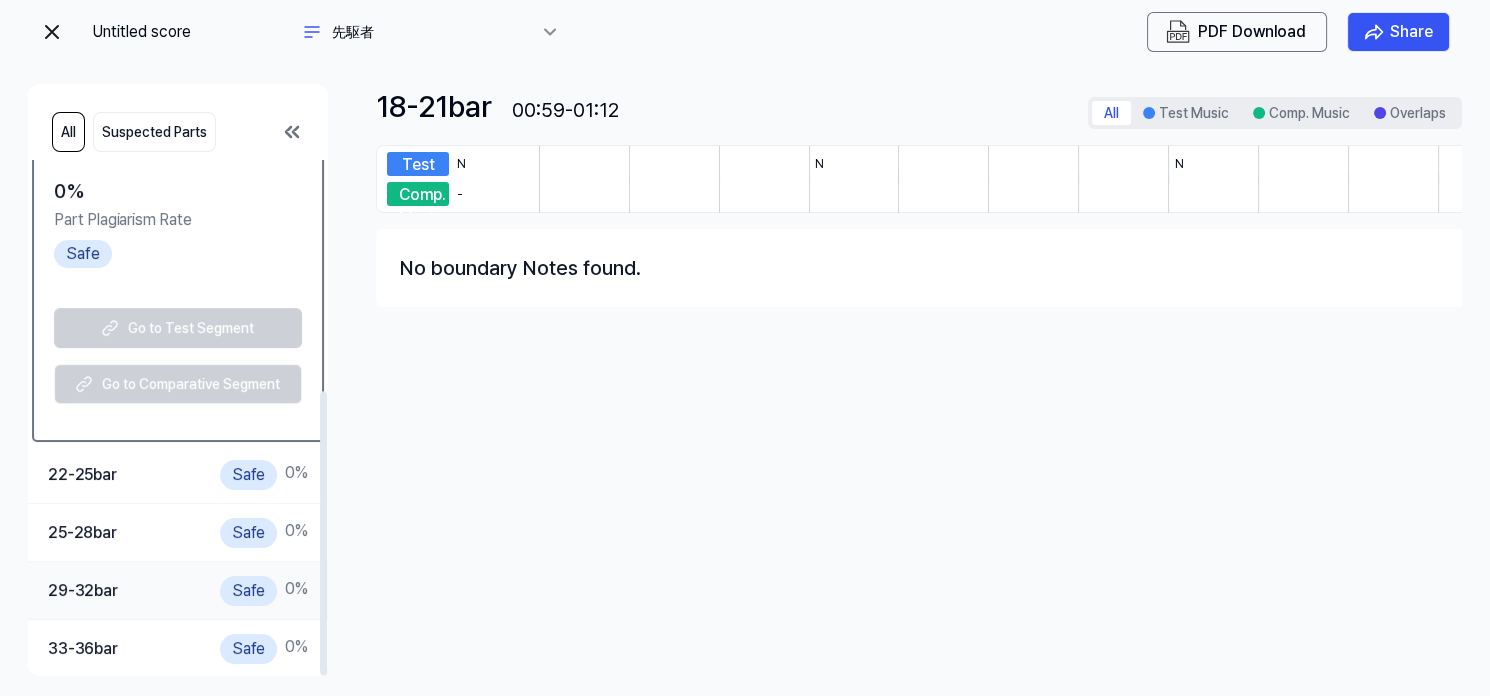 click on "29-32  bar Safe 0 %" at bounding box center [178, 590] 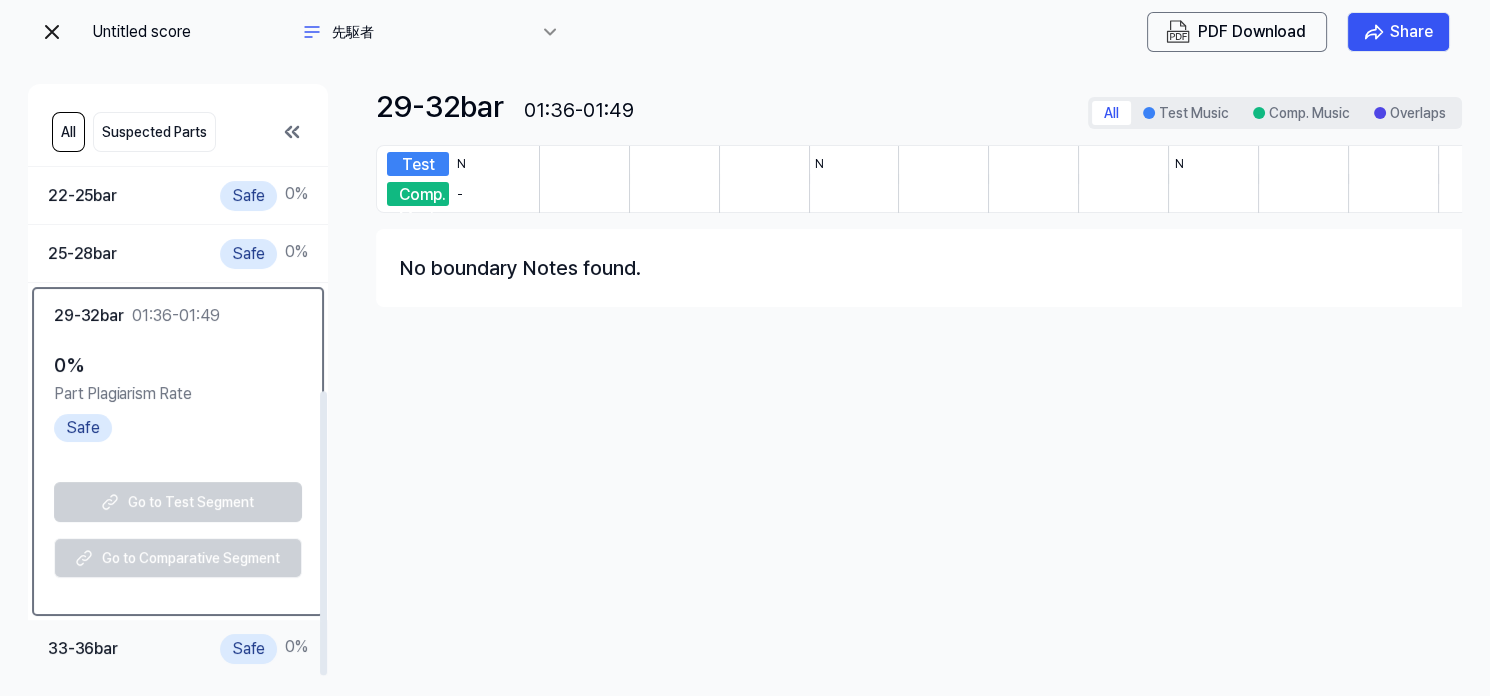 click on "33-36  bar Safe 0 %" at bounding box center (178, 648) 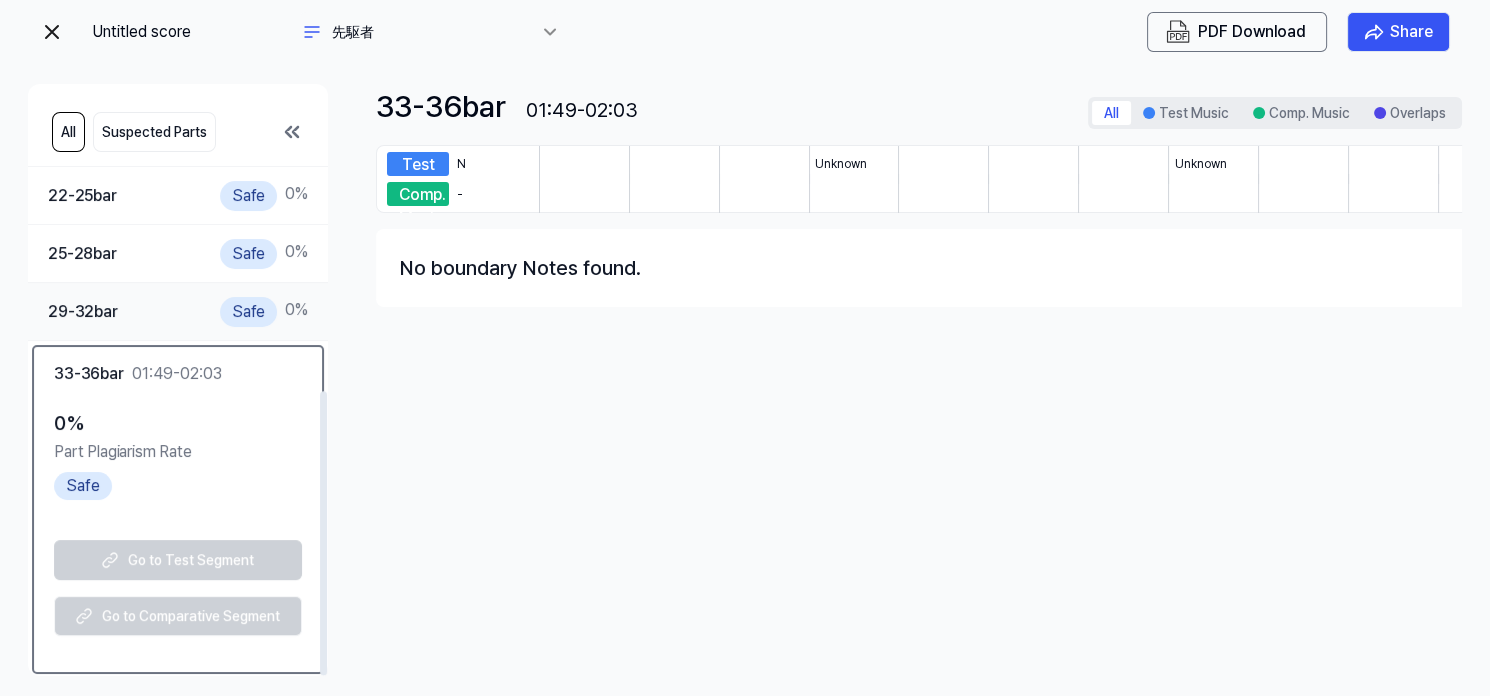 scroll, scrollTop: 0, scrollLeft: 0, axis: both 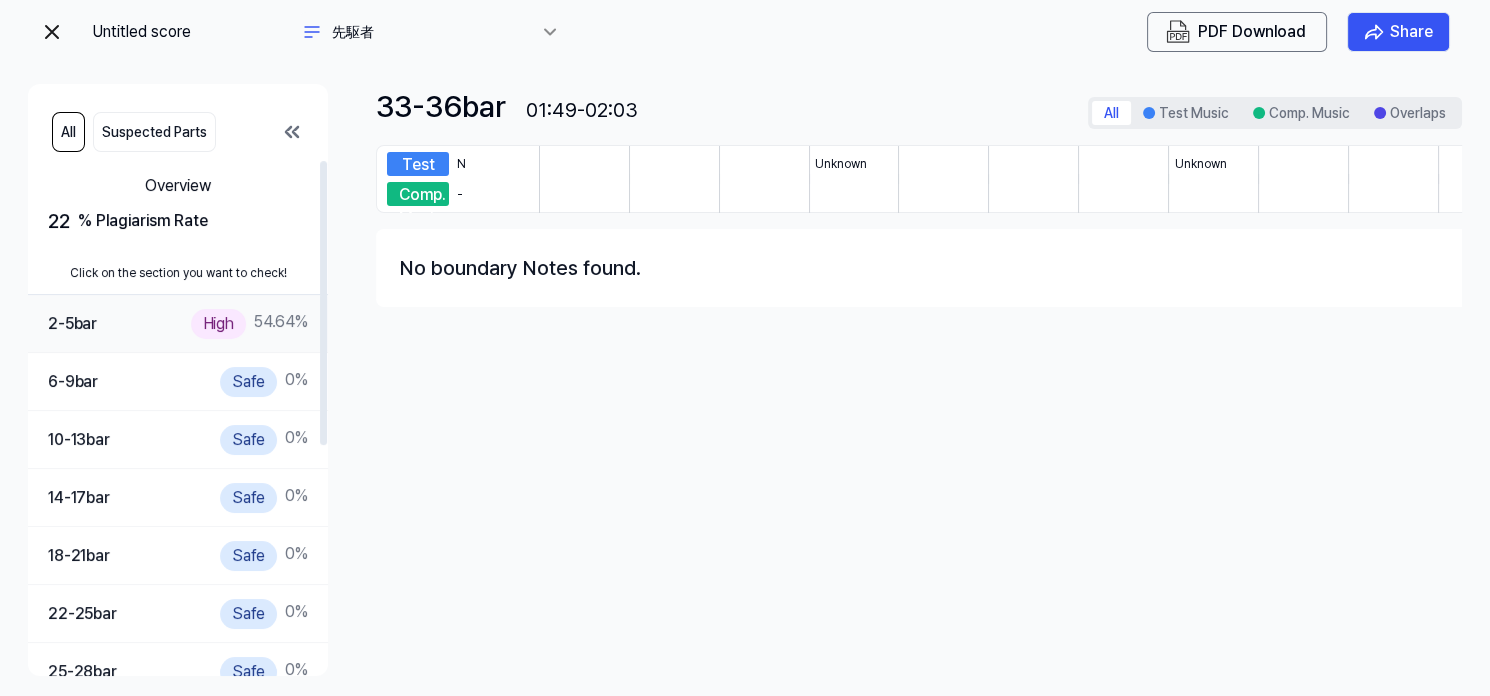 click on "2-5  bar" at bounding box center (72, 324) 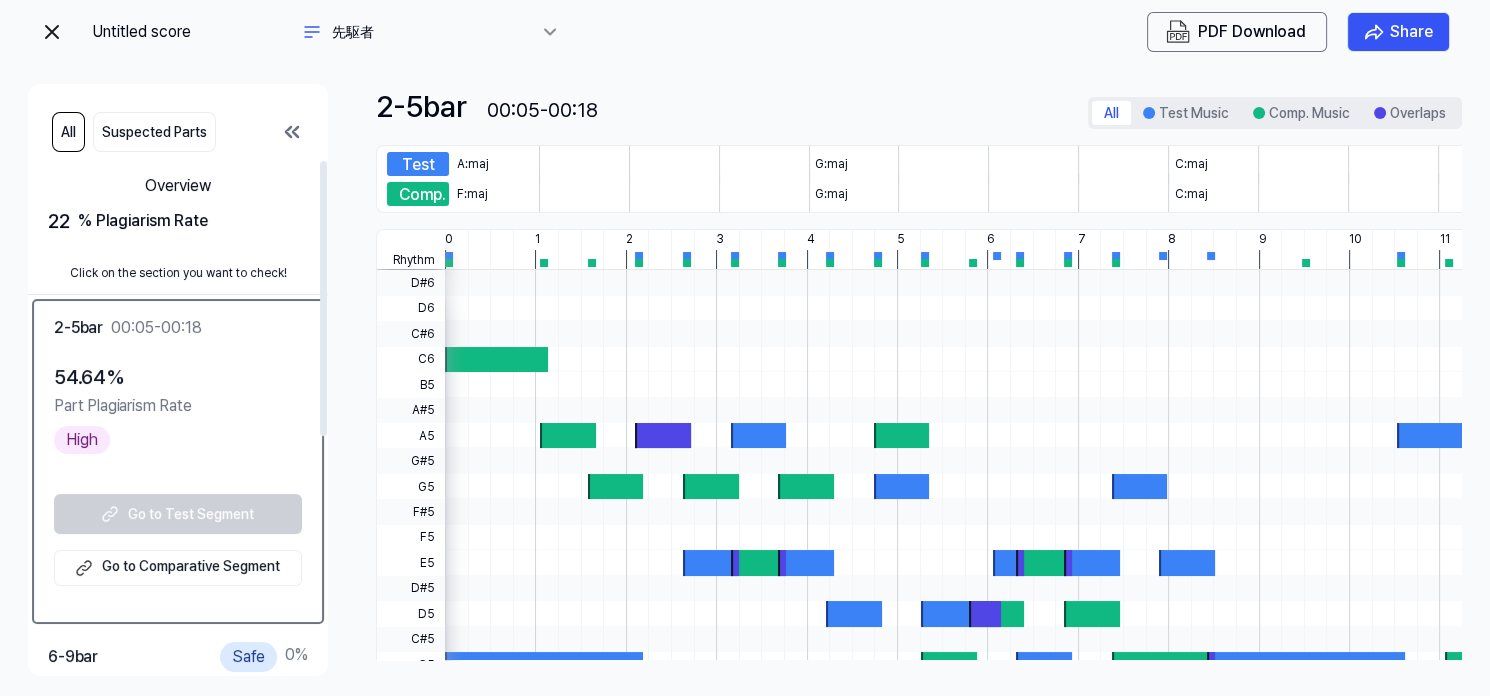 scroll, scrollTop: 300, scrollLeft: 0, axis: vertical 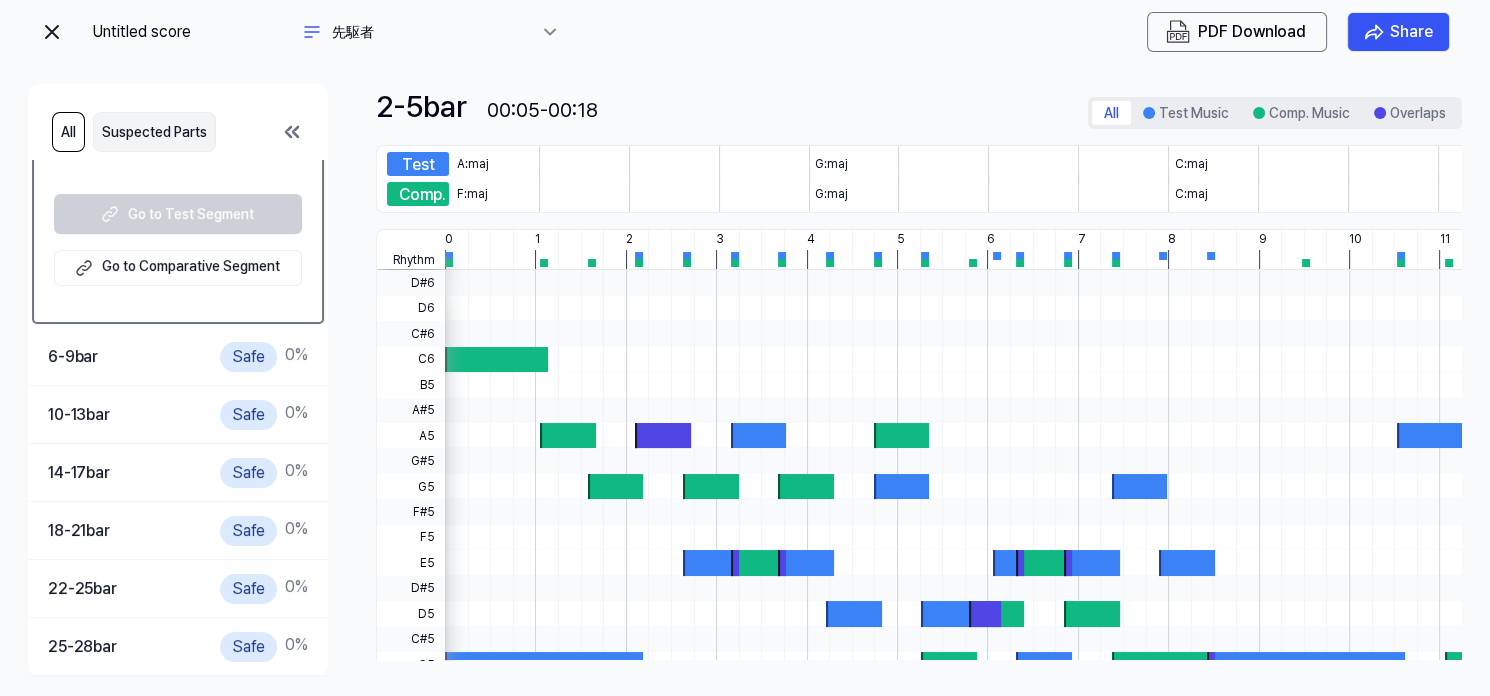 click on "Suspected Parts" at bounding box center [154, 132] 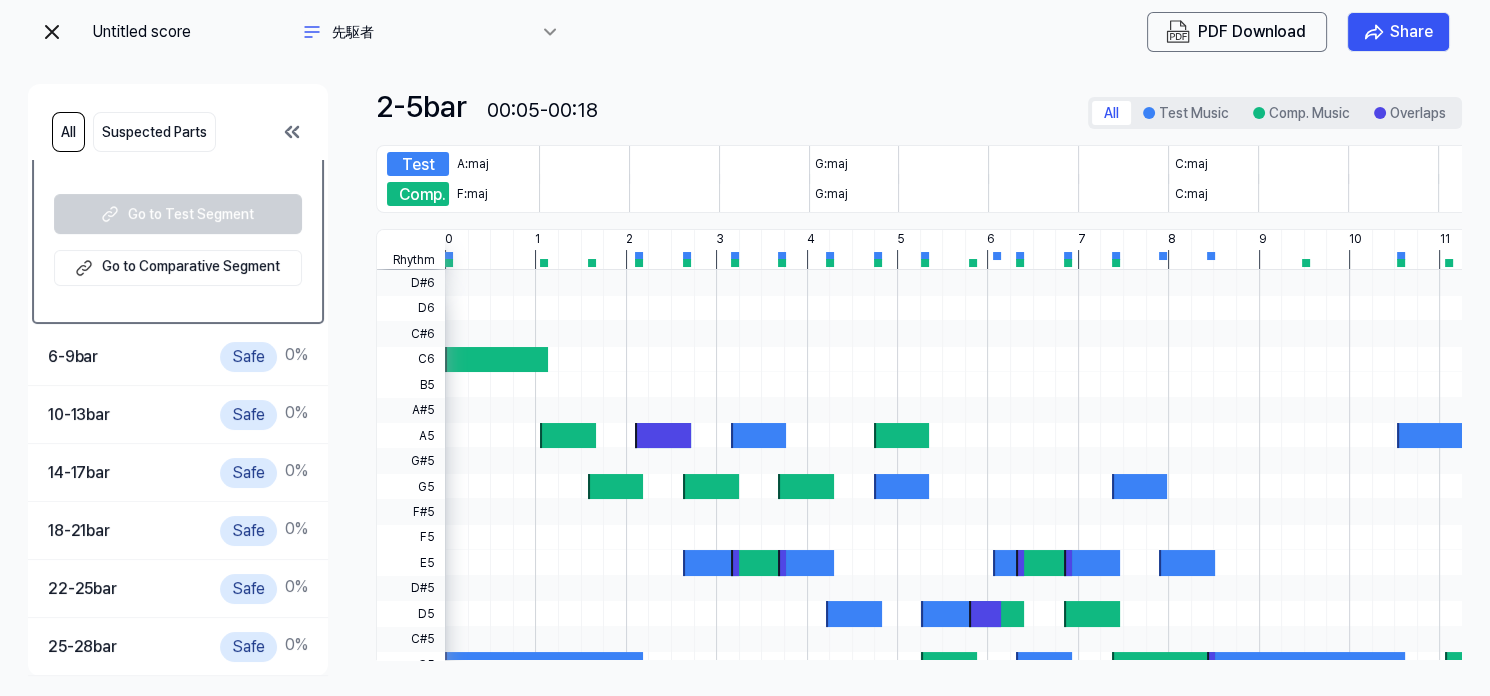 scroll, scrollTop: 0, scrollLeft: 0, axis: both 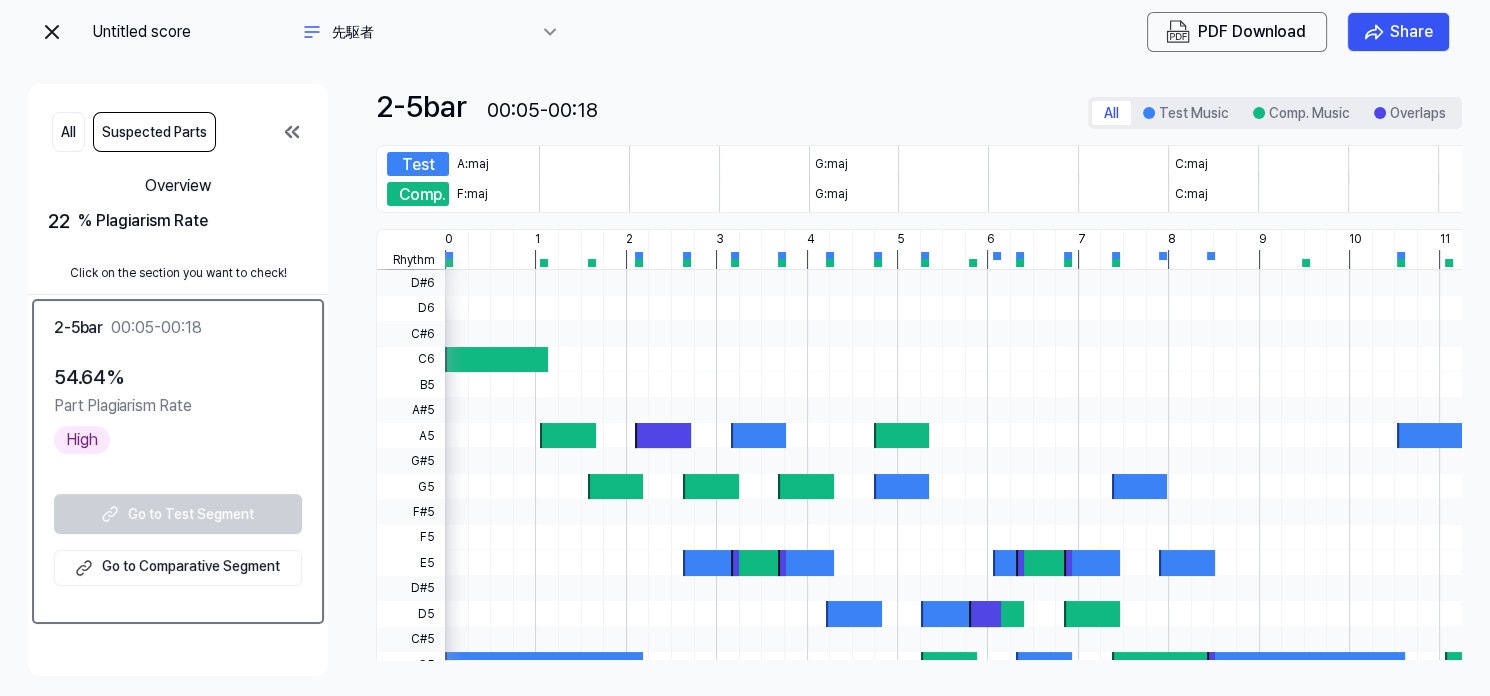 click 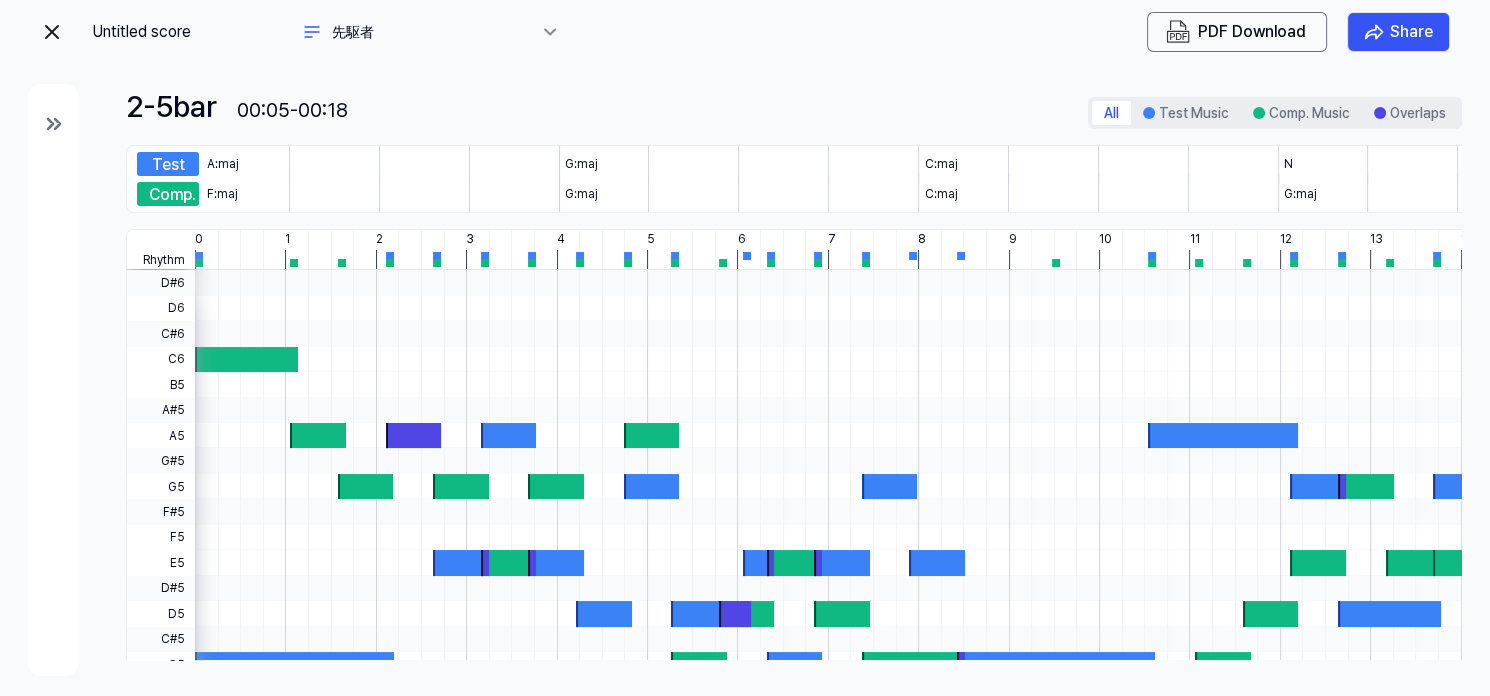 click on "2-5  bar 00:05-00:18  All Test Music Comp. Music Overlaps Test Music A:maj G:maj C:maj N Comp. Music F:maj G:maj C:maj G:maj Rhythm 0 1 2 3 4 5 6 7 8 9 10 11 12 13 14 15 16 D#6 D6 C#6 C6 B5 A#5 A5 G#5 G5 F#5 F5 E5 D#5 D5 C#5 C5 B4 A#4 A4 G#4 G4 F#4" at bounding box center [745, 380] 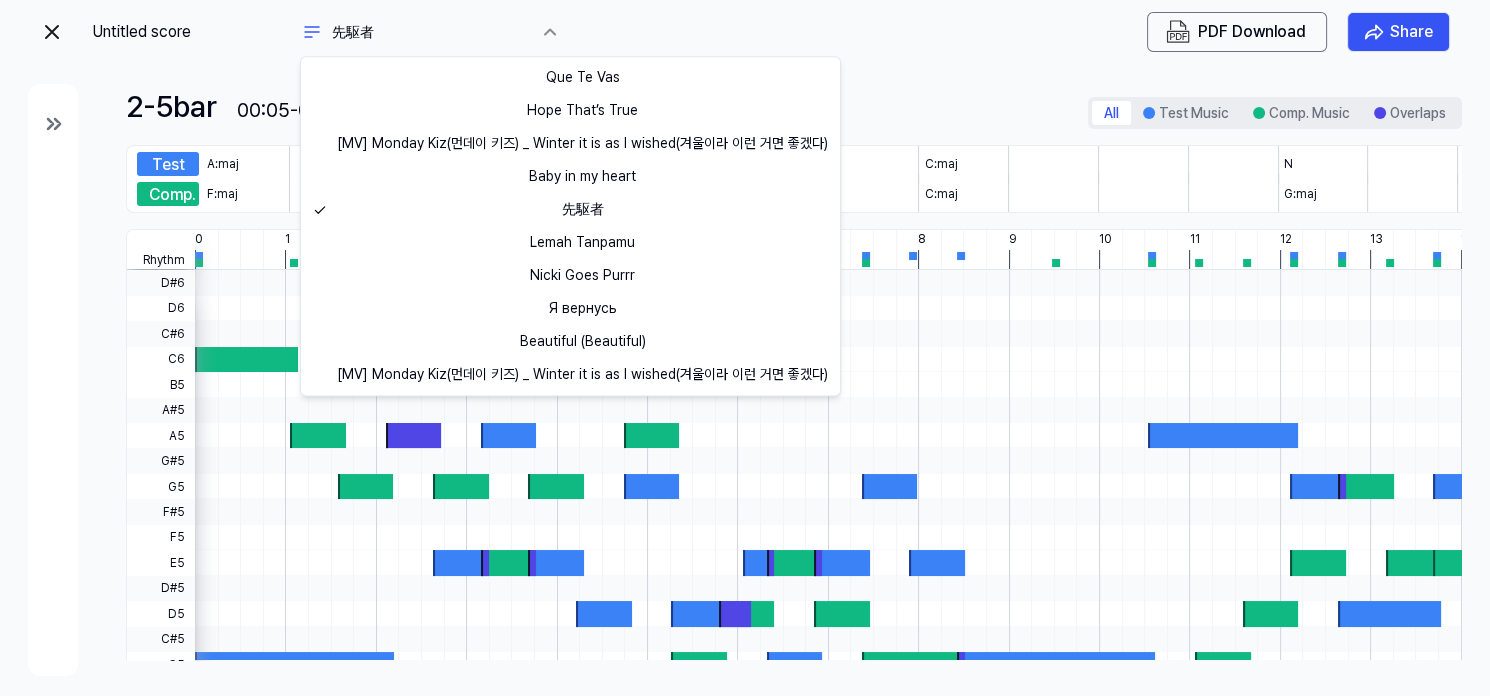 click on "Untitled score 先駆者 PDF Download Share  2-5  bar [TIME]  All Test Music Comp. Music Overlaps Test Music A:maj G:maj C:maj N Comp. Music F:maj G:maj C:maj G:maj Rhythm 0 1 2 3 4 5 6 7 8 9 10 11 12 13 14 15 16 D#6 D6 C#6 C6 B5 A#5 A5 G#5 G5 F#5 F5 E5 D#5 D5 C#5 C5 B4 A#4 A4 G#4 G4 F#4 Que Te Vas Hope That’s True [MV] Monday Kiz(먼데이 키즈) _  Winter it is as I wished(겨울이라 이런 거면 좋겠다) Baby in my heart 先駆者 Lemah Tanpamu Nicki Goes Purrr Я вернусь Beautiful (Beautiful) 선예, 조권  - 안부 [Live Clip]" at bounding box center (745, 348) 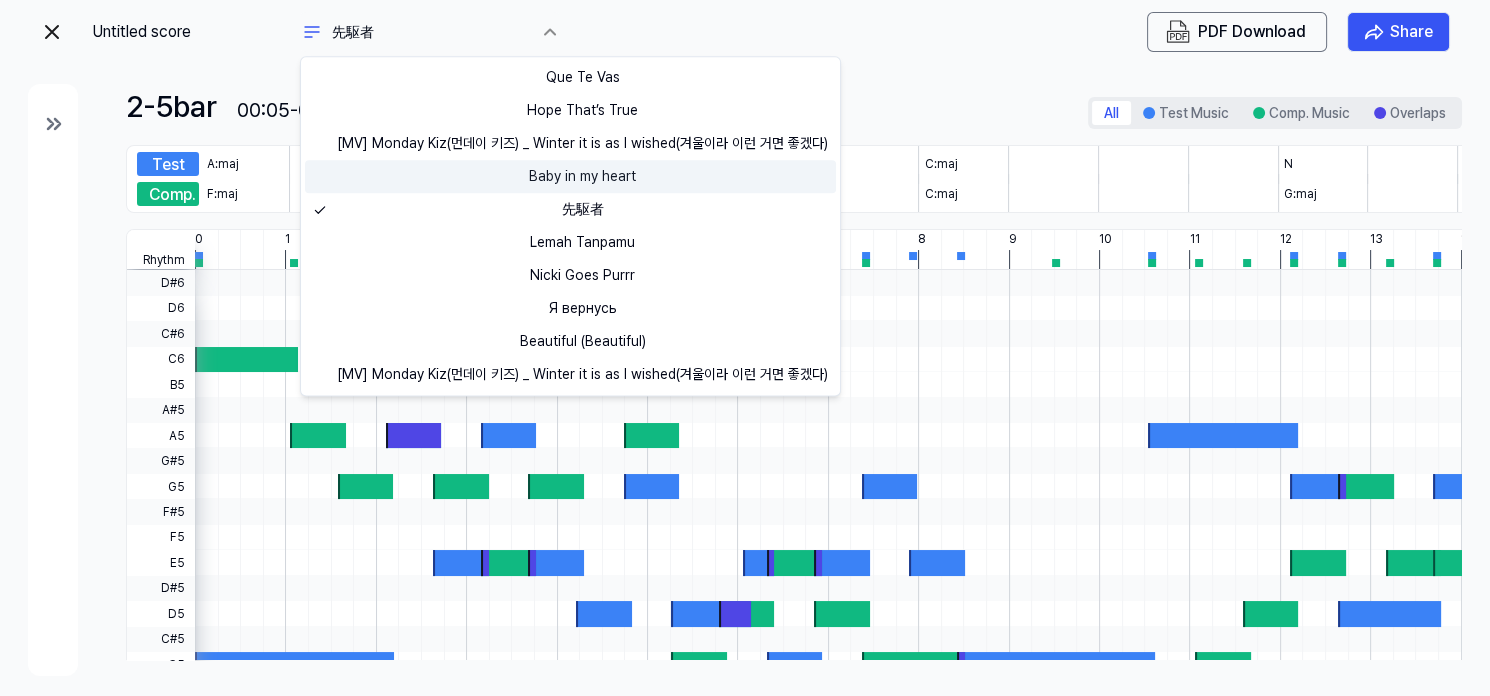 click on "Baby in my heart" at bounding box center [570, 176] 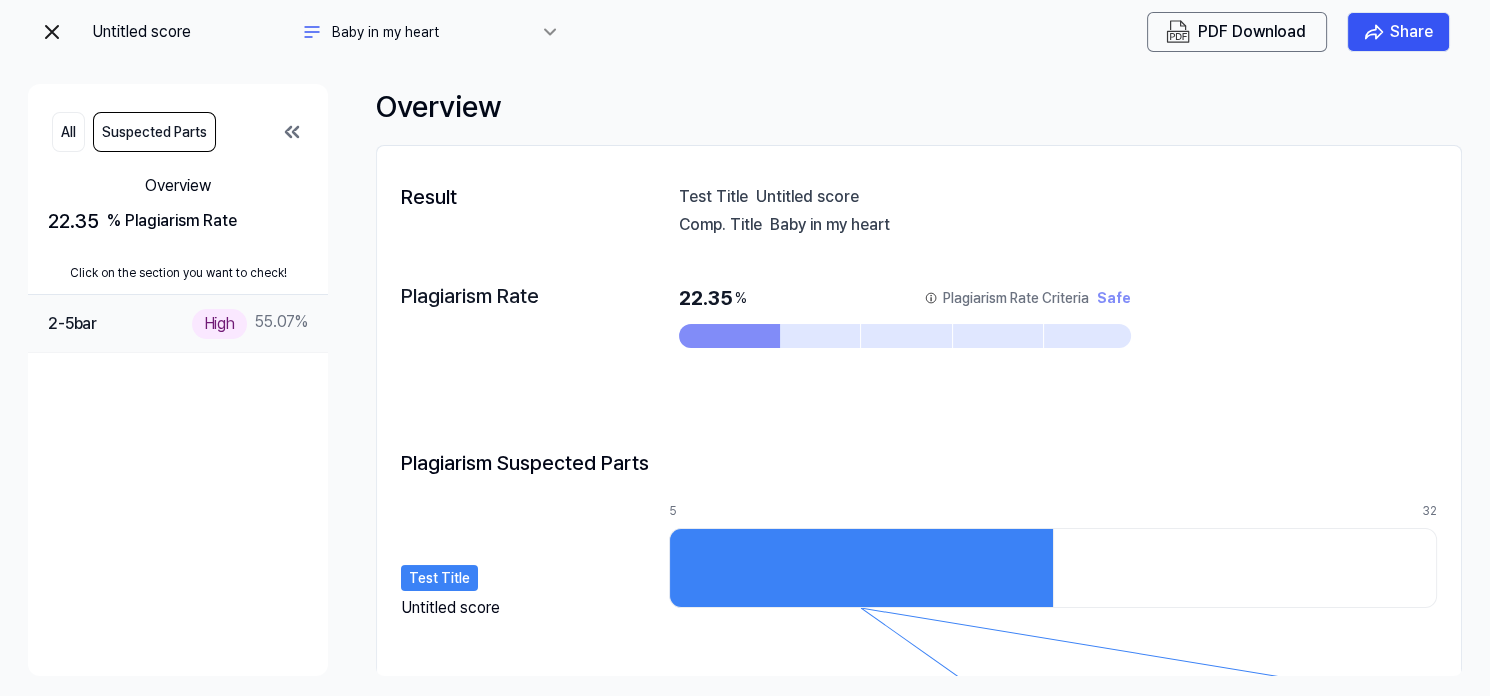 click on "2-5  bar High 55.07 %" at bounding box center [178, 324] 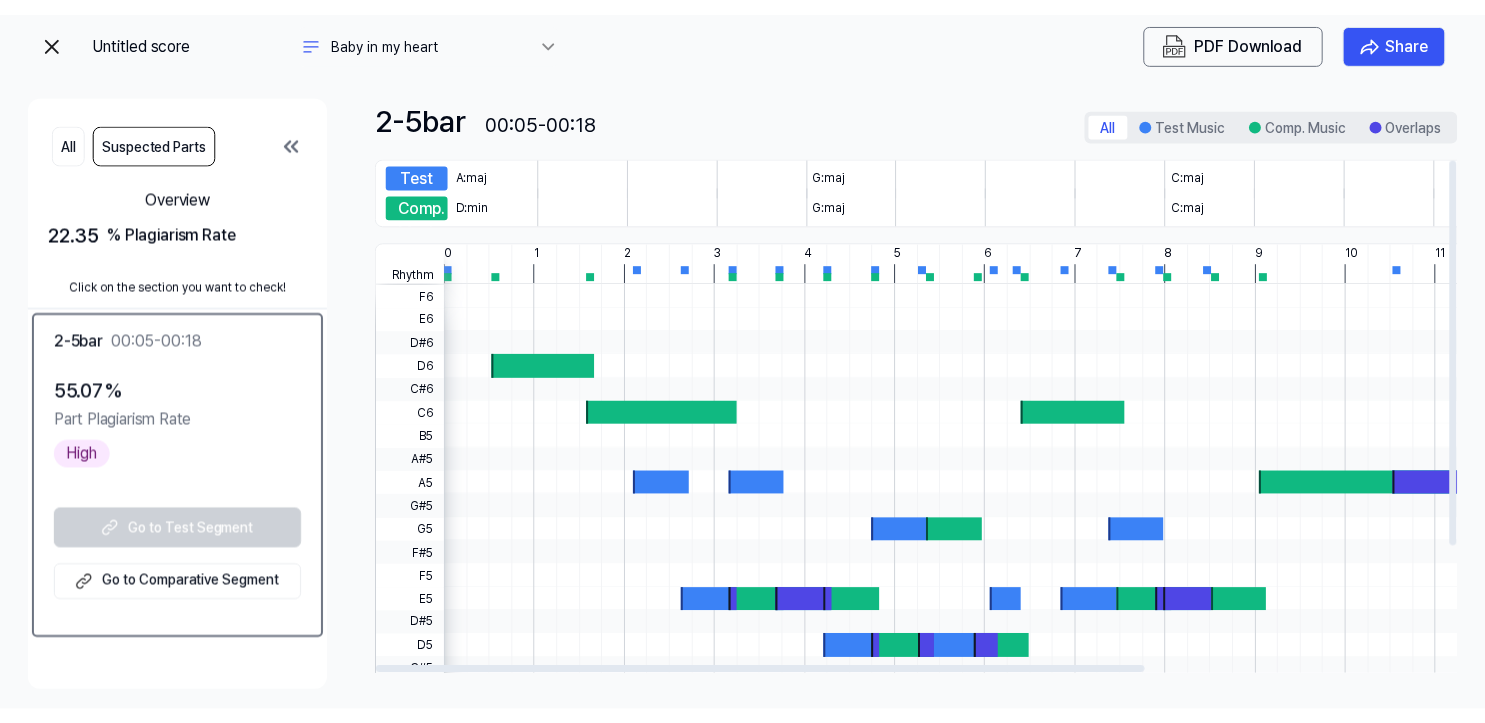 scroll, scrollTop: 168, scrollLeft: 0, axis: vertical 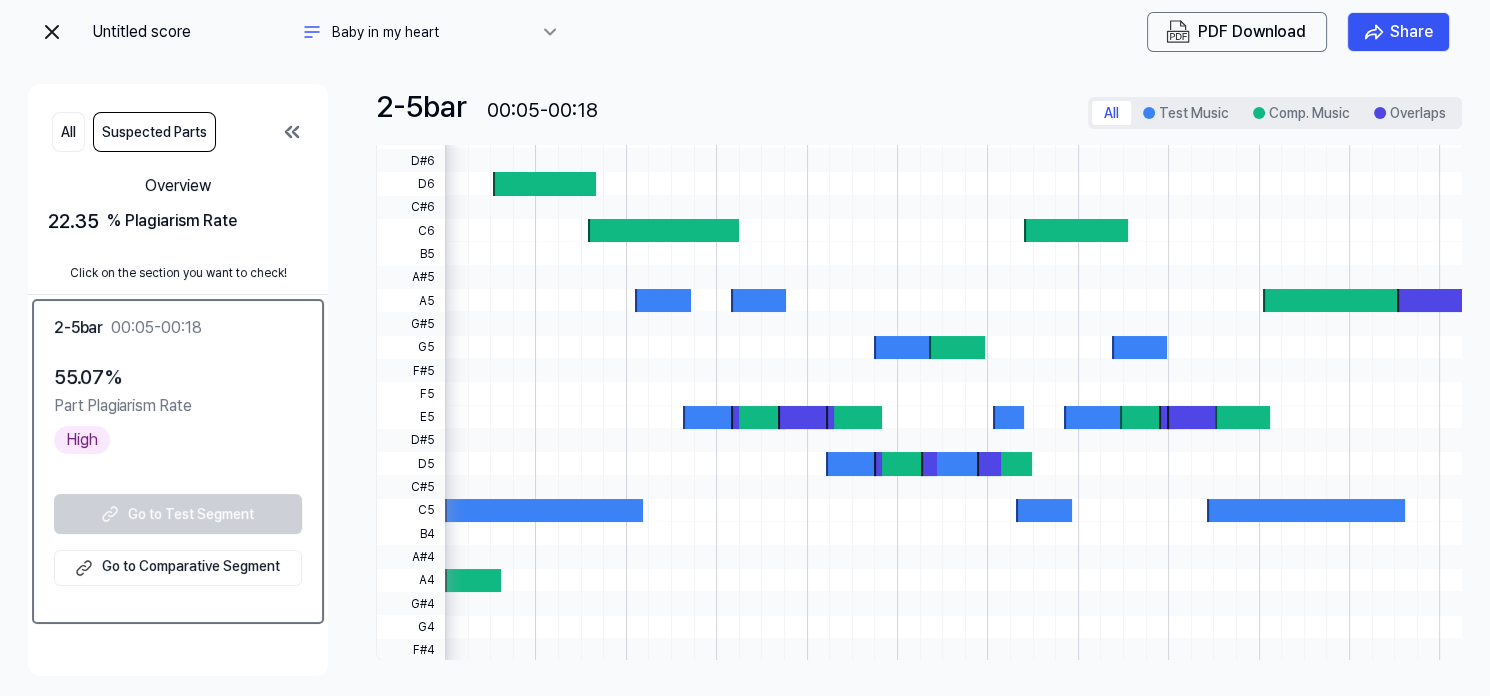 click at bounding box center [1166, 253] 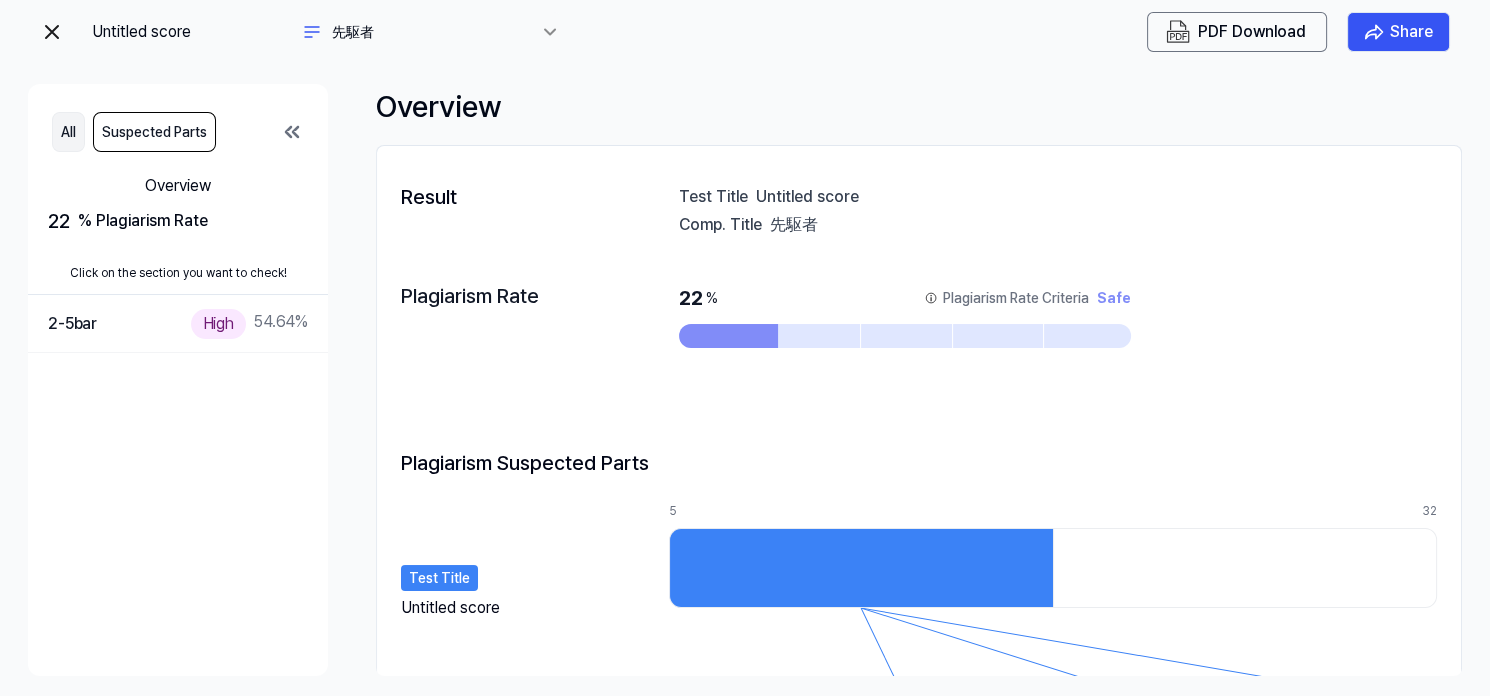 click on "All" at bounding box center (68, 132) 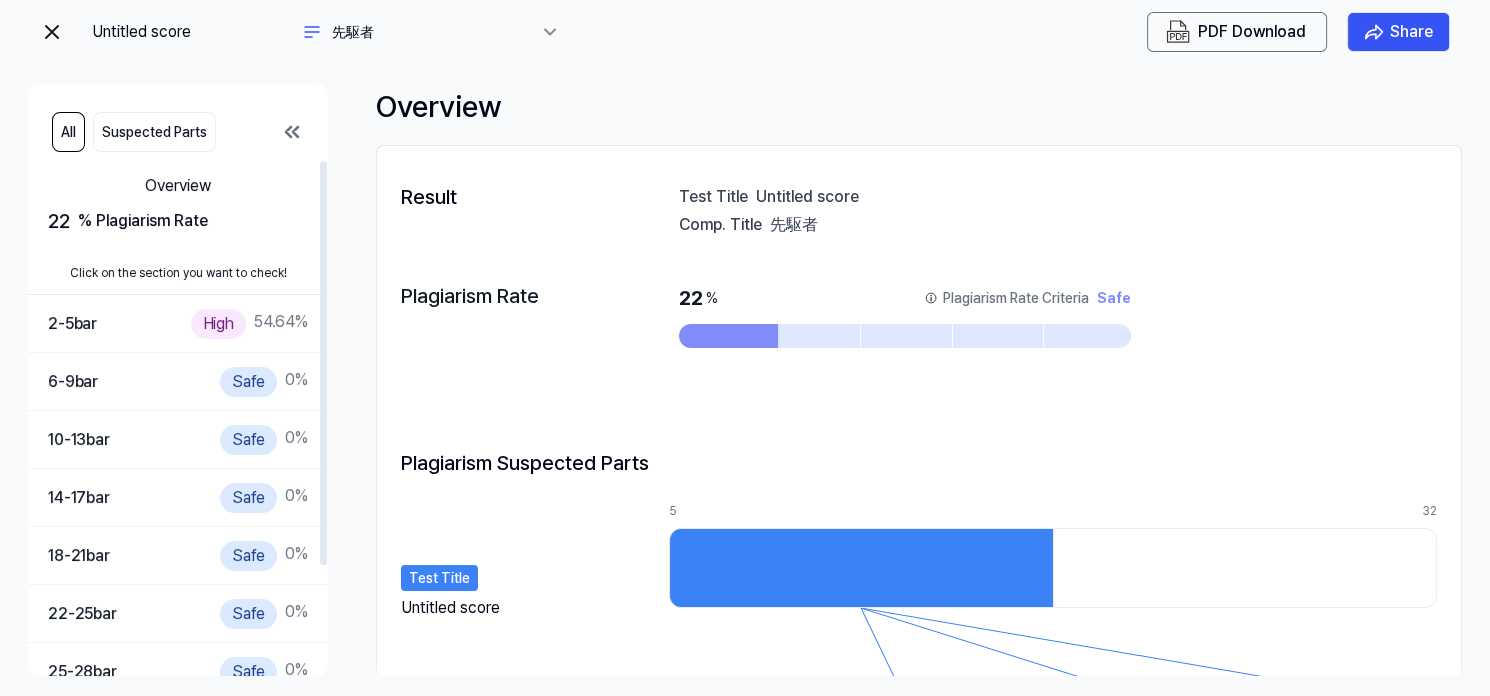 click 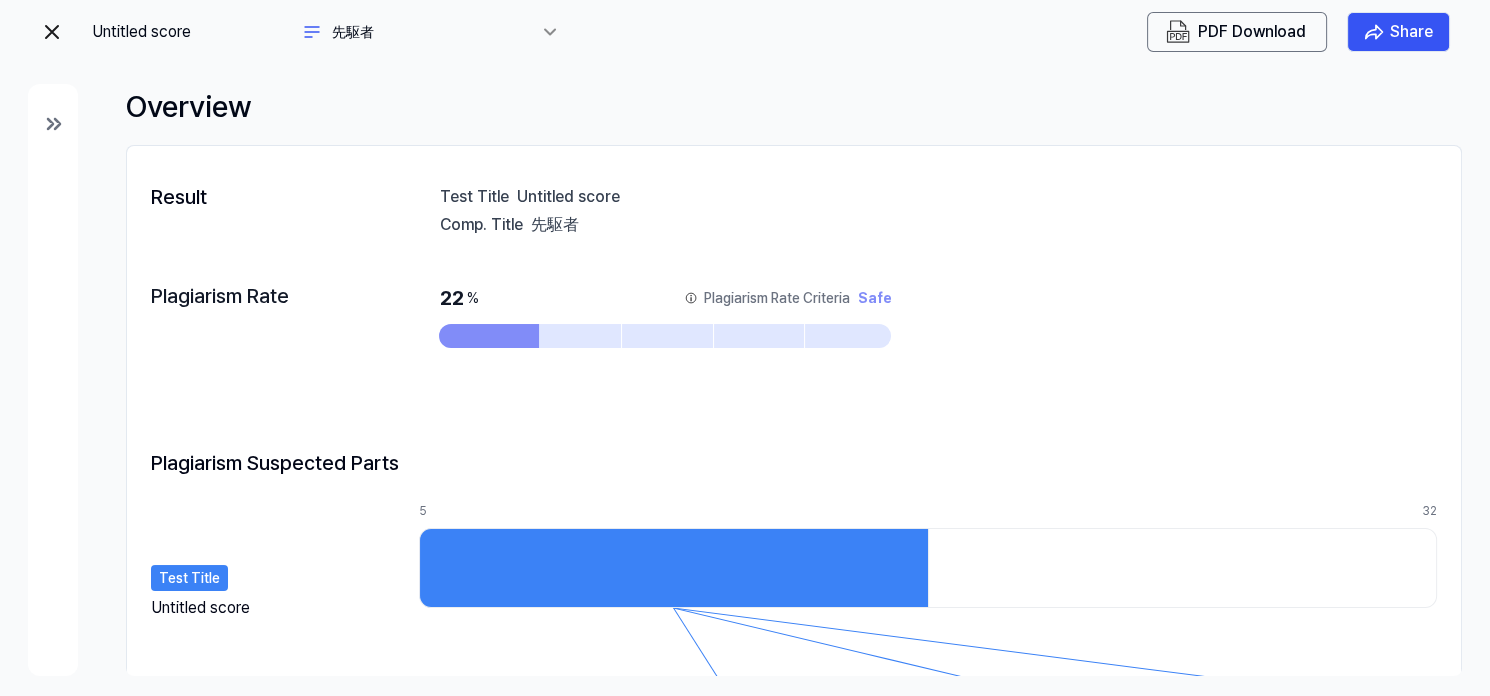 click at bounding box center (53, 124) 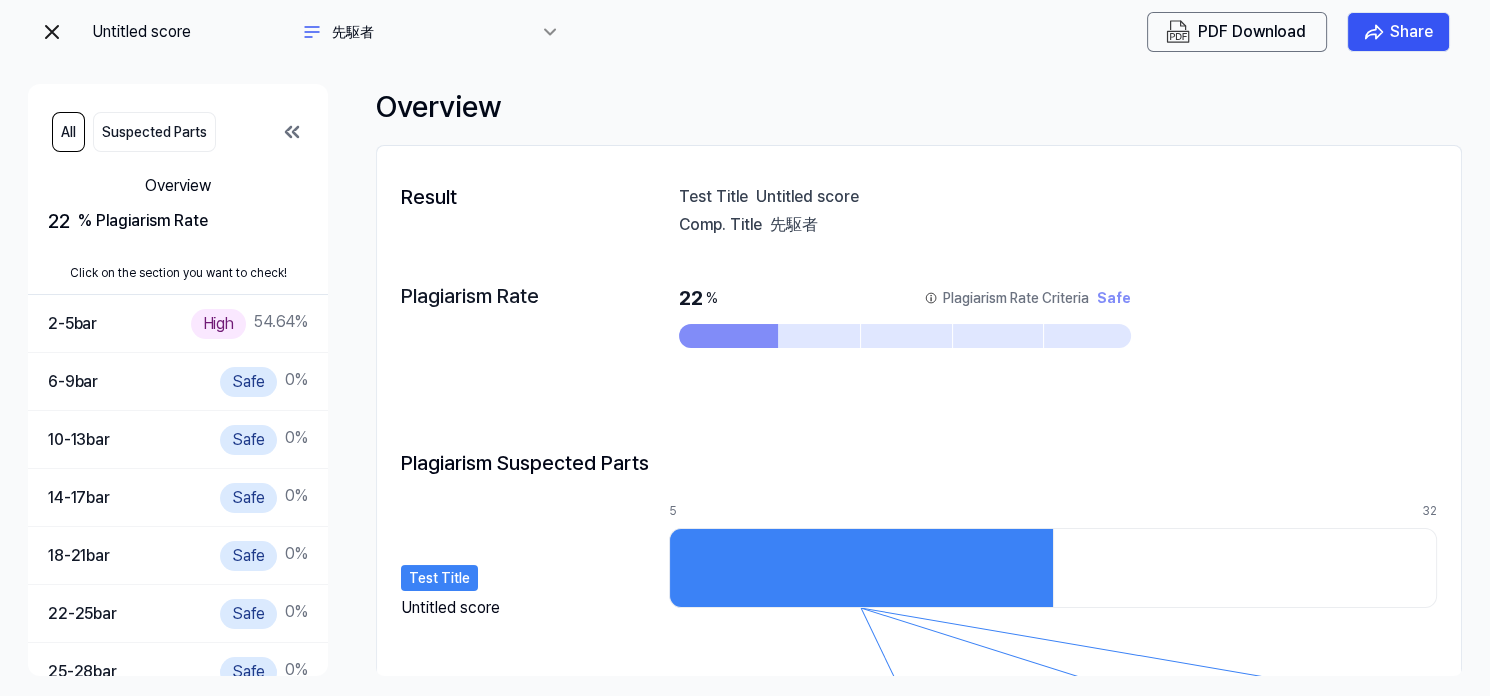 click on "Untitled score" at bounding box center (192, 32) 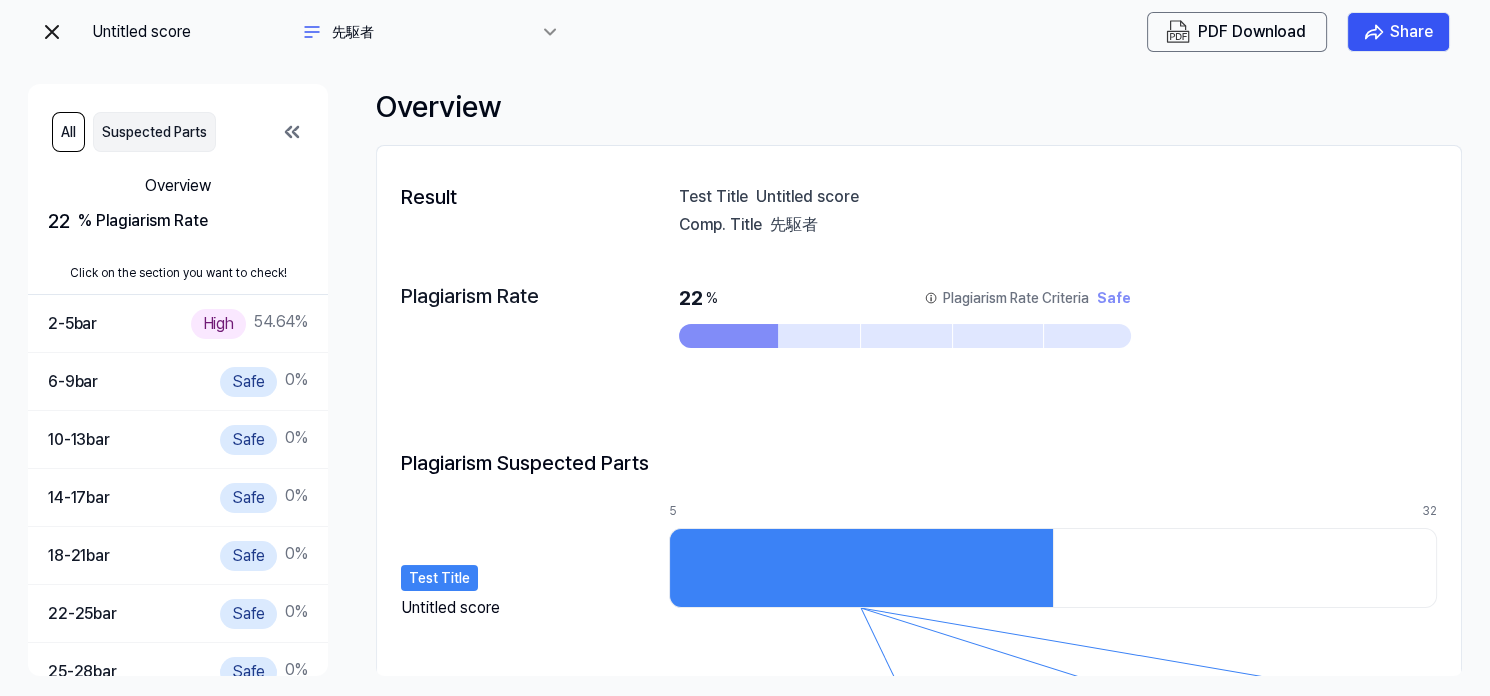 click on "Suspected Parts" at bounding box center (154, 132) 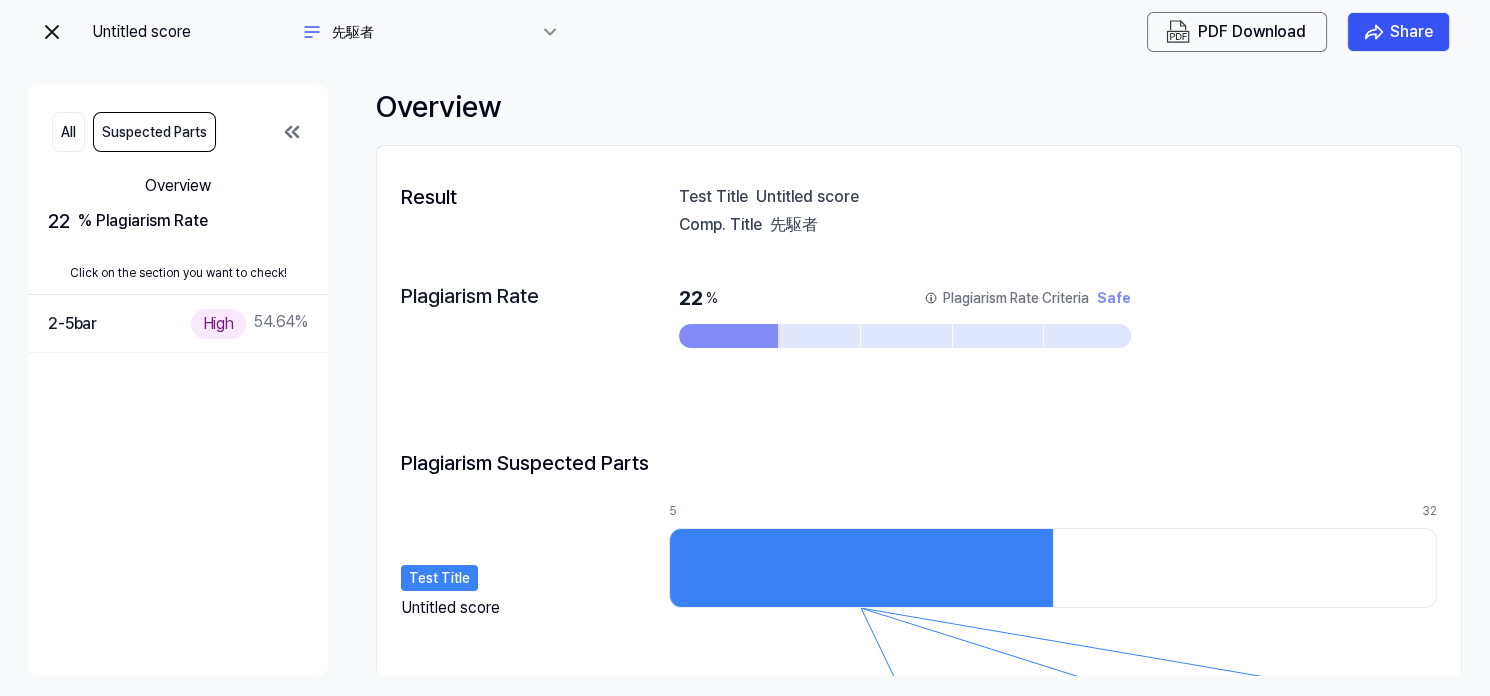 click on "Suspected Parts" at bounding box center (154, 132) 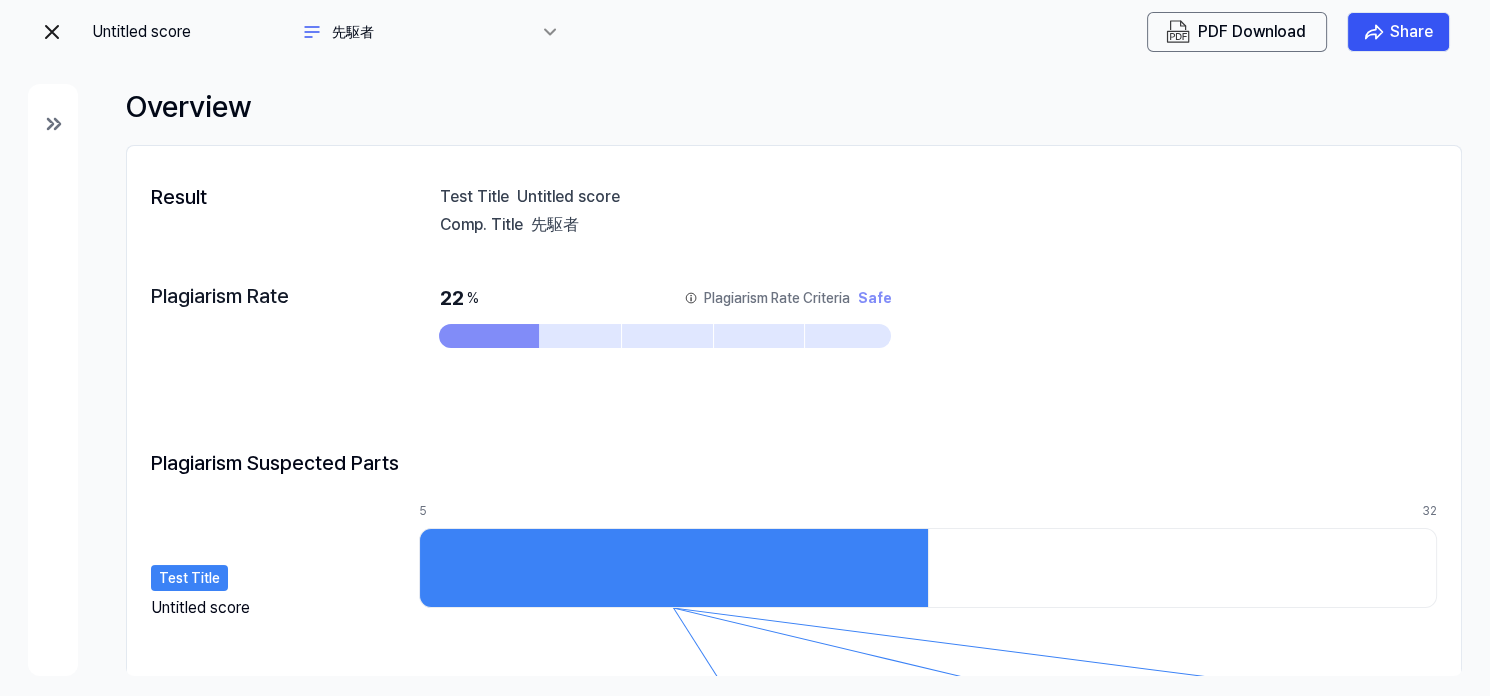 click on "Untitled score 先駆者 PDF Download Share Overview Result Test Title Untitled score Comp. Title 先駆者 Plagiarism Rate 22 % Plagiarism Rate Criteria Safe Plagiarism Suspected Parts Test Title Untitled score Comp. Title 先駆者 5 19 32 3 14 25 36 47 58 68 79 90 101 112 123 134 145 156 167 178 188 199 210 221 232 243 254 265 276" at bounding box center [745, 348] 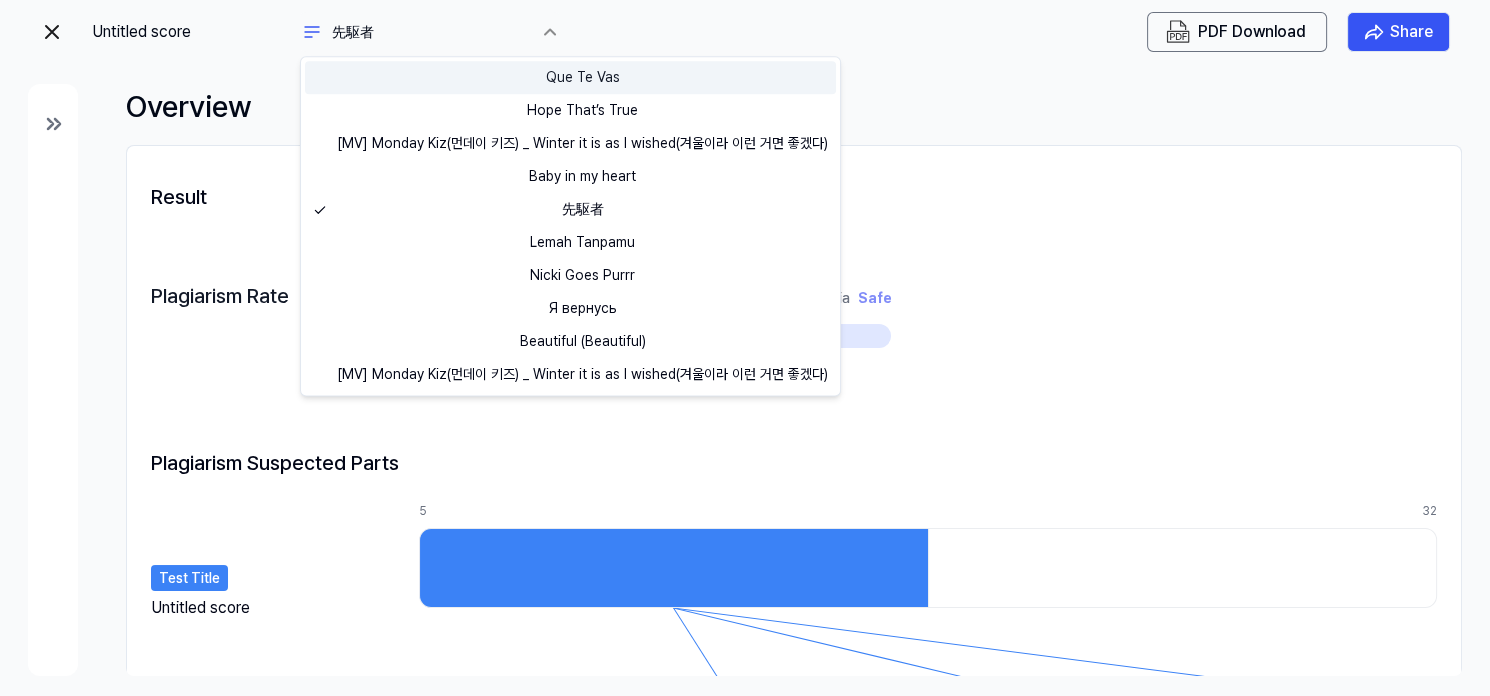 click on "Que Te Vas" at bounding box center [570, 77] 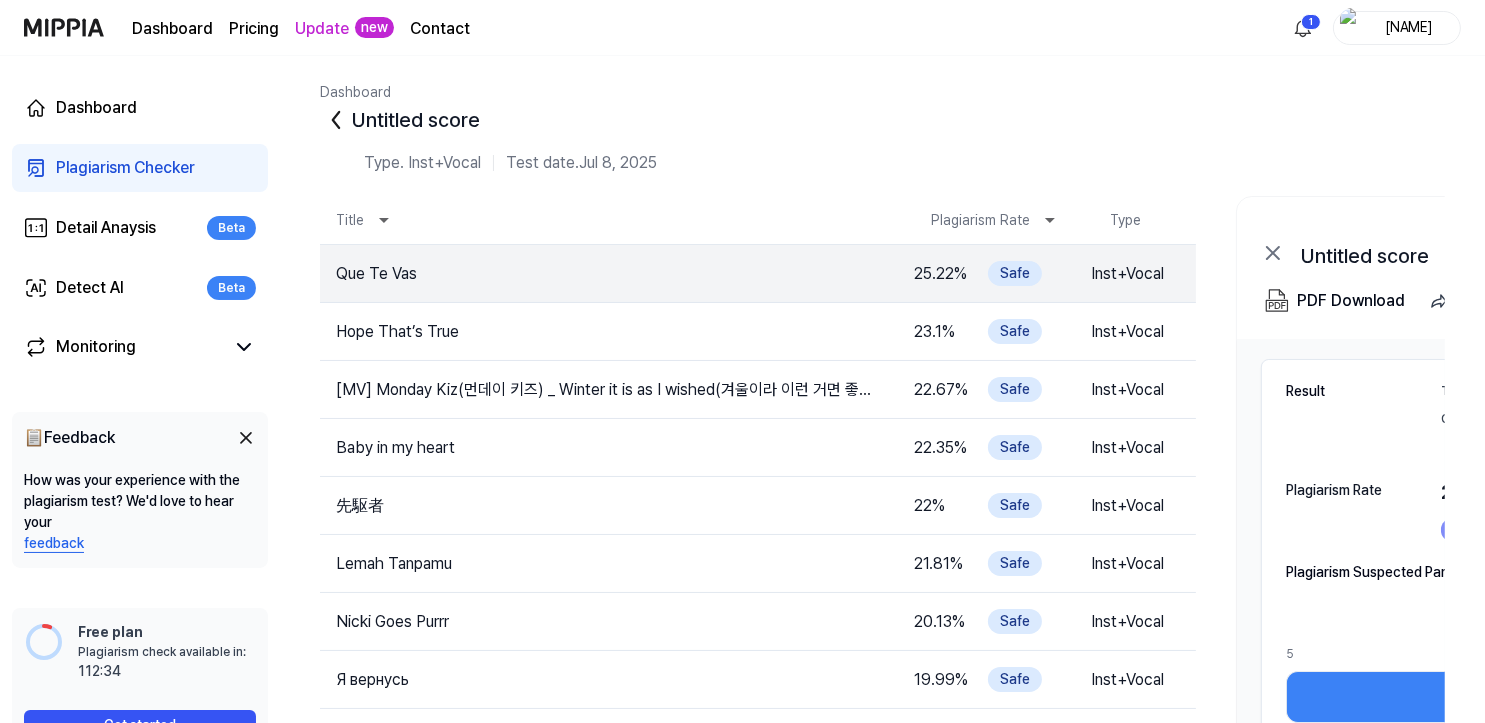 scroll, scrollTop: 207, scrollLeft: 0, axis: vertical 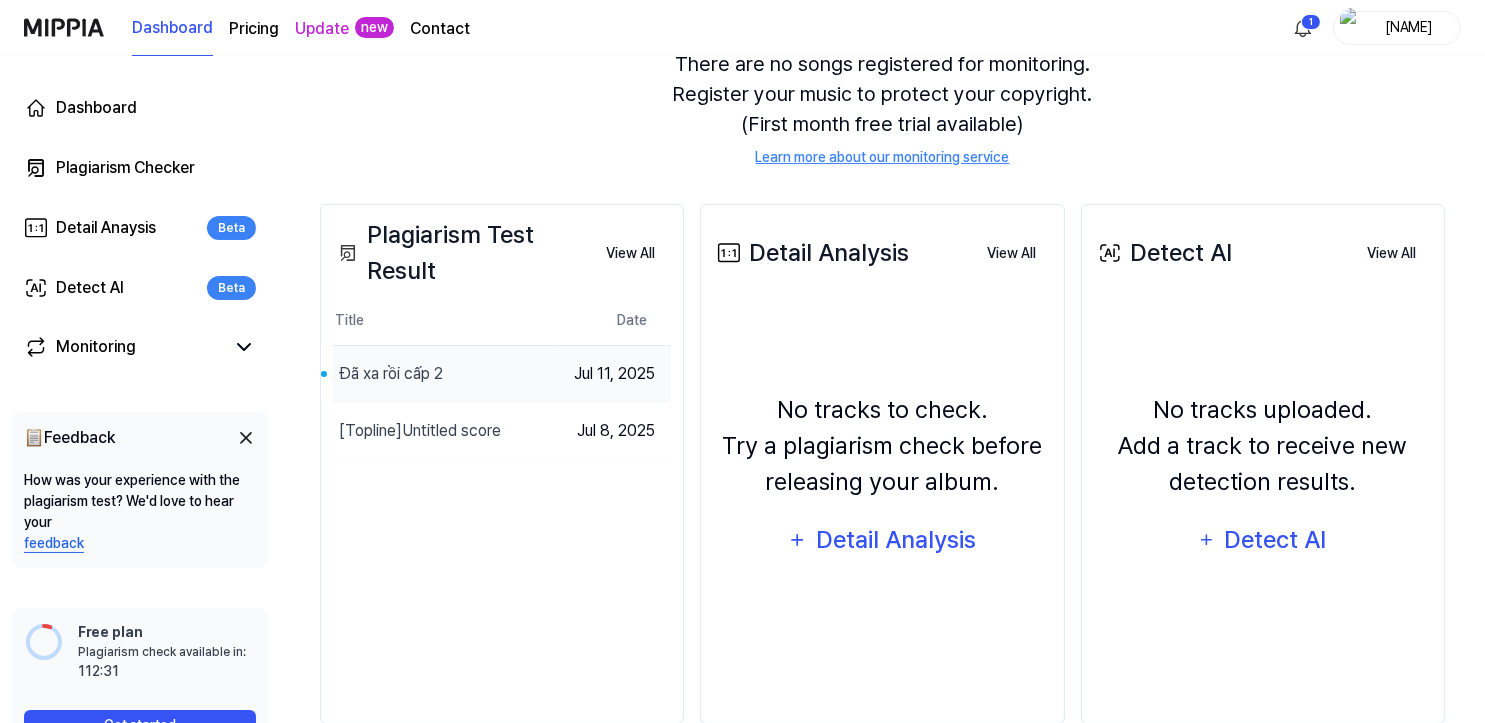 click on "Đã xa rồi cấp 2" at bounding box center [445, 374] 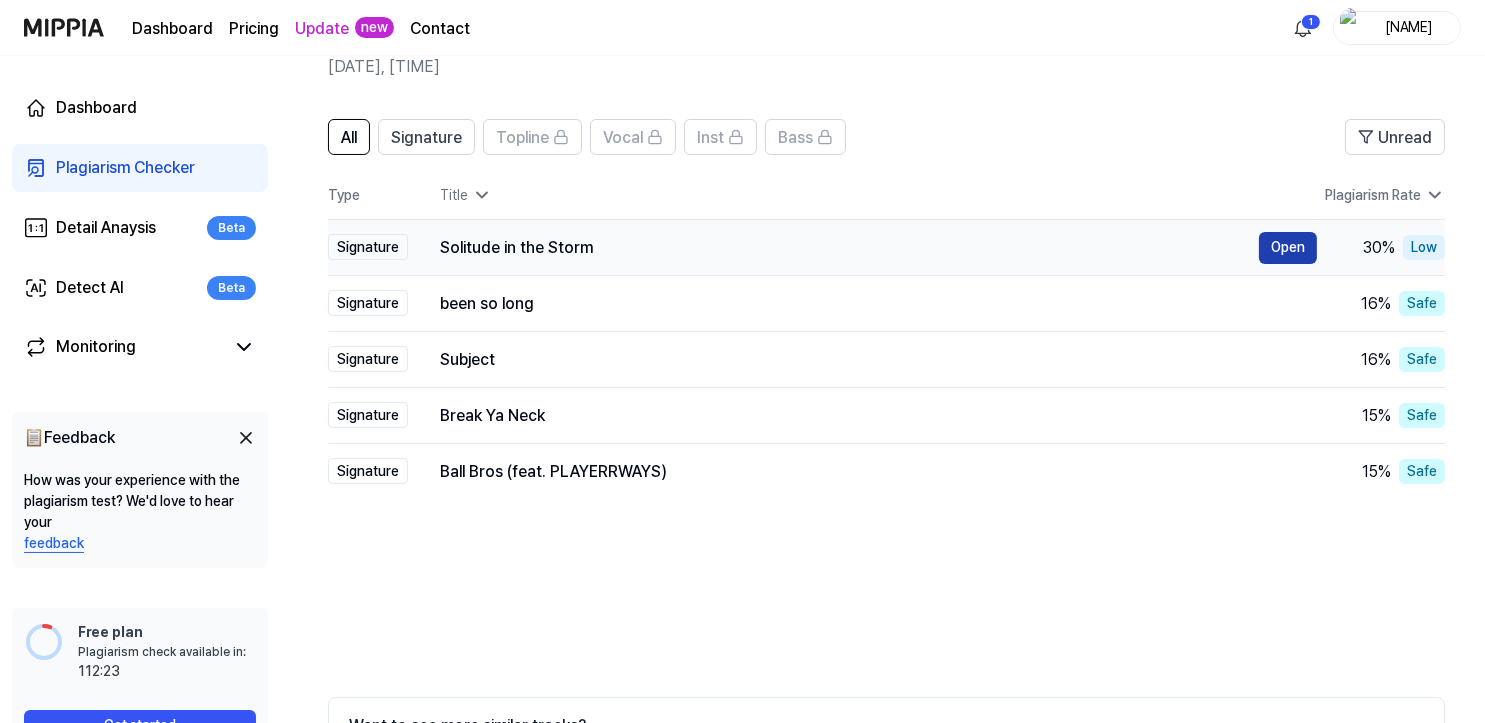scroll, scrollTop: 0, scrollLeft: 0, axis: both 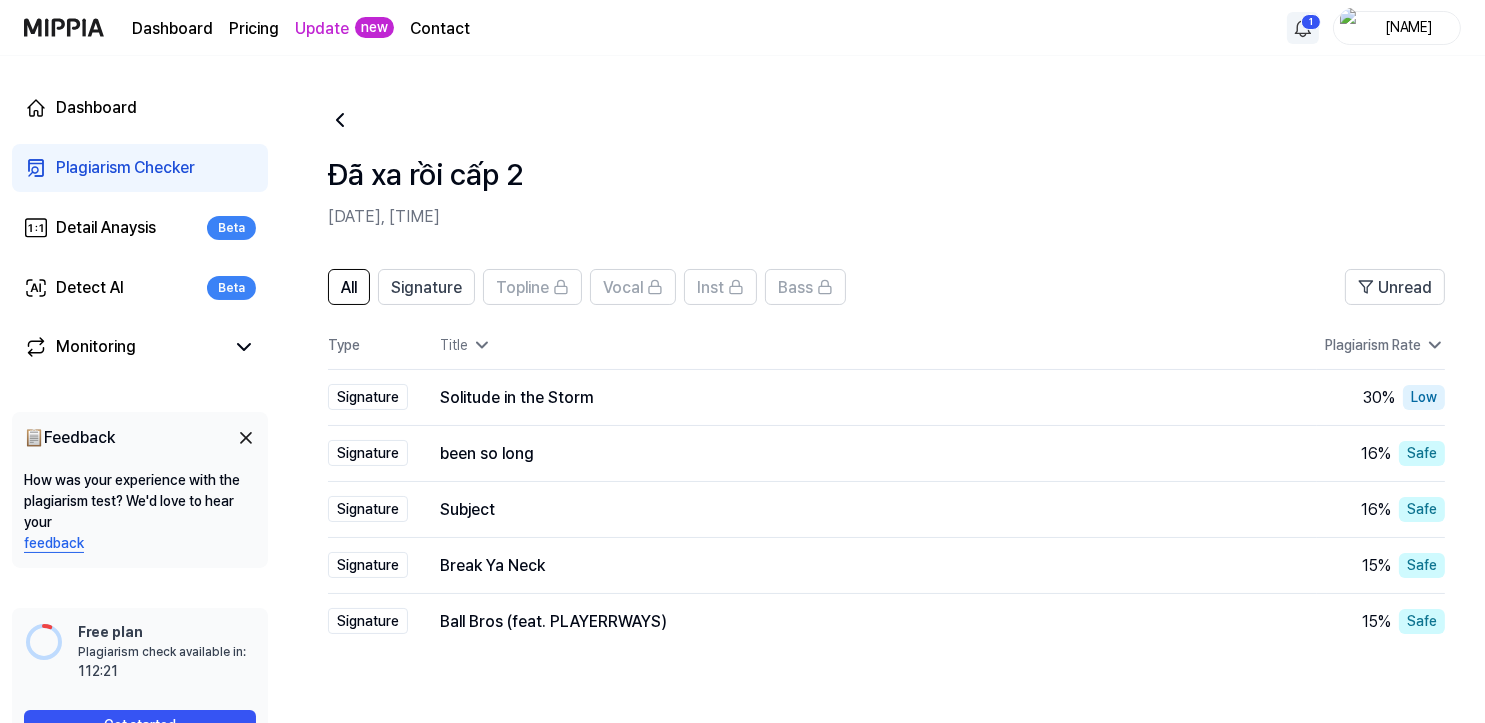 click on "Dashboard Pricing Update new Contact 1 [NAME] Dashboard Plagiarism Checker Detail Anaysis Beta Detect AI Beta Monitoring 📋  Feedback How was your experience with the plagiarism test? We'd love to hear your  feedback Free plan Plagiarism check available in:  available in:      [TIME] Get started Đã xa rồi cấp 2 [DATE], [TIME] All Signature Topline Vocal Inst Bass Unread All Signature Vocal Inst Topline Bass Type Title Plagiarism Rate High Rate Unread Signature Solitude in the Storm Open 30 % Low   Signature been so long Open 16 % Safe   Signature Subject Open 16 % Safe   Signature Break Ya Neck Open 15 % Safe   Signature Ball Bros (feat. PLAYERRWAYS) Open 15 % Safe   Want to see more similar tracks? Upgrade to Premium and unlock all 50 matches. Upgrade Previous 1 2 Next" at bounding box center [742, 361] 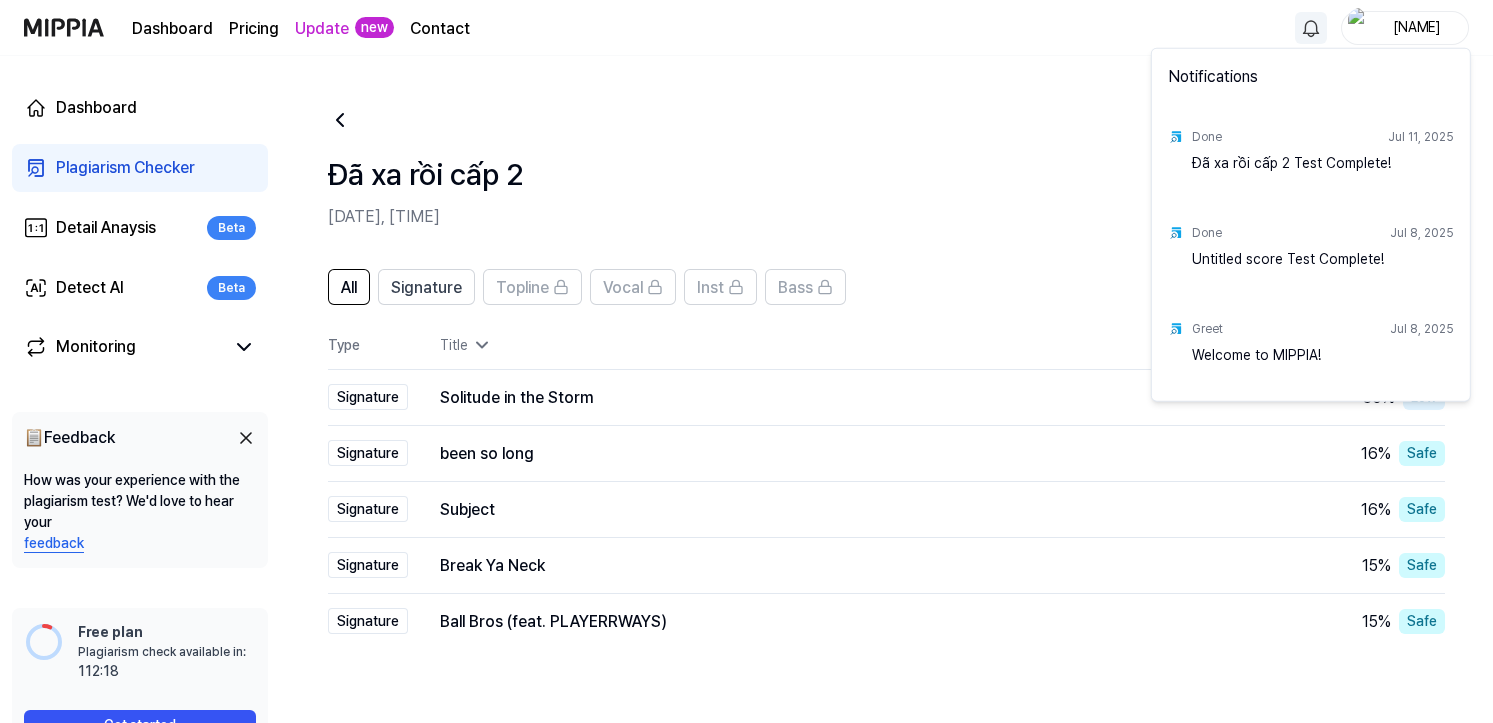click on "Dashboard Pricing Update new Contact [NAME] Dashboard Plagiarism Checker Detail Anaysis Beta Detect AI Beta Monitoring 📋  Feedback How was your experience with the plagiarism test? We'd love to hear your  feedback Free plan Plagiarism check available in:  available in:      [TIME] Get started Đã xa rồi cấp 2 [DATE], [TIME] All Signature Topline Vocal Inst Bass Unread All Signature Vocal Inst Topline Bass Type Title Plagiarism Rate High Rate Unread Signature Solitude in the Storm Open 30 % Low   Signature been so long Open 16 % Safe   Signature Subject Open 16 % Safe   Signature Break Ya Neck Open 15 % Safe   Signature Ball Bros (feat. PLAYERRWAYS) Open 15 % Safe   Want to see more similar tracks? Upgrade to Premium and unlock all 50 matches. Upgrade Previous 1 2 Next Notifications Done [DATE] Đã xa rồi cấp 2 Test Complete! Done [DATE] Untitled score Test Complete! Greet [DATE] Welcome to MIPPIA!" at bounding box center (746, 361) 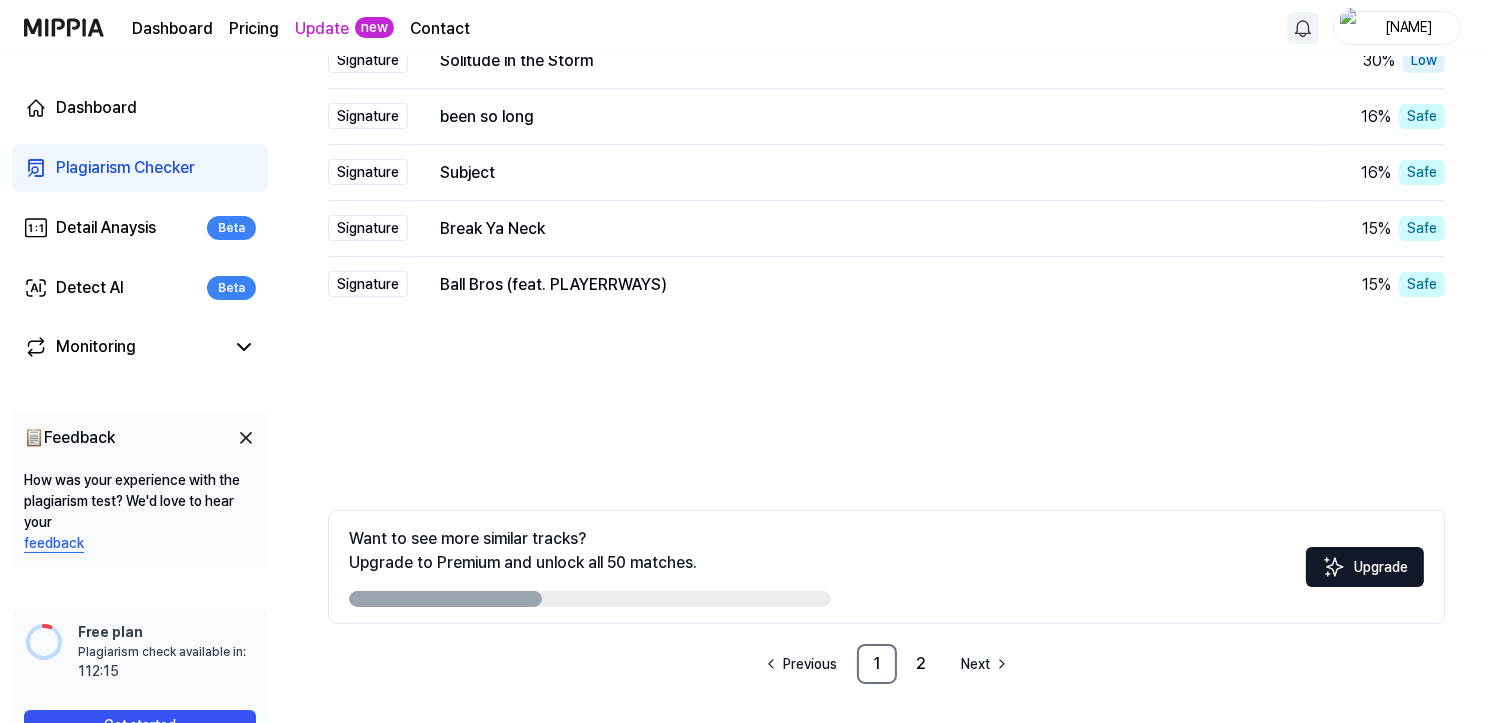 scroll, scrollTop: 0, scrollLeft: 0, axis: both 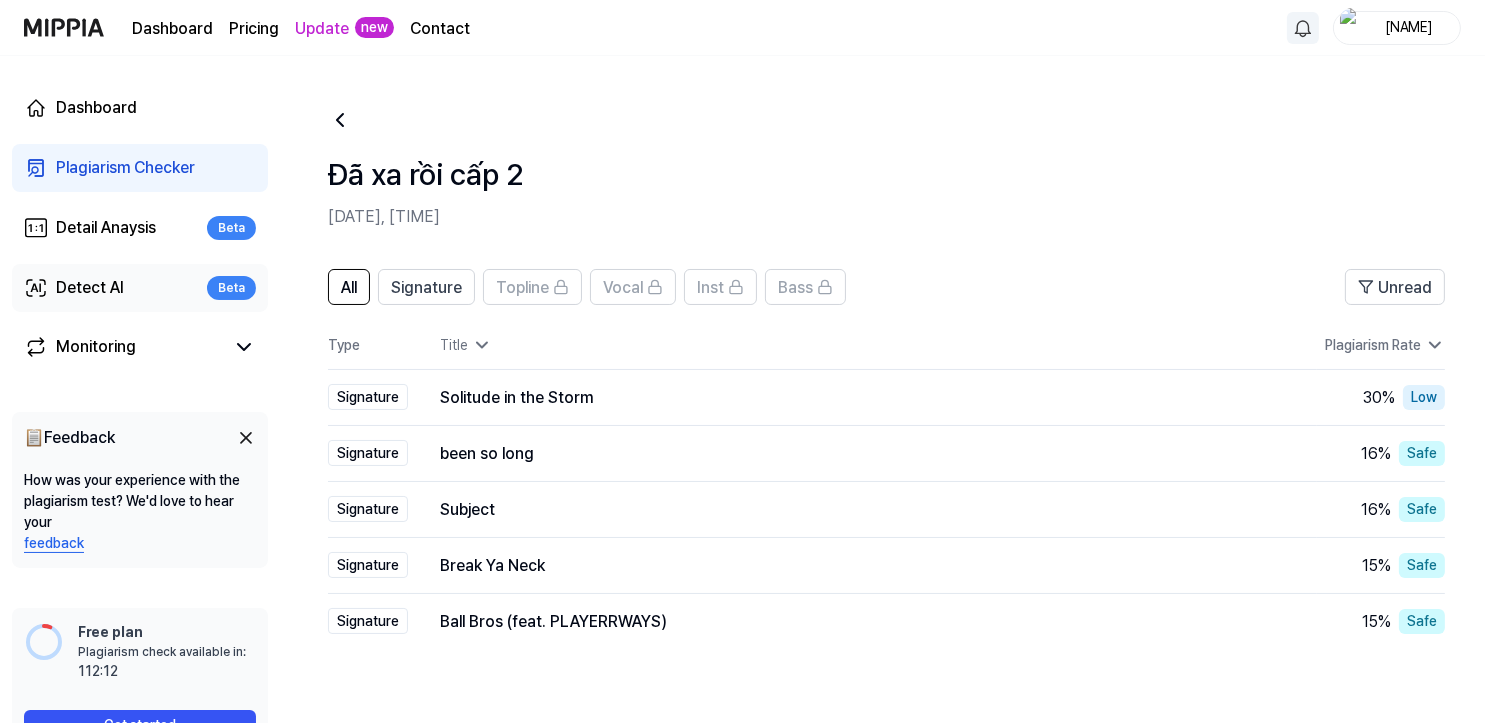 click on "Detect AI" at bounding box center (90, 288) 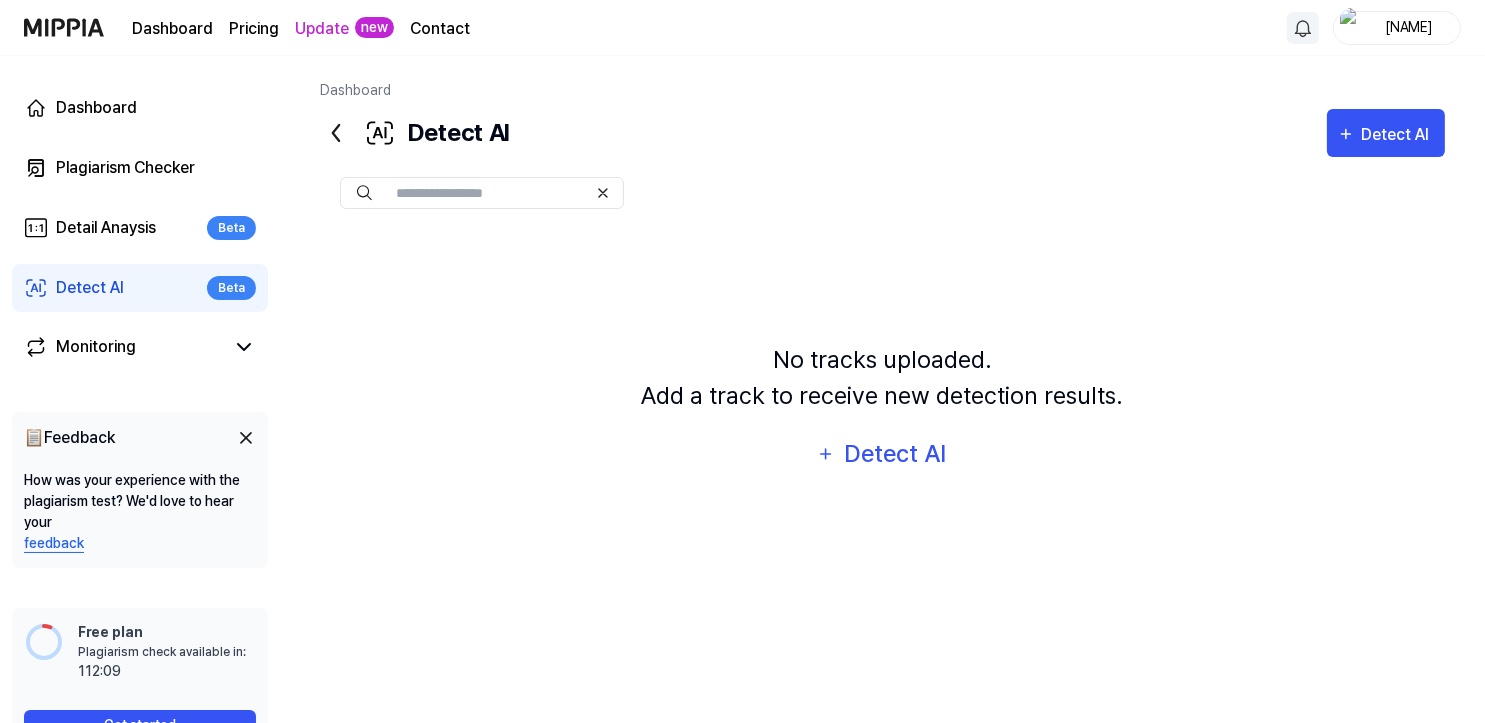 click on "No tracks uploaded.
Add a track to receive new detection results. Detect AI" at bounding box center (882, 410) 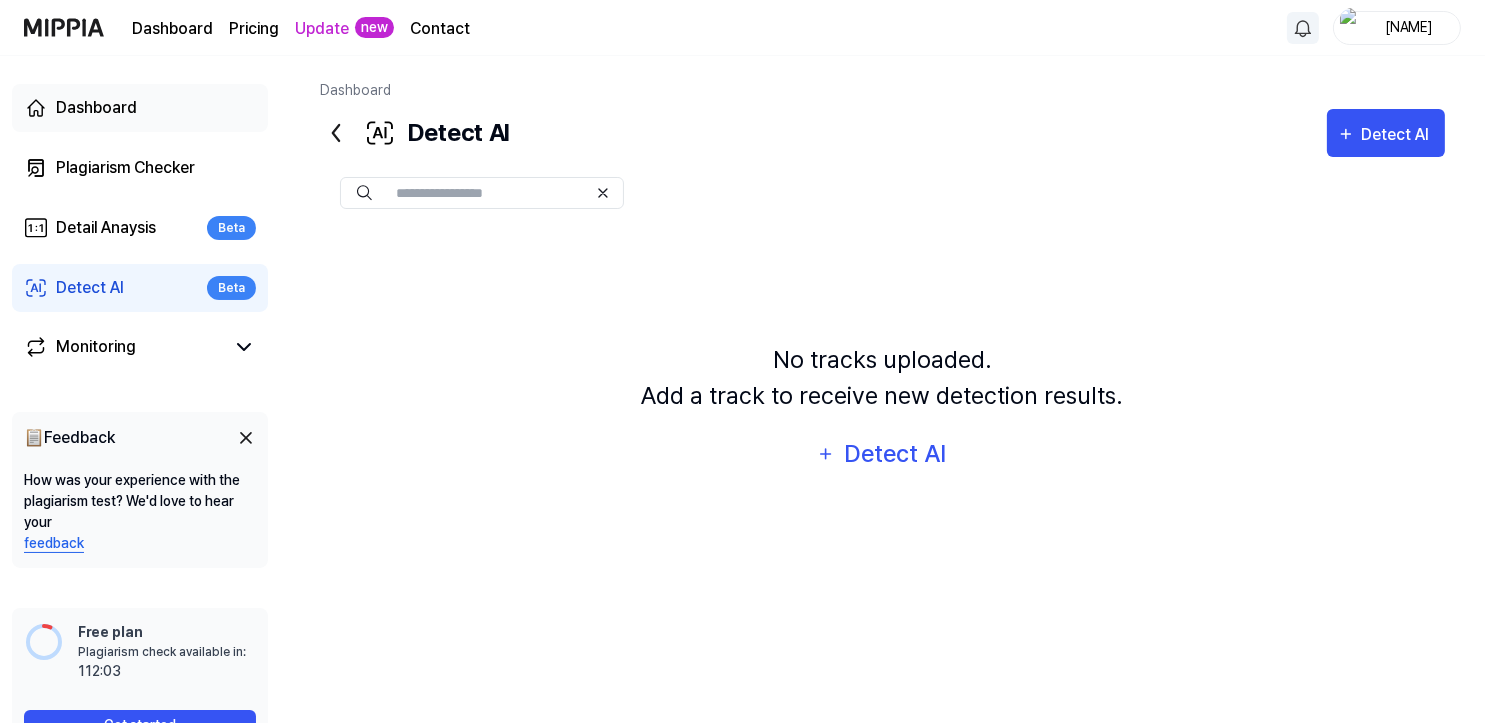 click on "Dashboard" at bounding box center [140, 108] 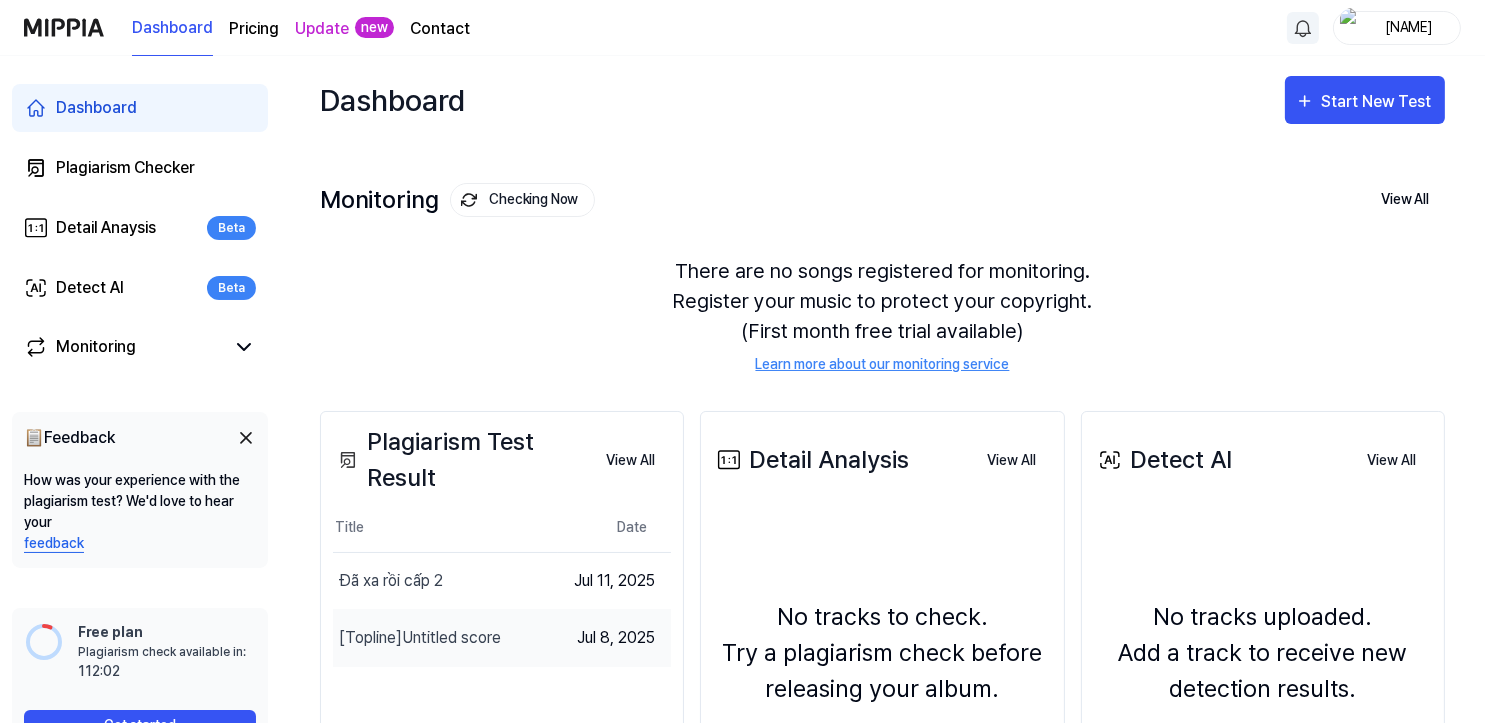 scroll, scrollTop: 246, scrollLeft: 0, axis: vertical 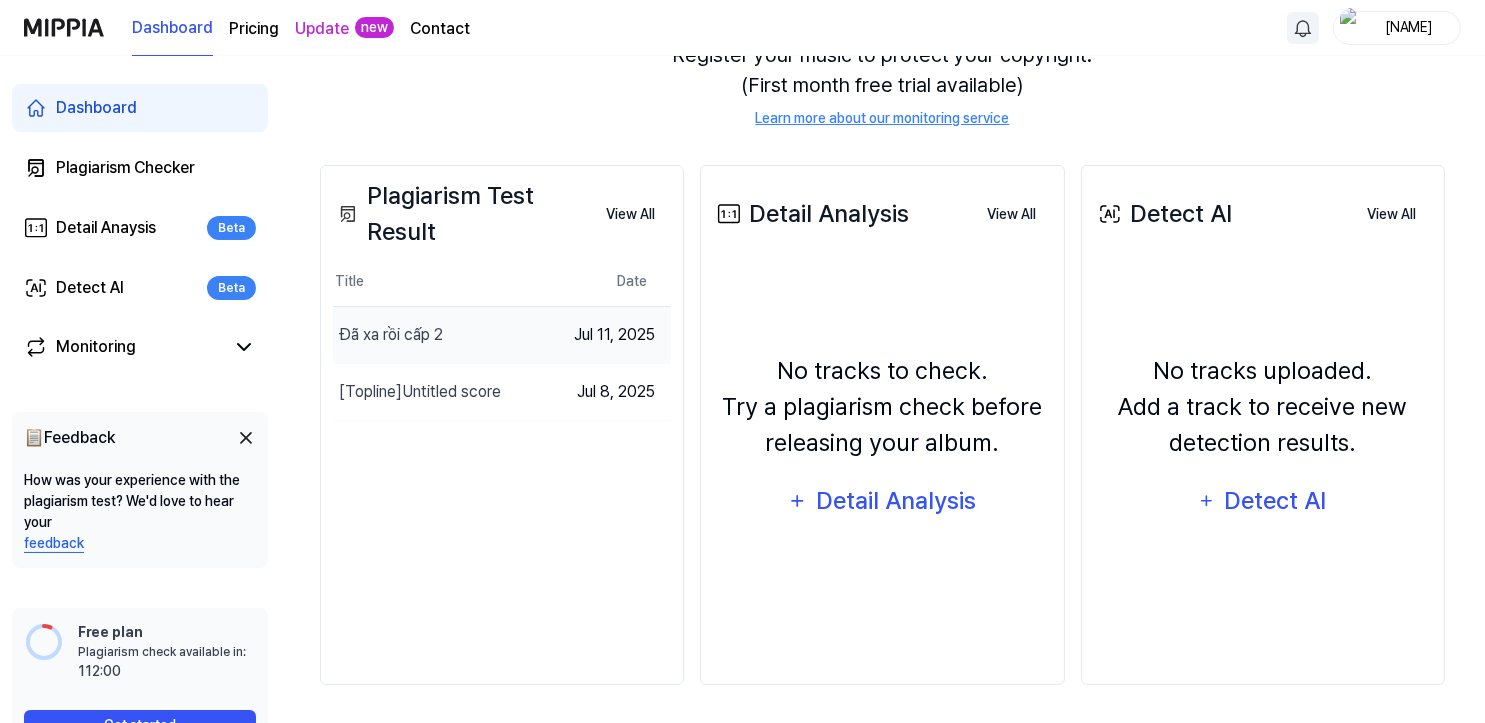 click on "Đã xa rồi cấp 2" at bounding box center [445, 335] 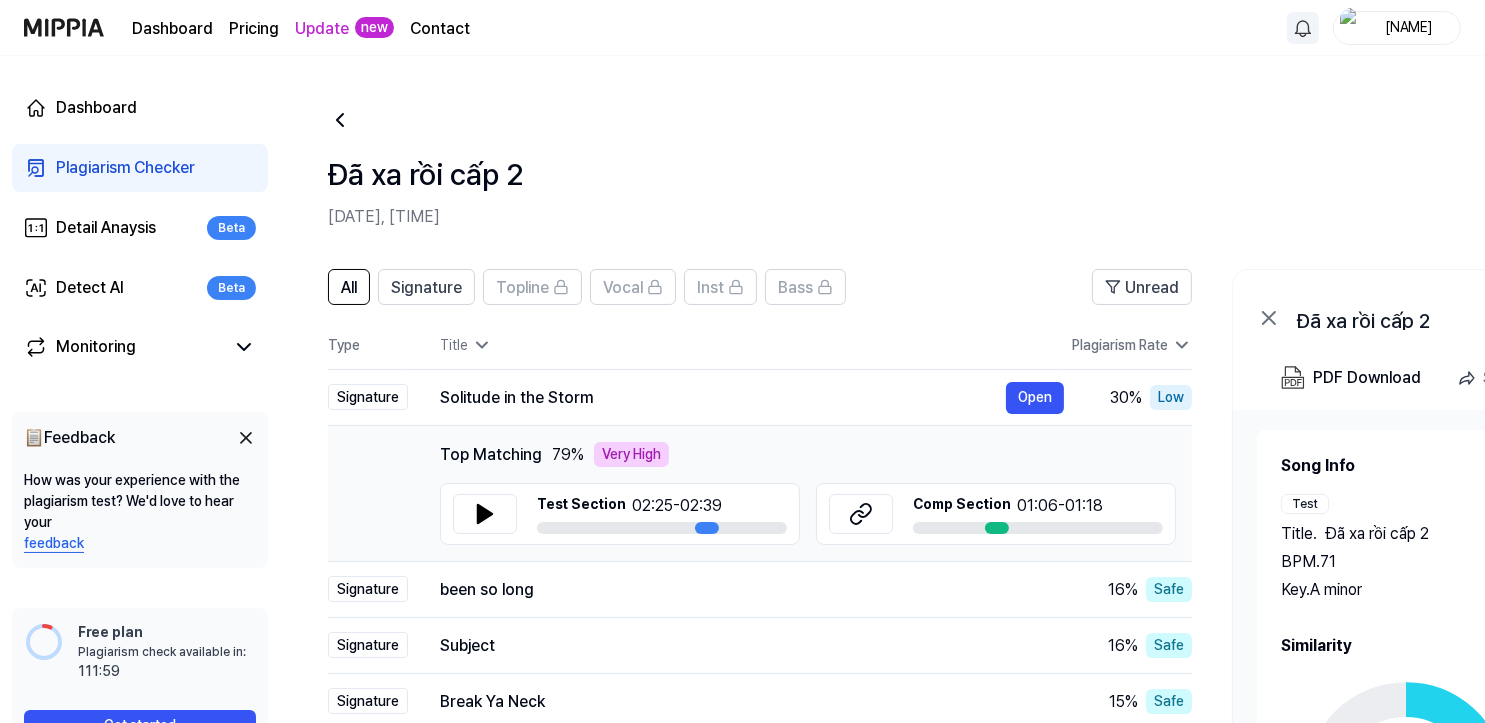 scroll, scrollTop: 150, scrollLeft: 0, axis: vertical 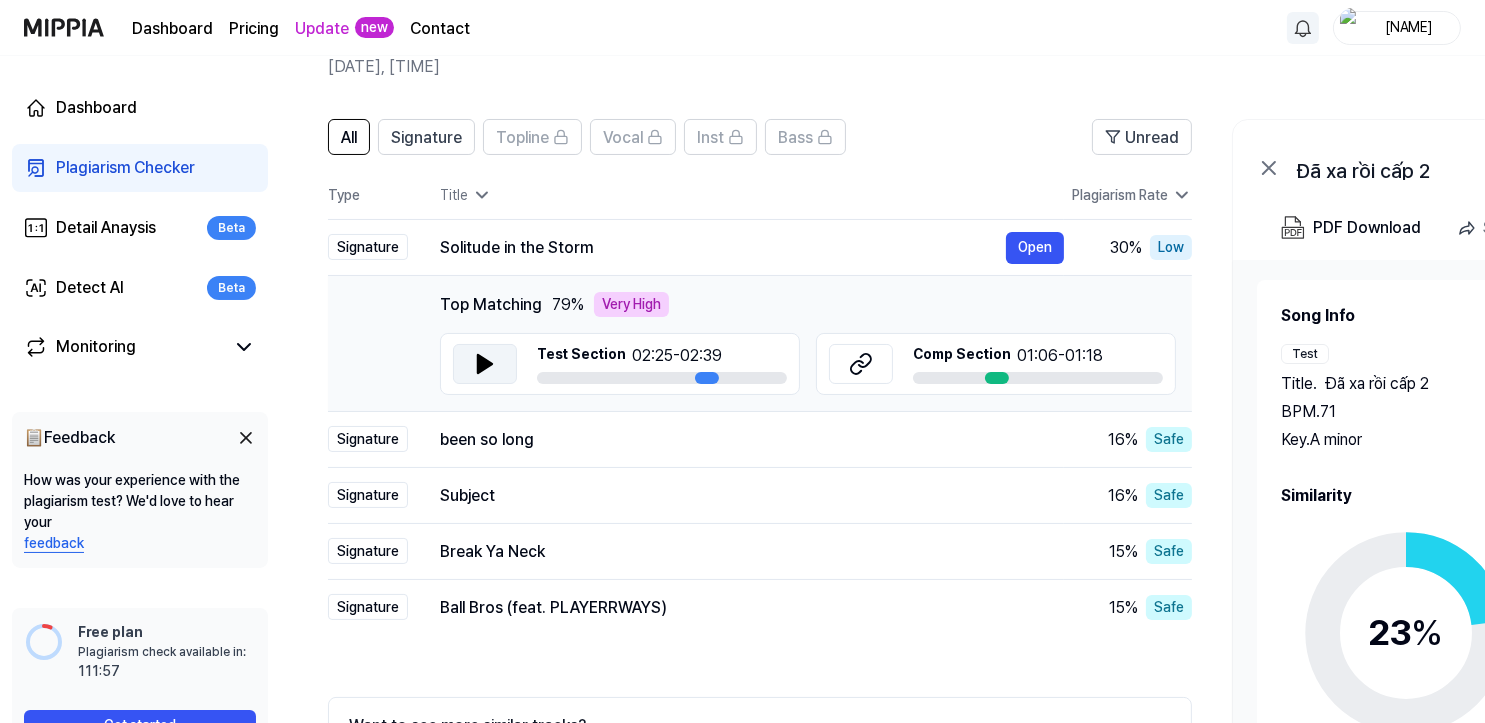 click 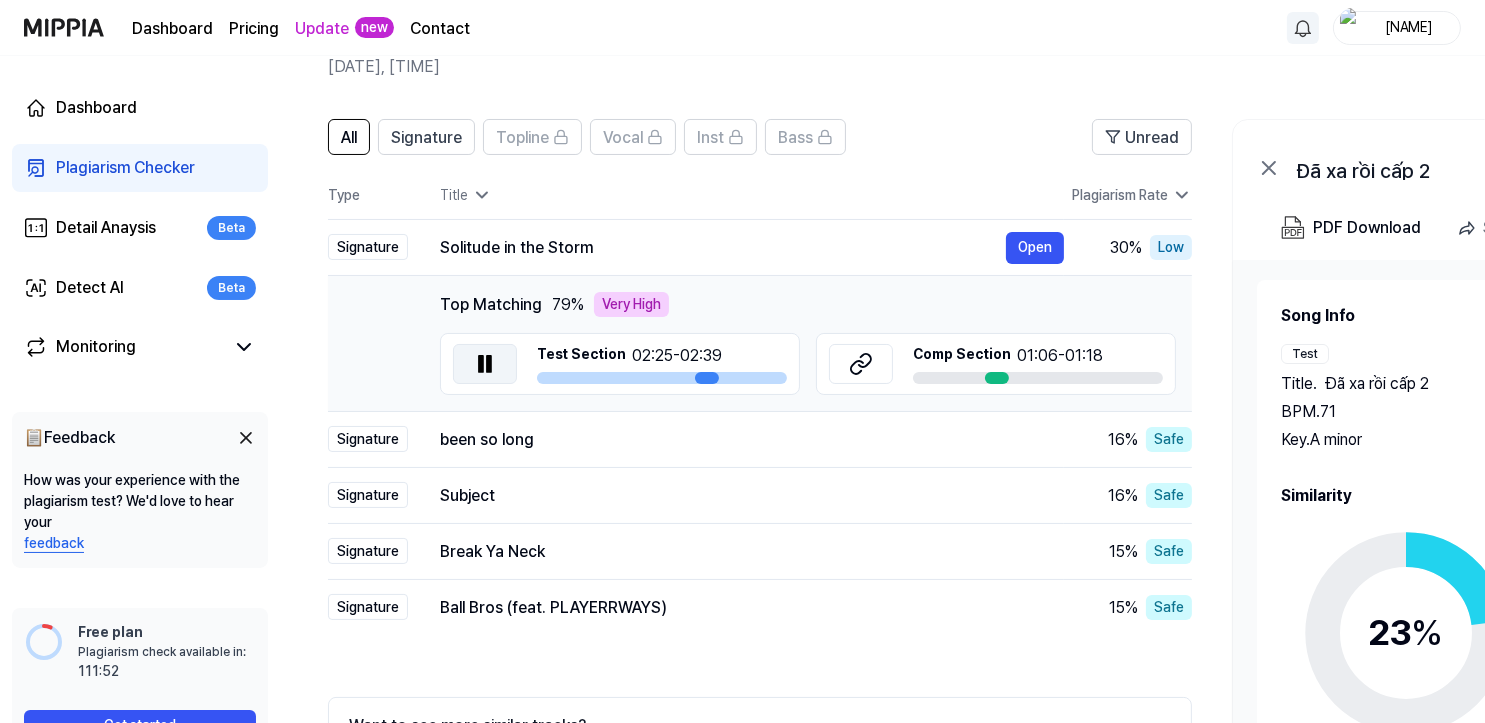 click 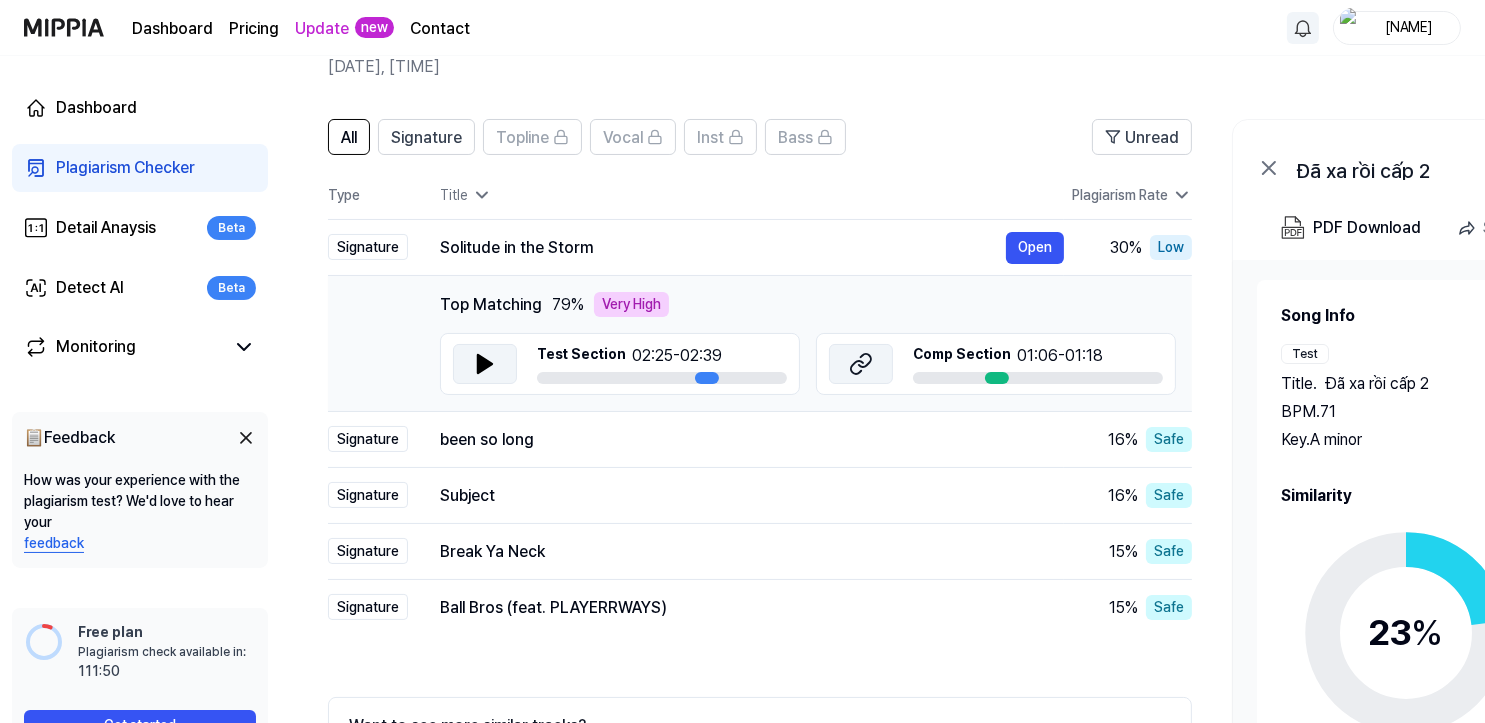click 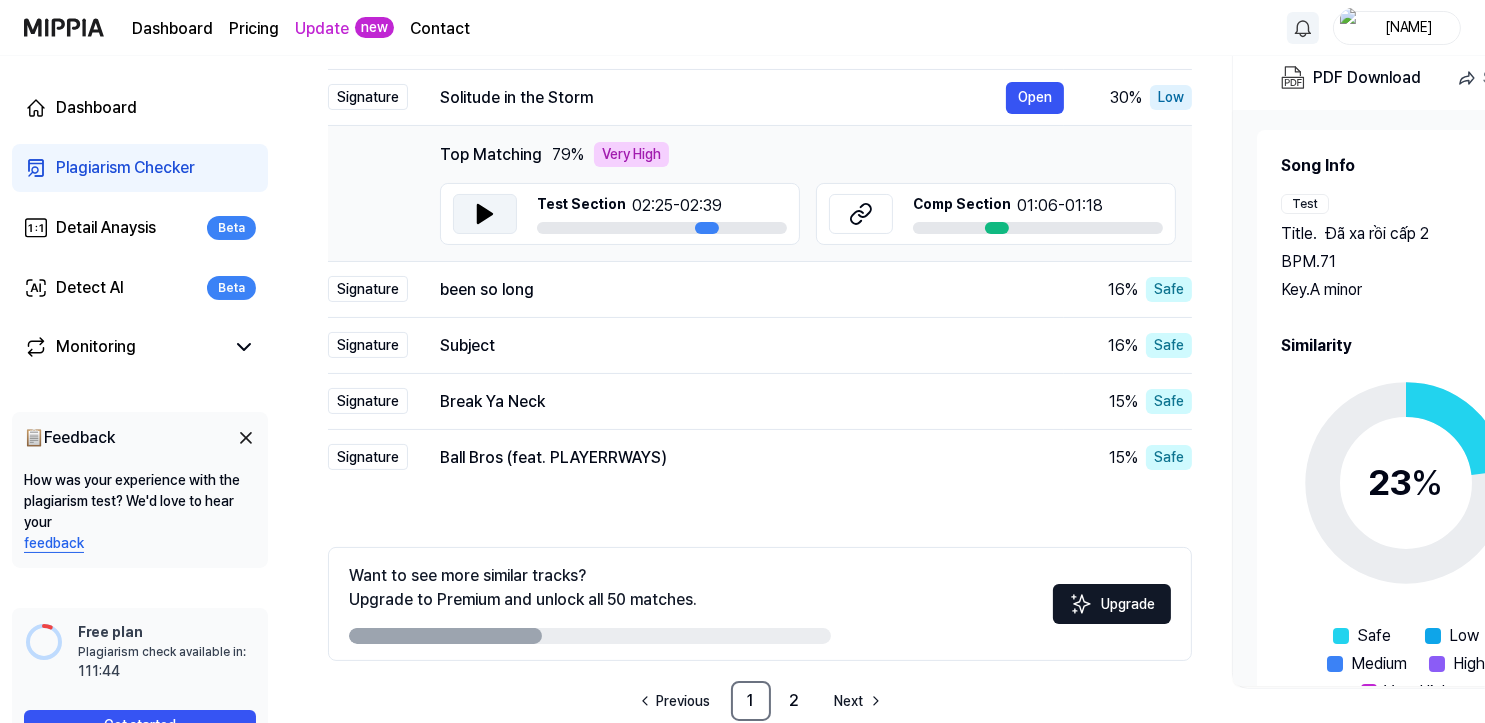 scroll, scrollTop: 337, scrollLeft: 0, axis: vertical 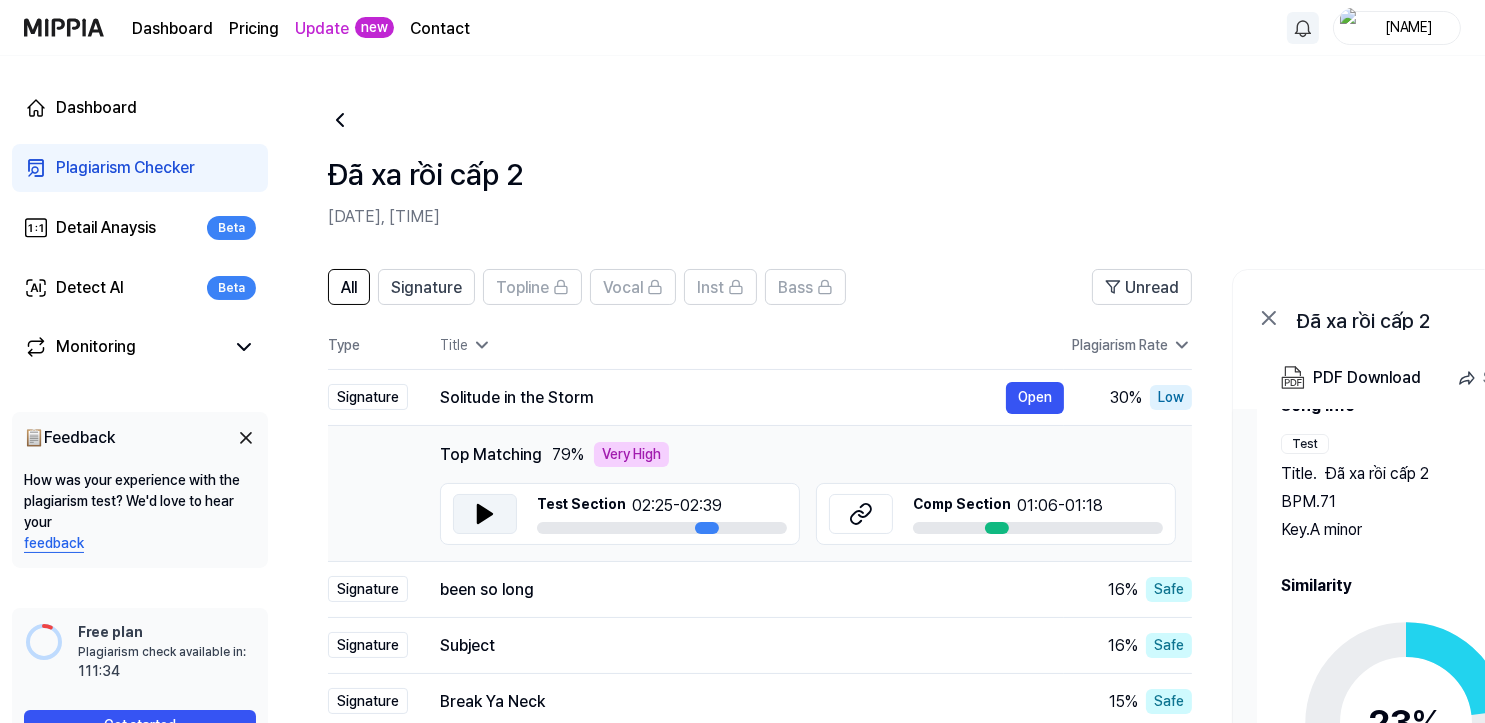 drag, startPoint x: 632, startPoint y: 508, endPoint x: 753, endPoint y: 501, distance: 121.20231 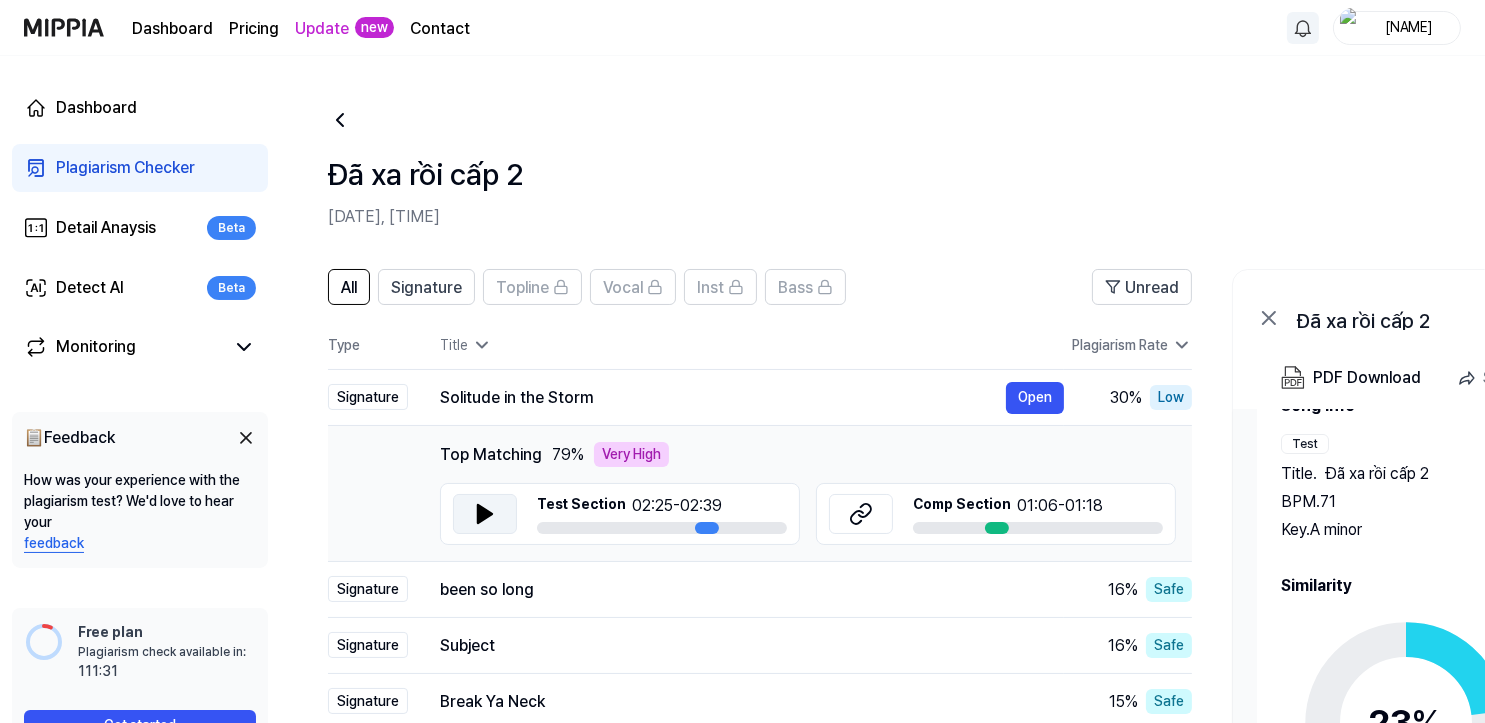 scroll, scrollTop: 150, scrollLeft: 0, axis: vertical 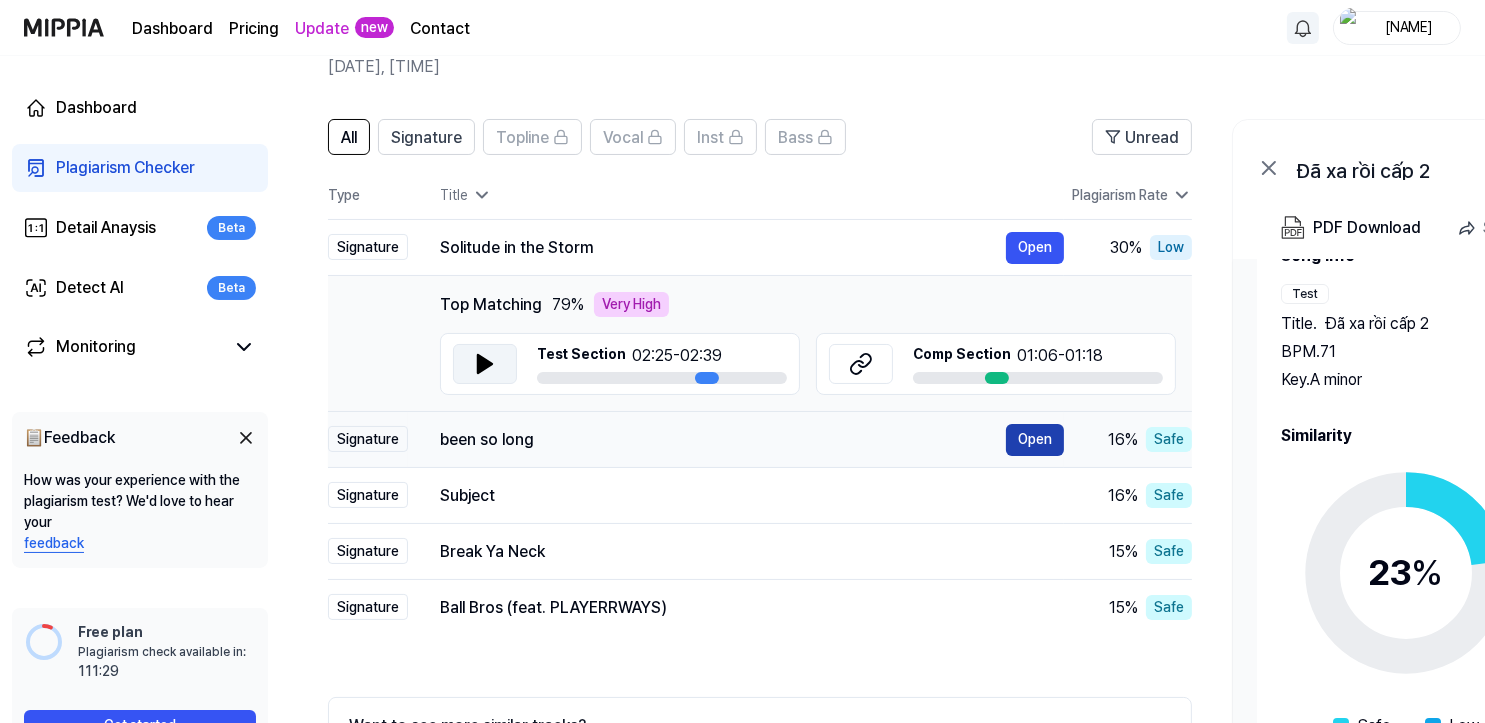 click on "Open" at bounding box center (1035, 440) 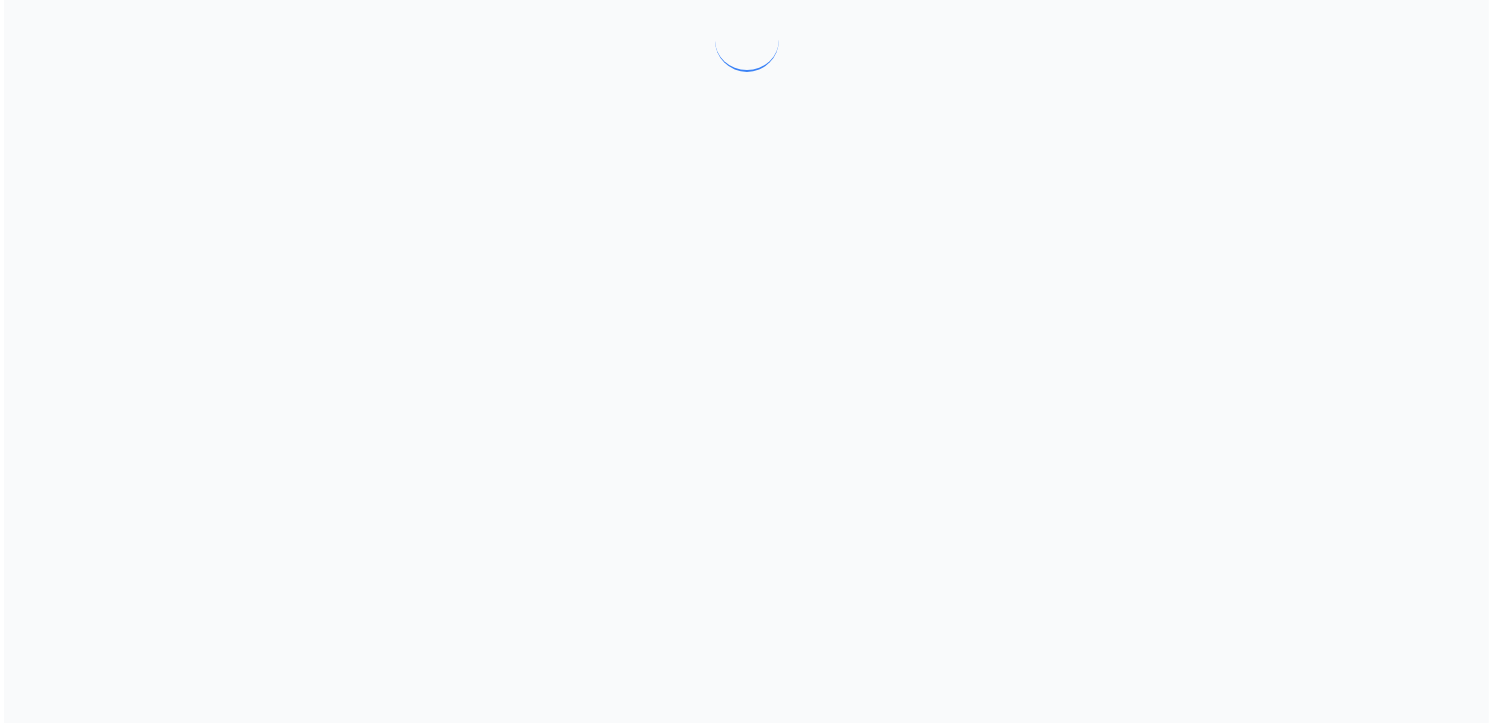 scroll, scrollTop: 0, scrollLeft: 0, axis: both 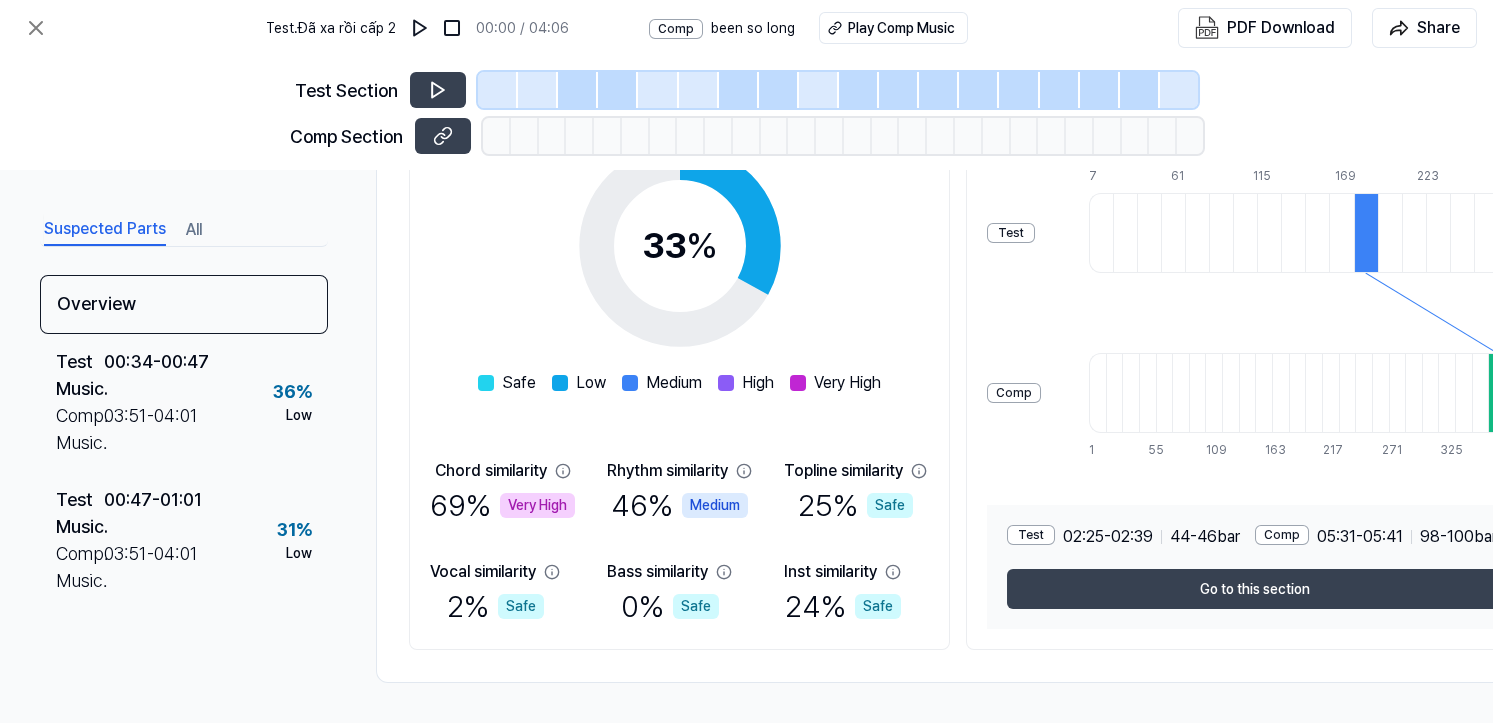 drag, startPoint x: 482, startPoint y: 497, endPoint x: 576, endPoint y: 501, distance: 94.08507 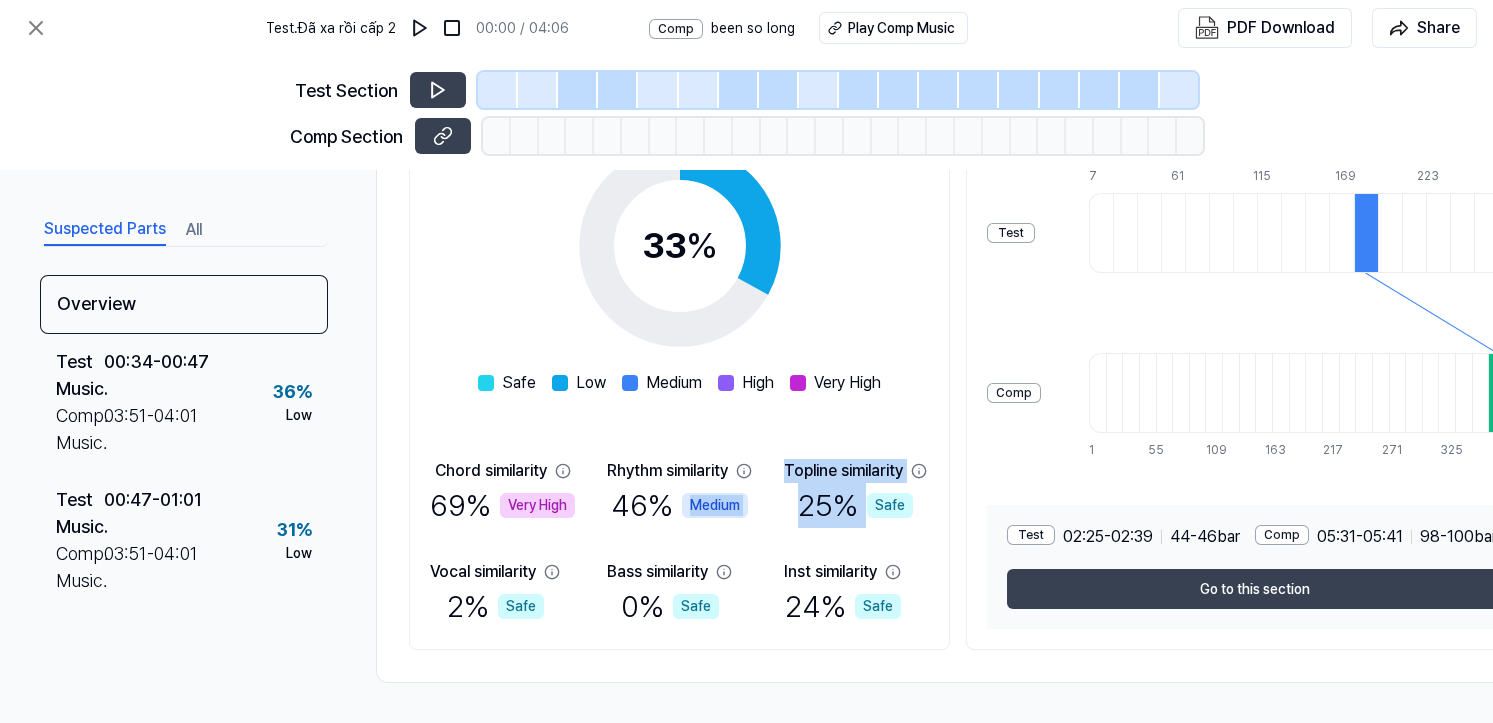 drag, startPoint x: 700, startPoint y: 507, endPoint x: 780, endPoint y: 523, distance: 81.58431 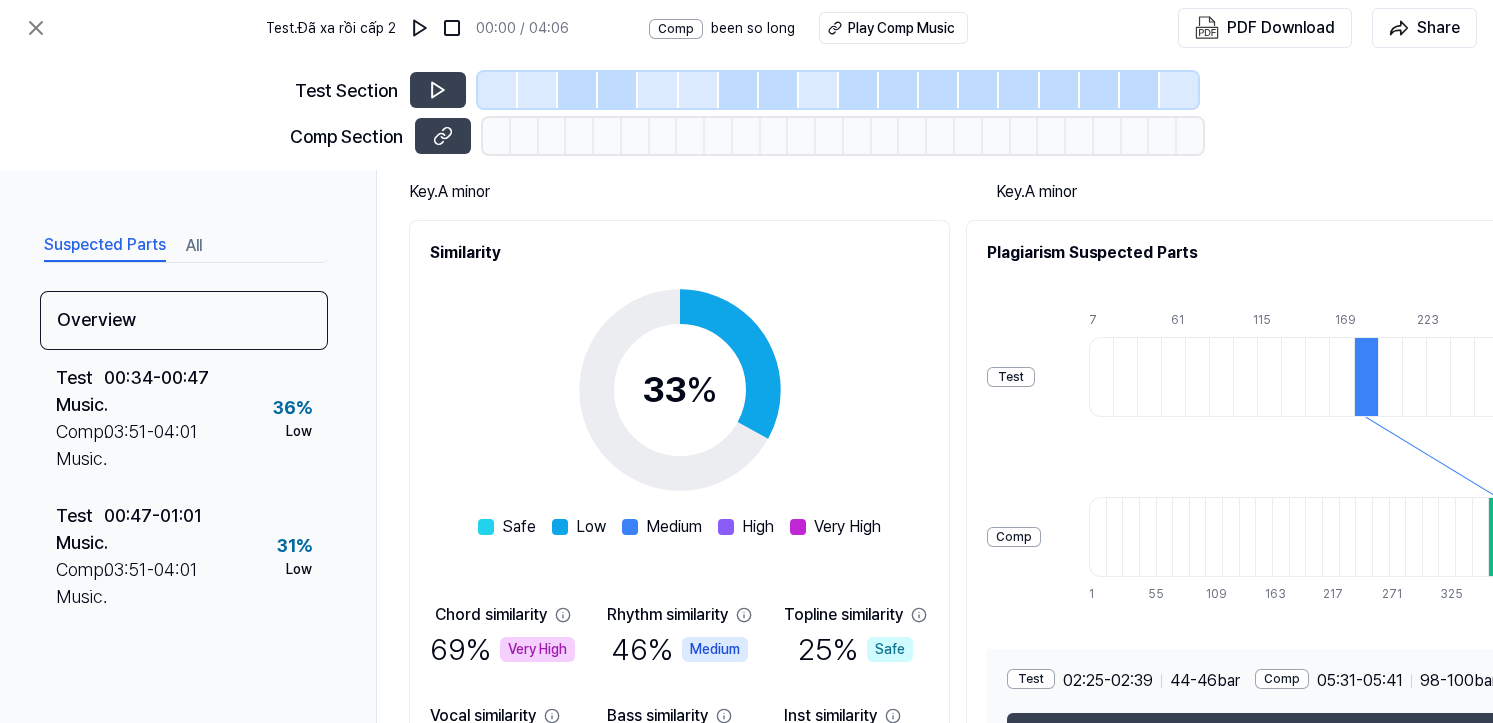 scroll, scrollTop: 0, scrollLeft: 0, axis: both 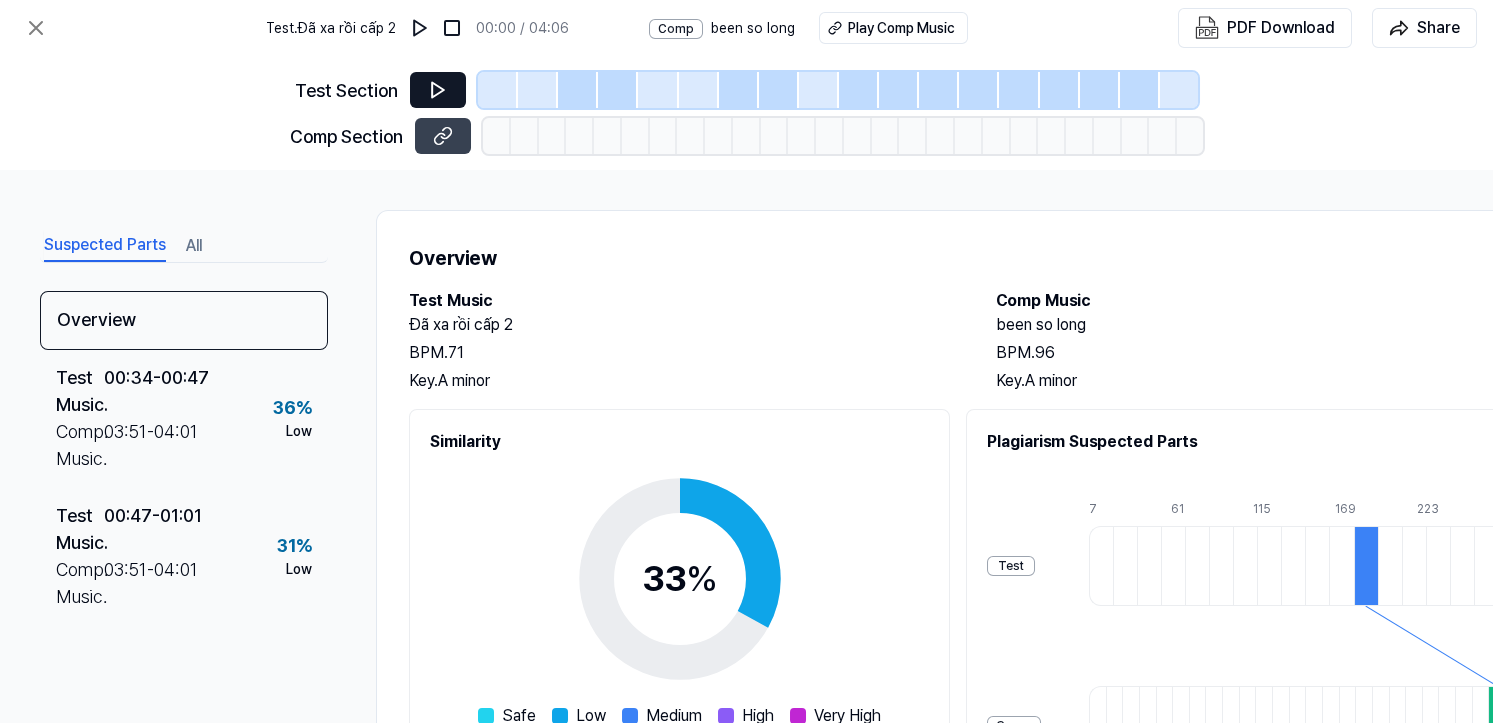click at bounding box center (438, 90) 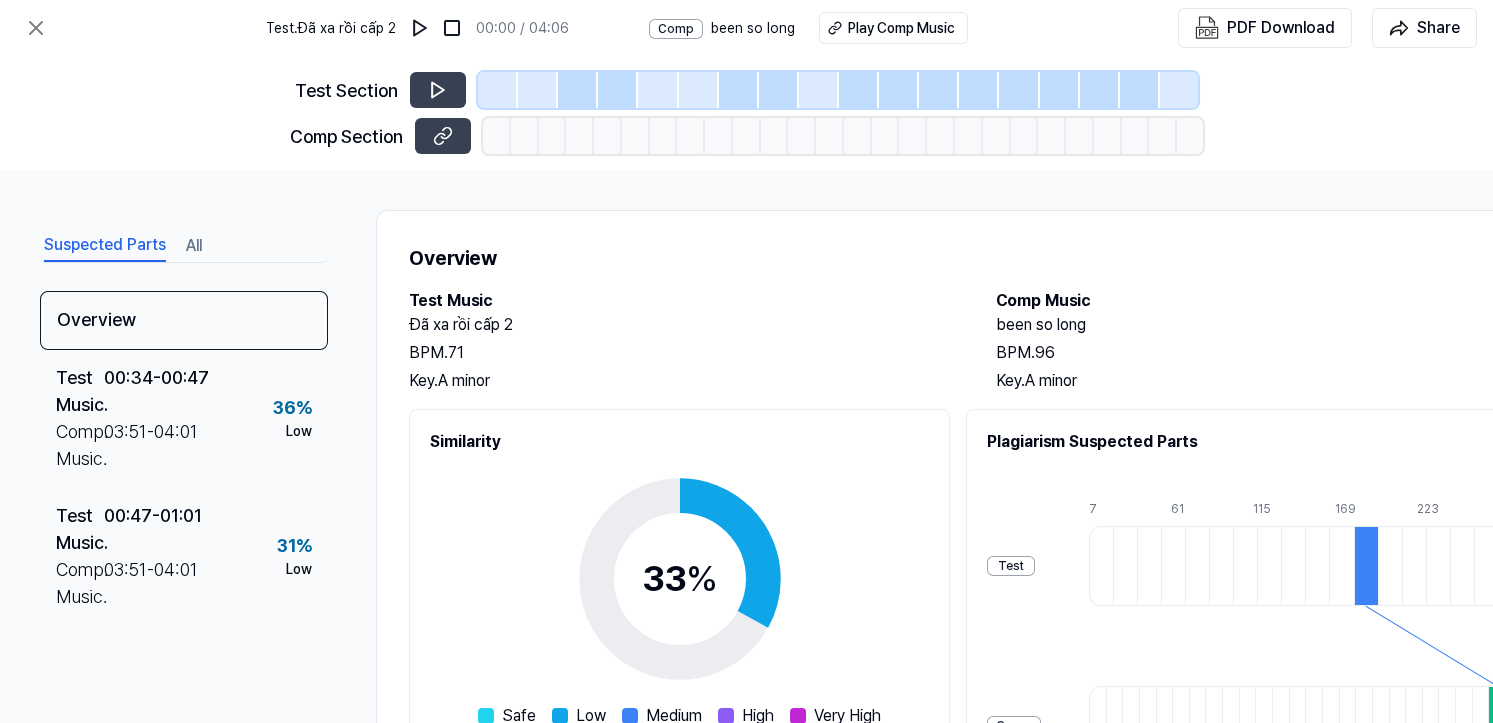 scroll, scrollTop: 300, scrollLeft: 0, axis: vertical 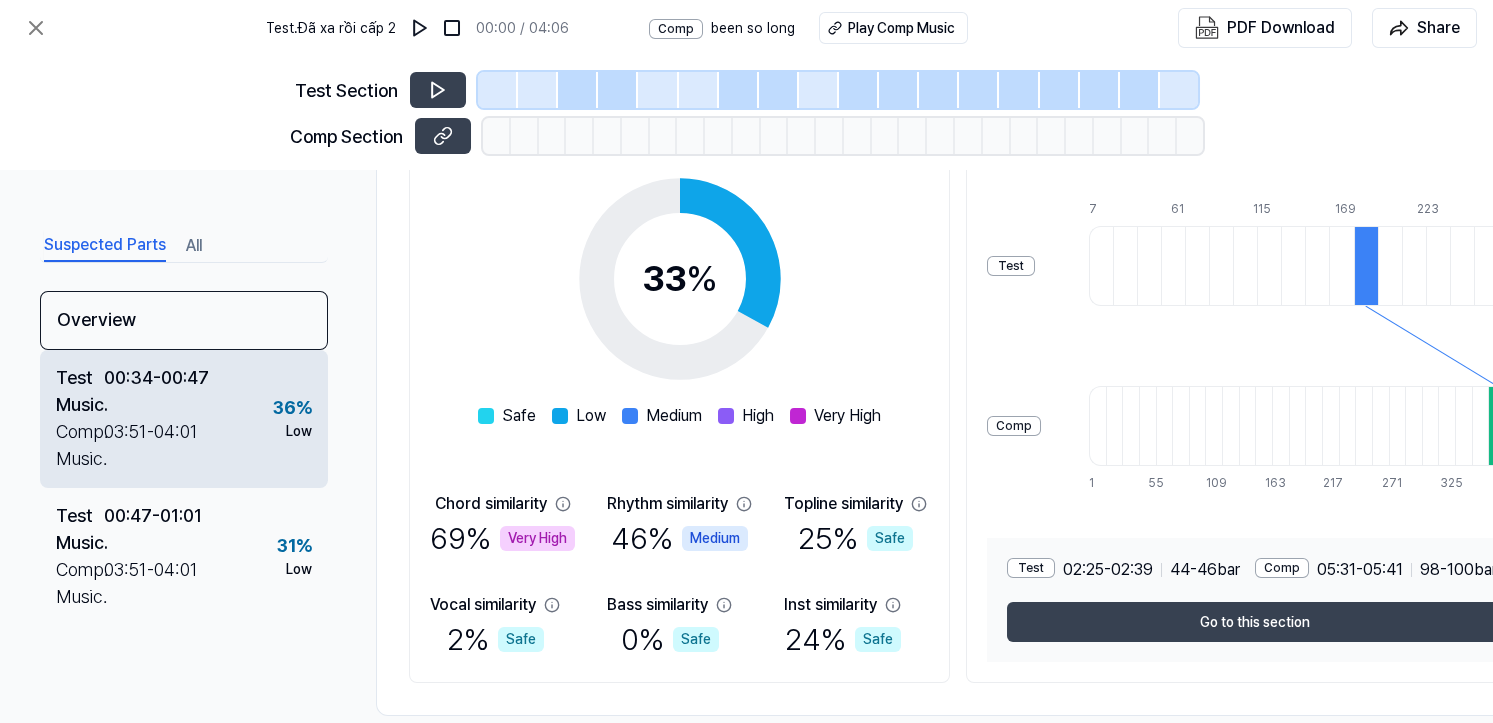click on "Test Music . 00:34 - 00:47 Comp. Music . 03:51 - 04:01 36 % Low" at bounding box center (184, 419) 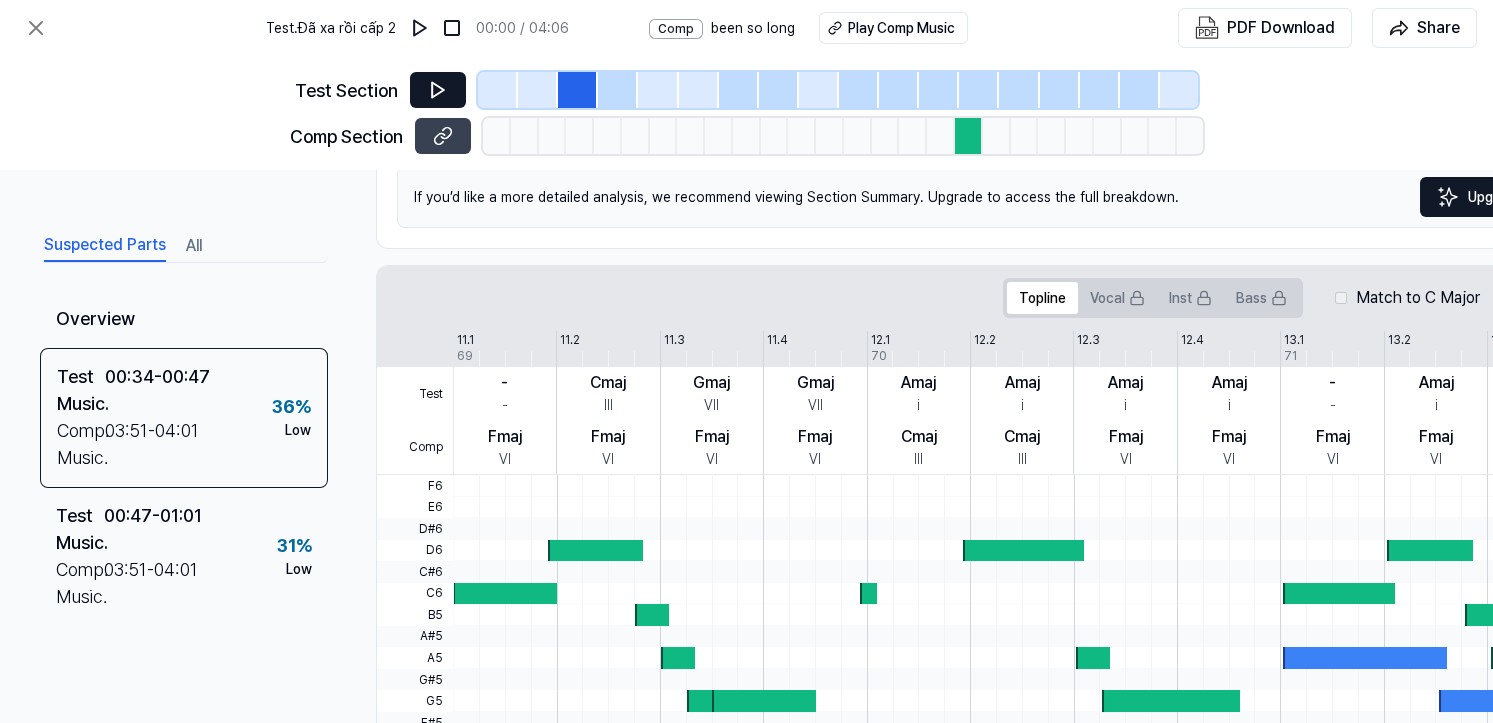 click at bounding box center (438, 90) 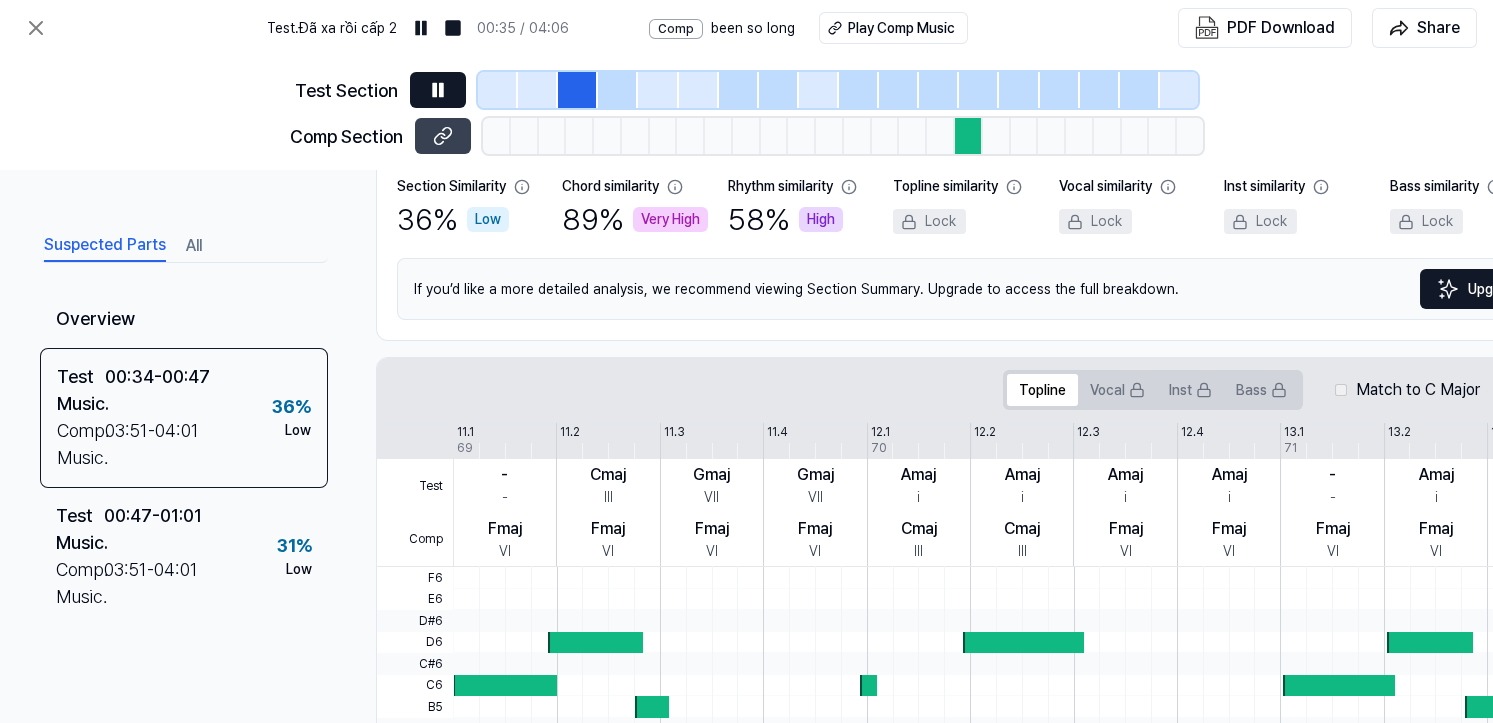 scroll, scrollTop: 358, scrollLeft: 0, axis: vertical 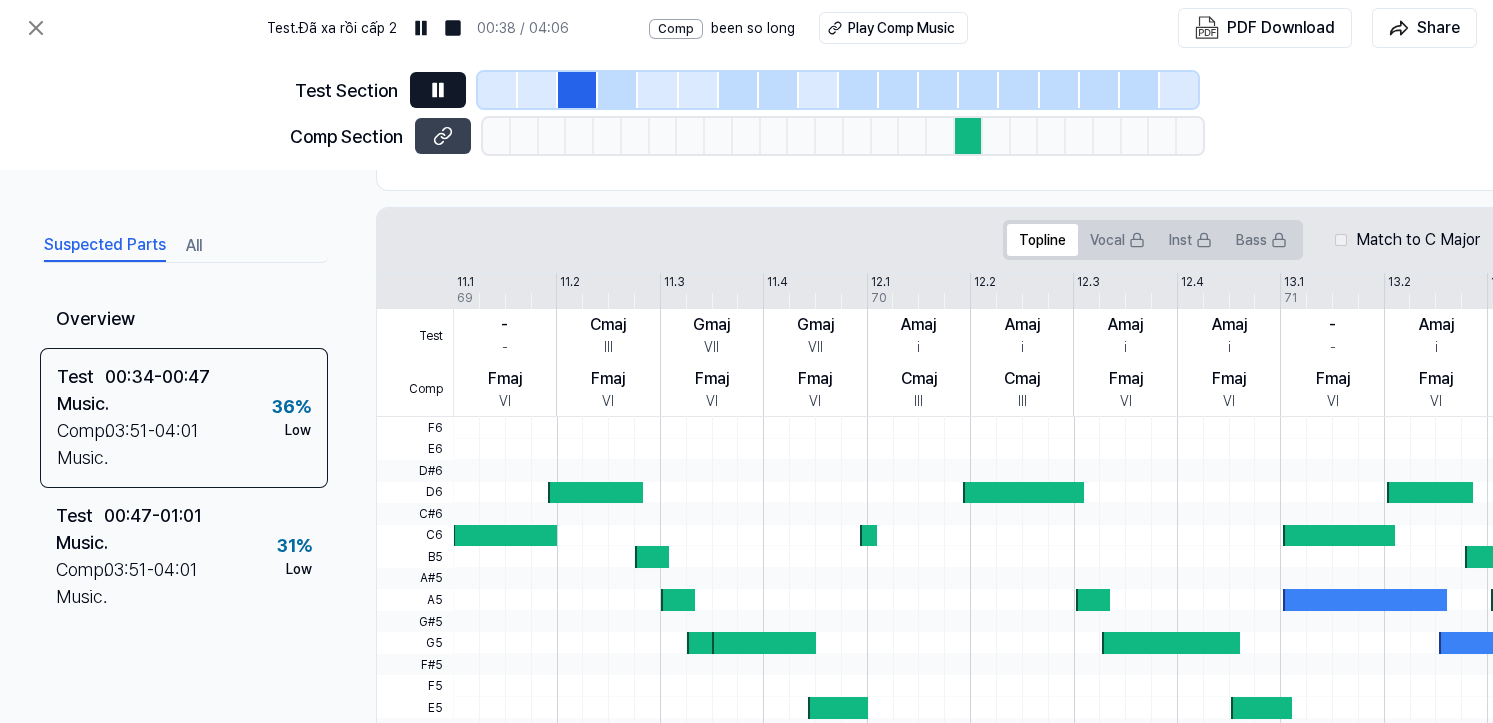 click at bounding box center [438, 90] 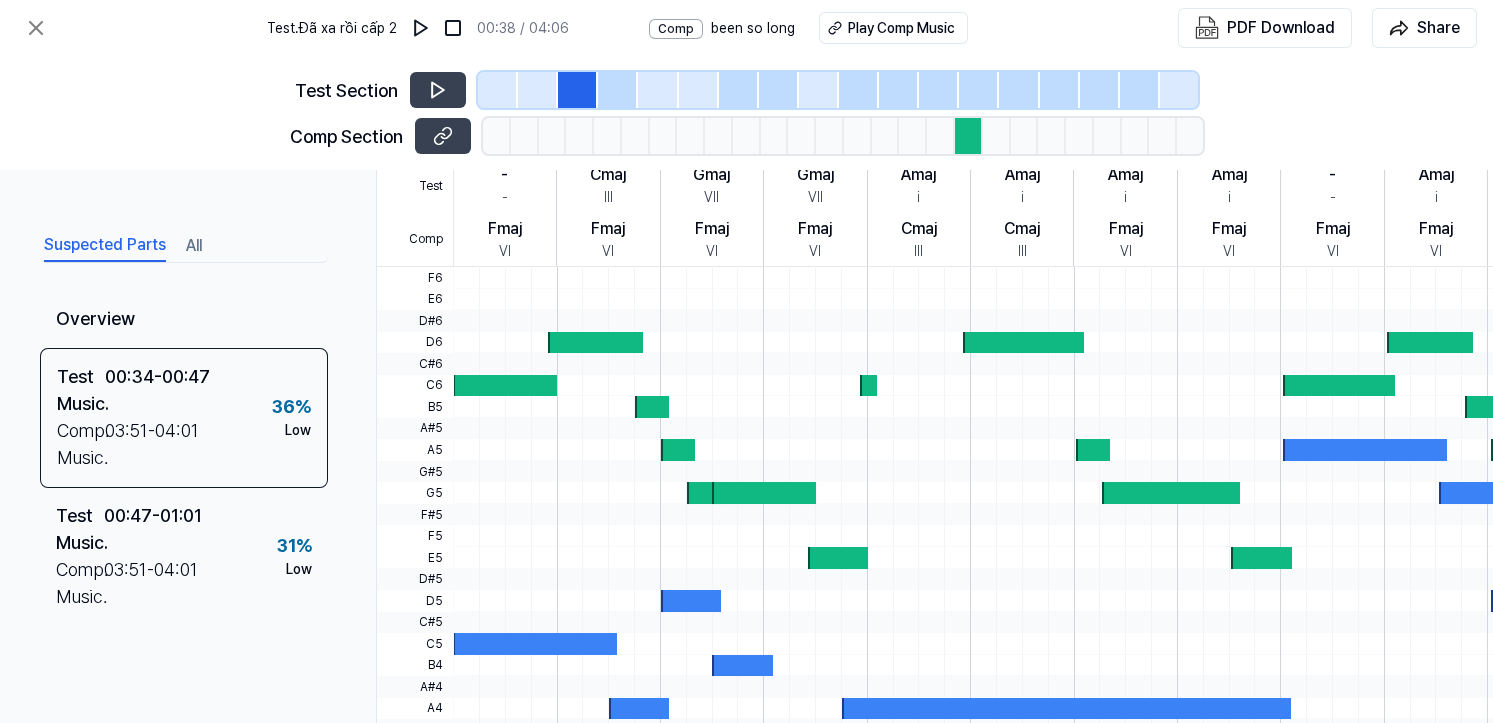 scroll, scrollTop: 658, scrollLeft: 0, axis: vertical 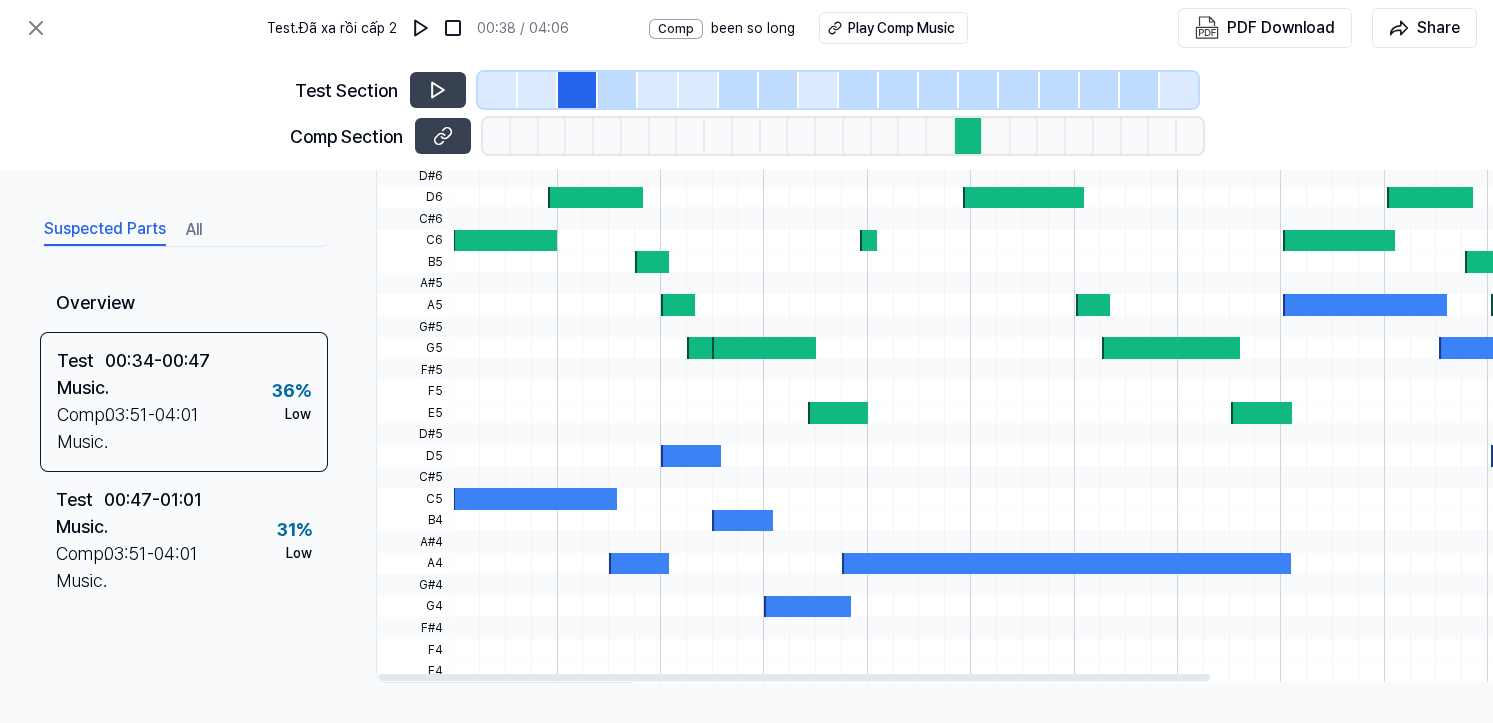click at bounding box center (505, 241) 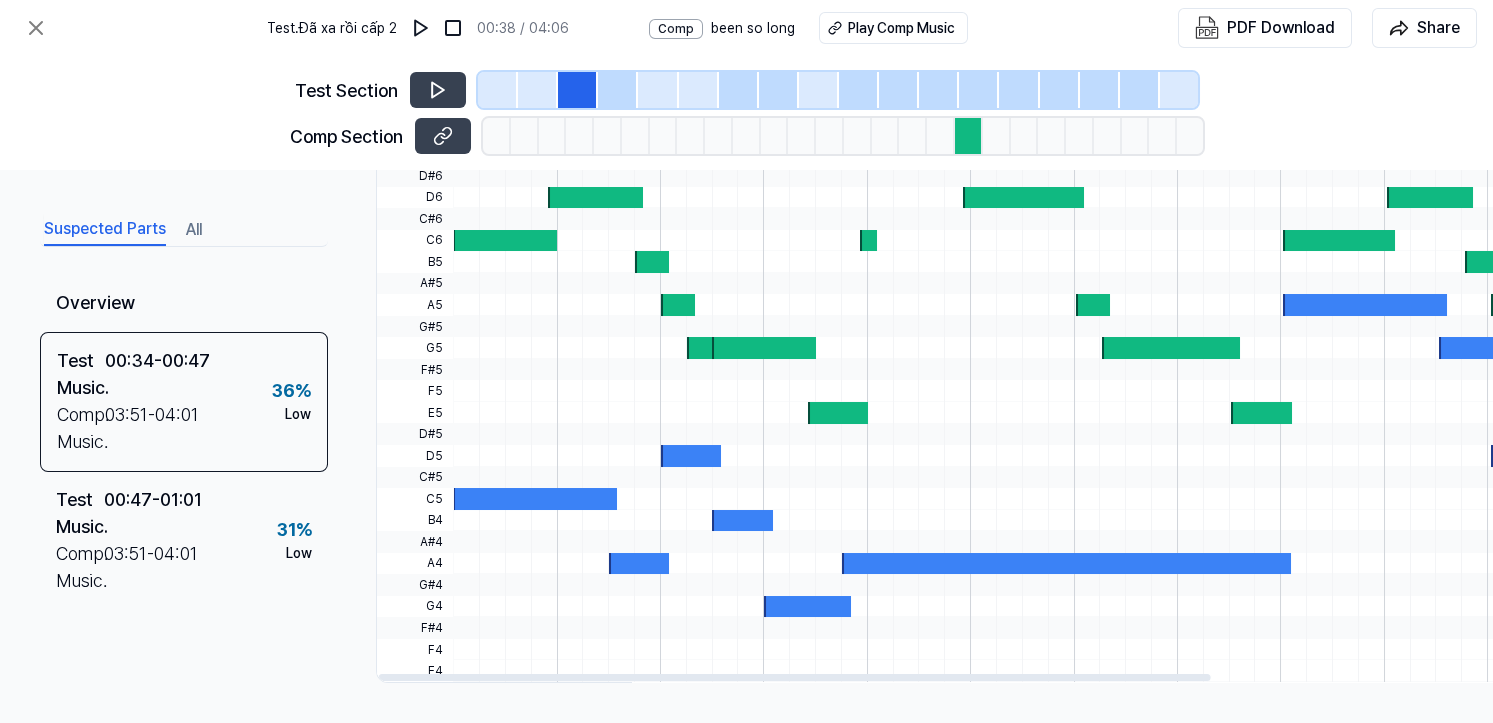 click at bounding box center (1279, 219) 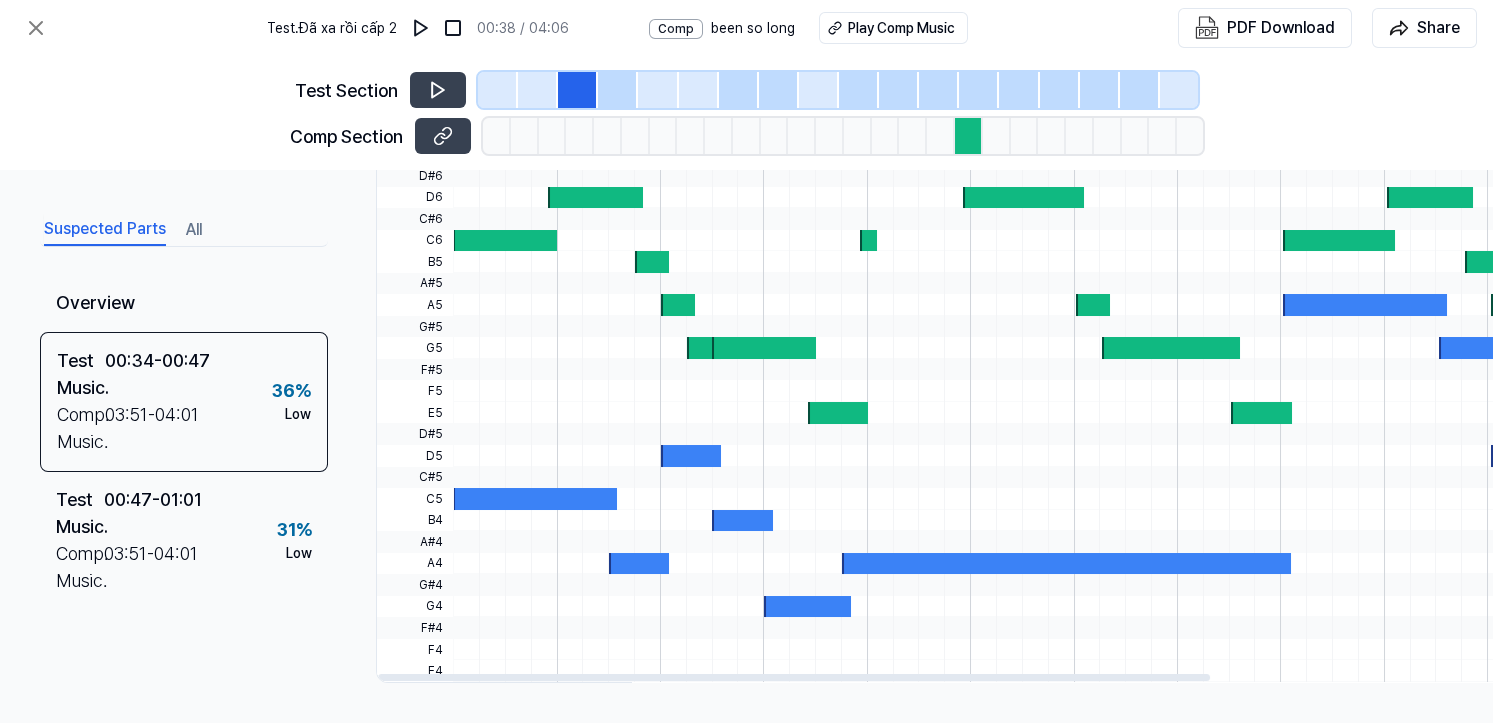 drag, startPoint x: 808, startPoint y: 351, endPoint x: 859, endPoint y: 349, distance: 51.0392 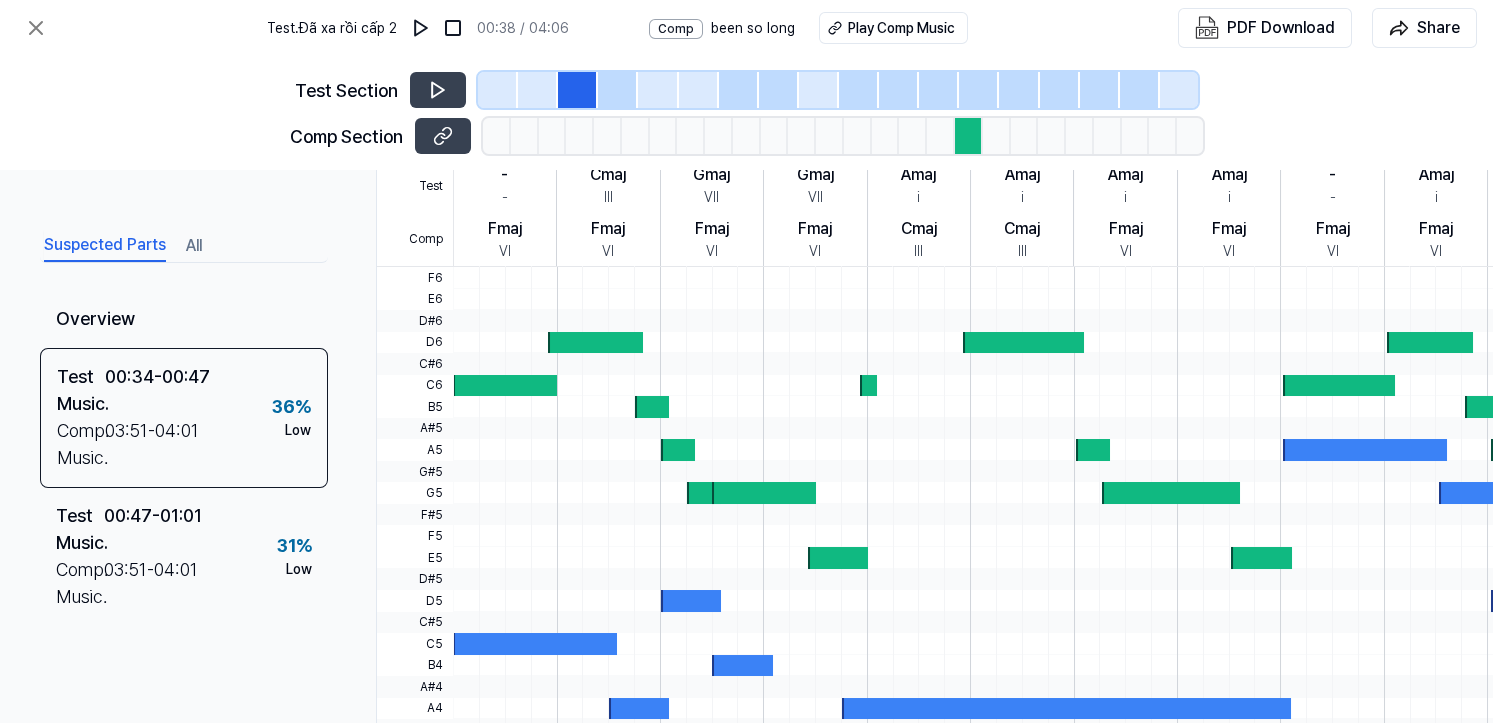 scroll, scrollTop: 358, scrollLeft: 0, axis: vertical 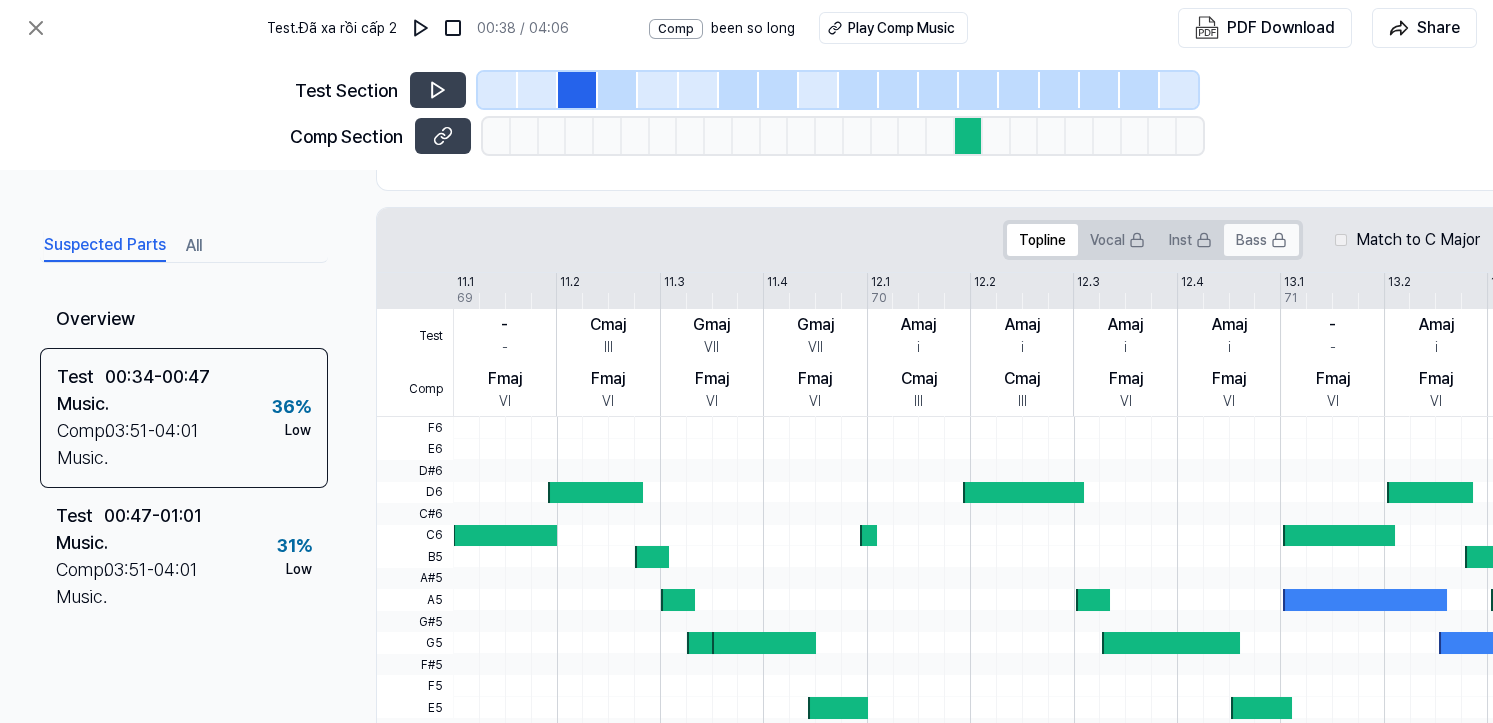 click on "Bass" at bounding box center [1261, 240] 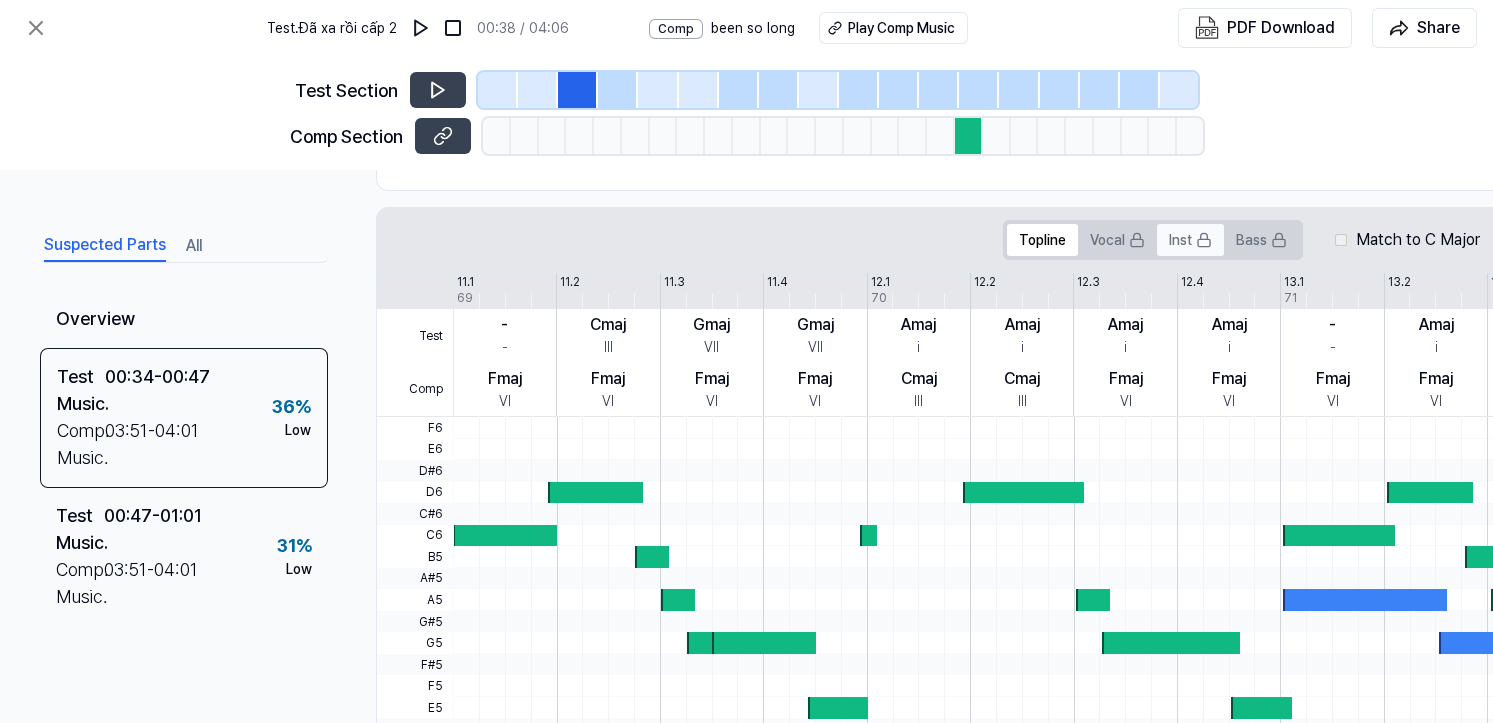 click on "Inst" at bounding box center [1190, 240] 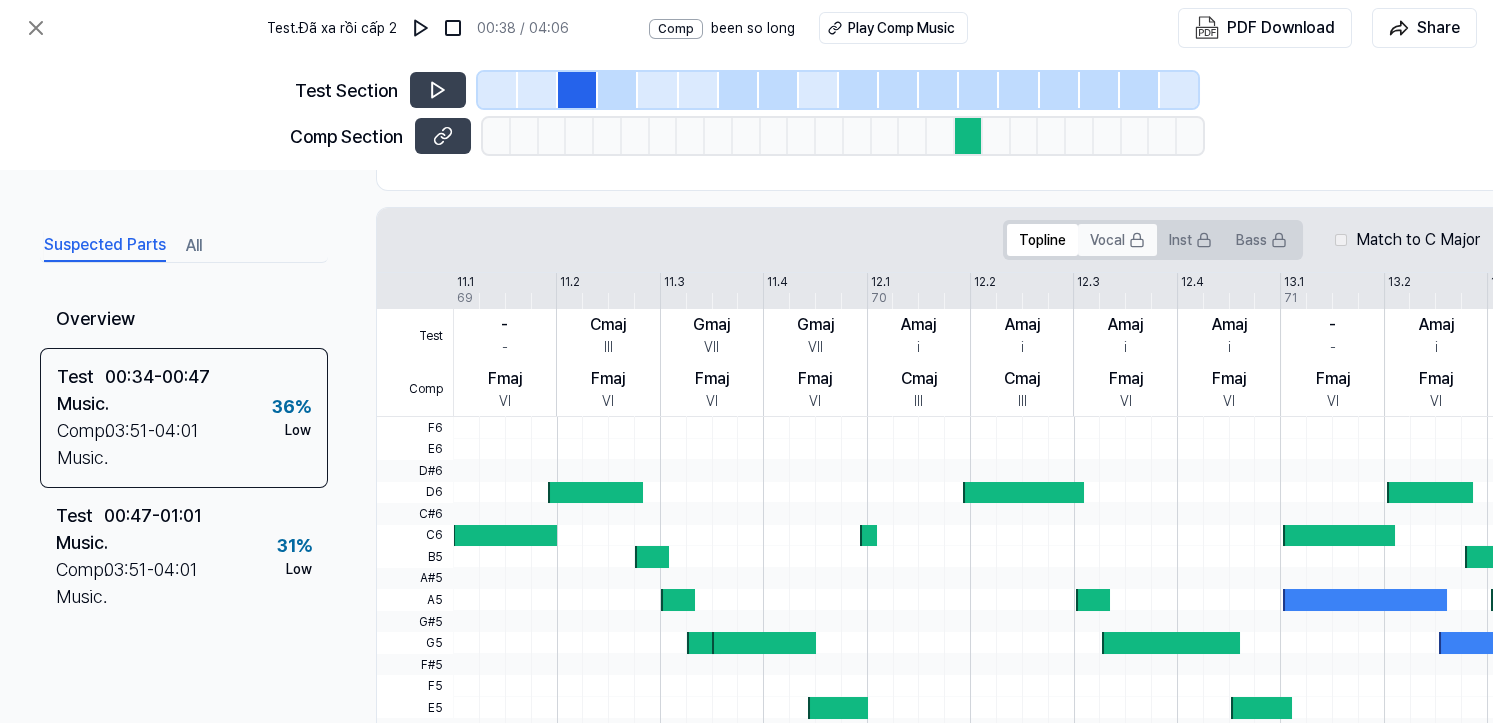 click on "Vocal" at bounding box center [1117, 240] 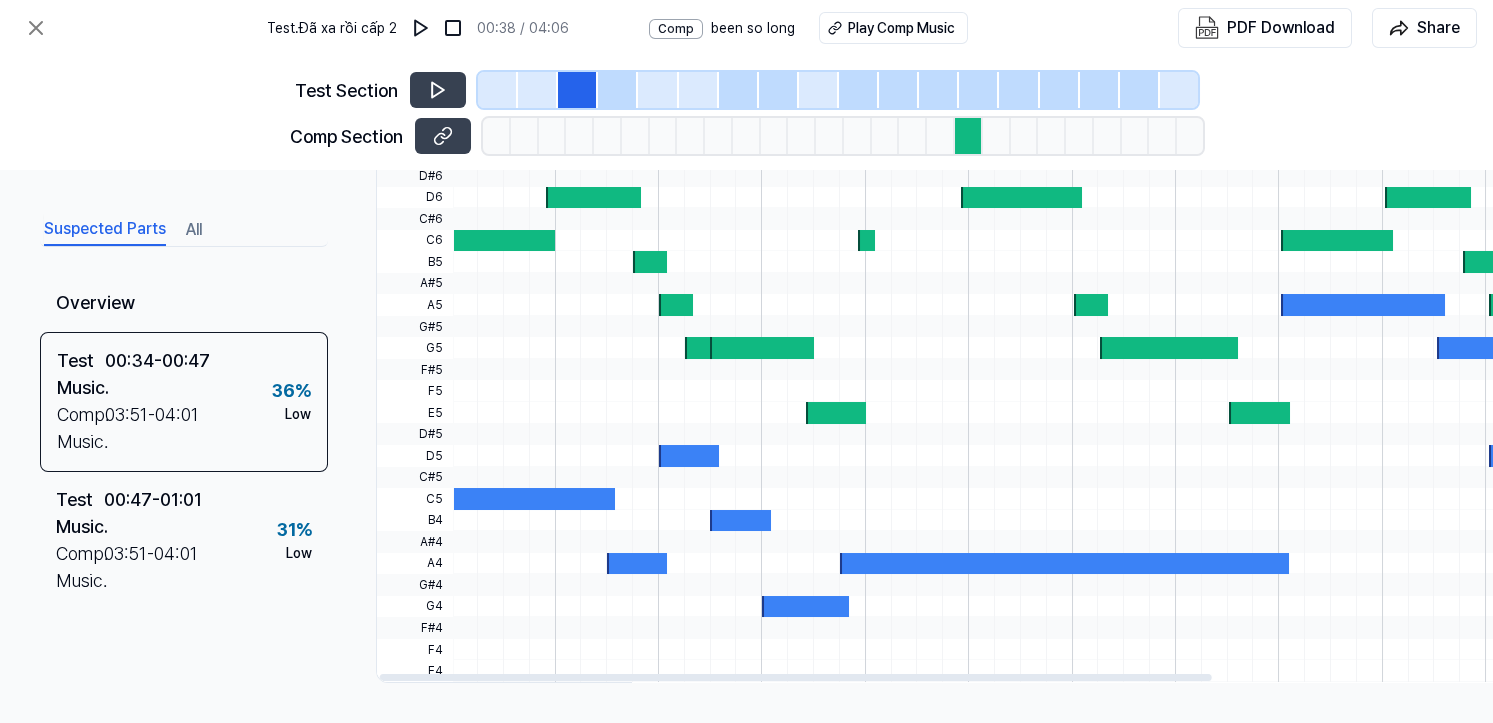scroll, scrollTop: 358, scrollLeft: 0, axis: vertical 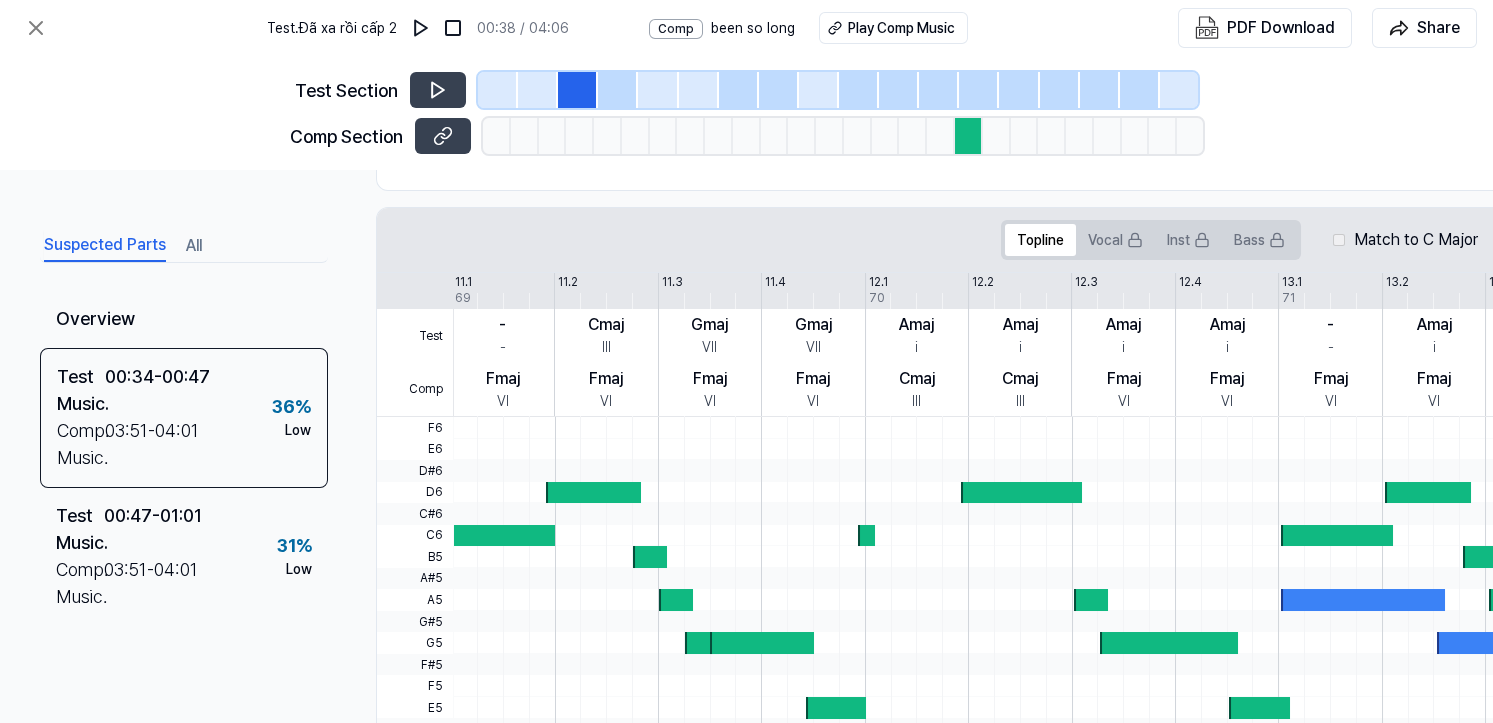 click on "Fmaj VI" at bounding box center (502, 389) 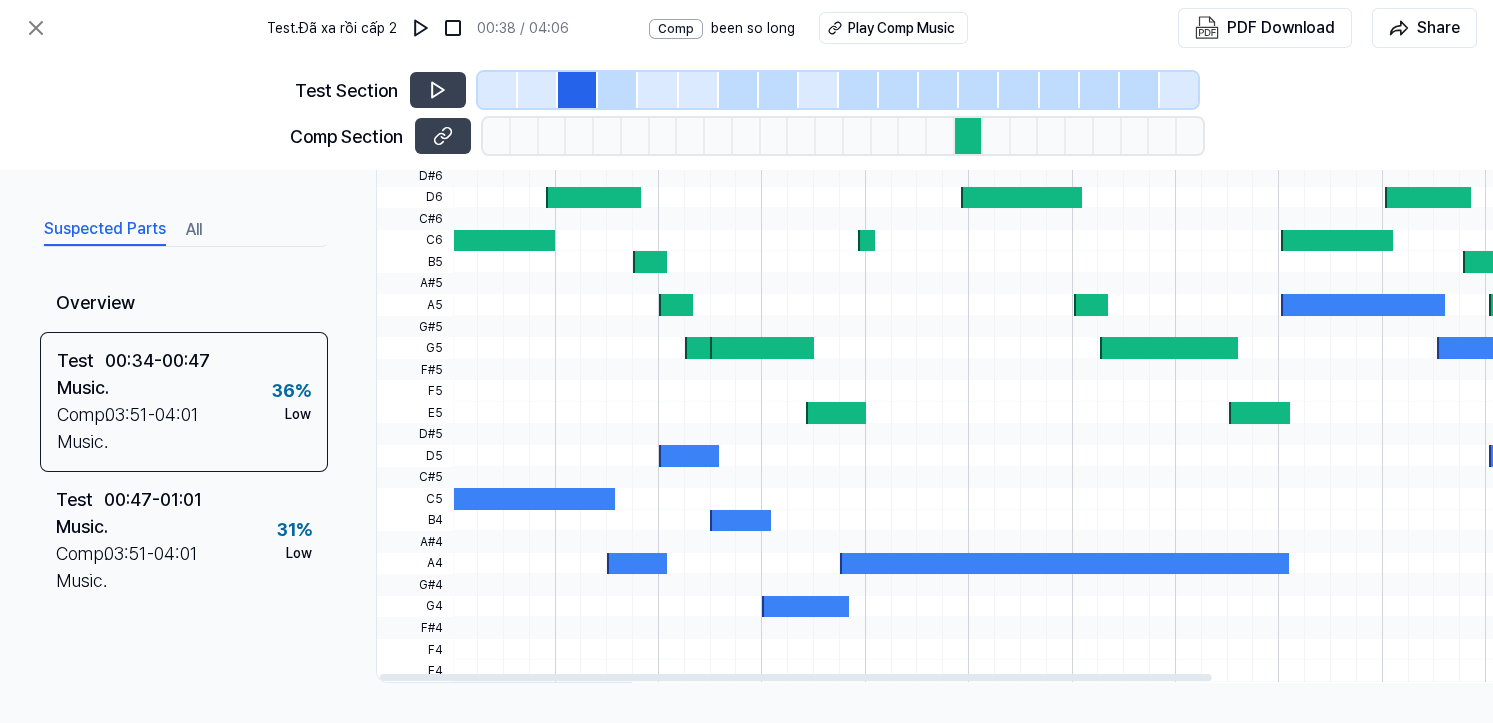 scroll, scrollTop: 0, scrollLeft: 0, axis: both 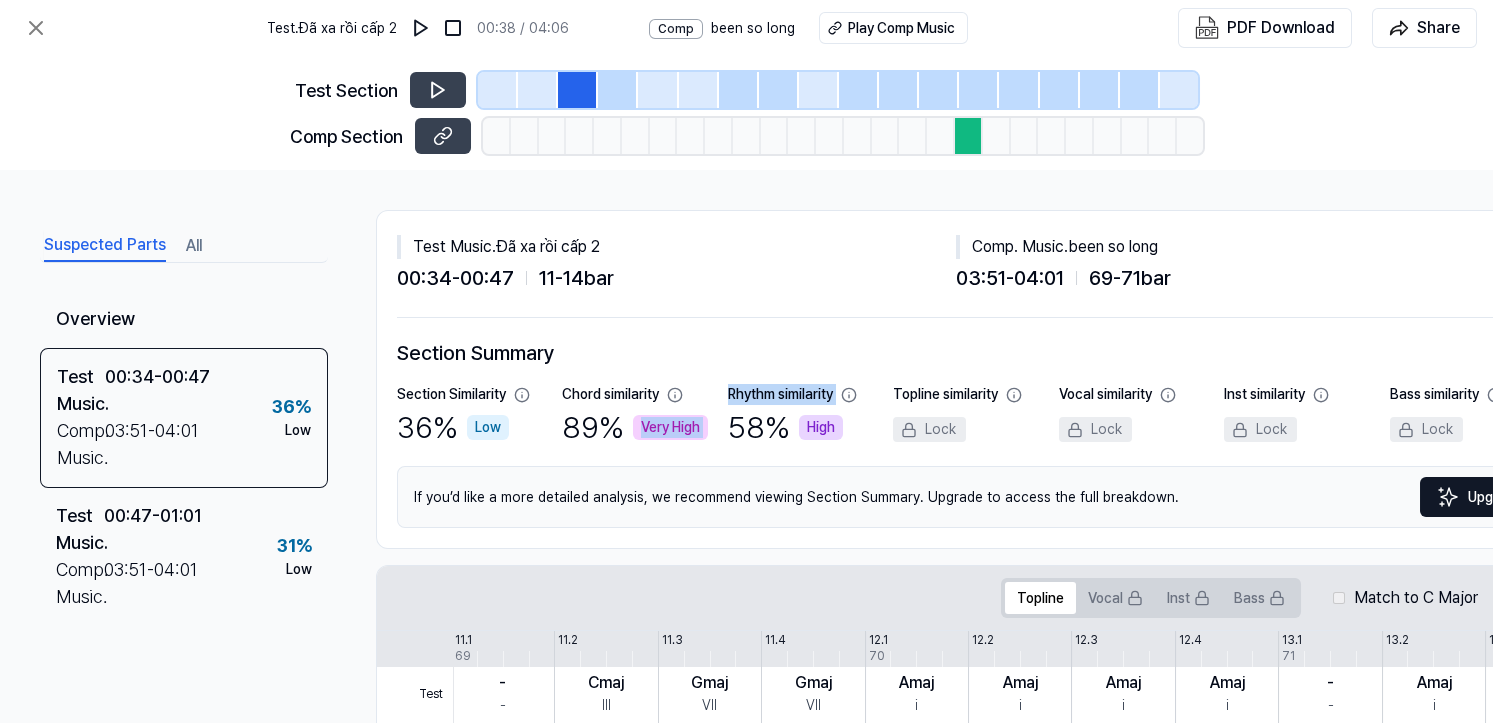 drag, startPoint x: 623, startPoint y: 423, endPoint x: 734, endPoint y: 437, distance: 111.8794 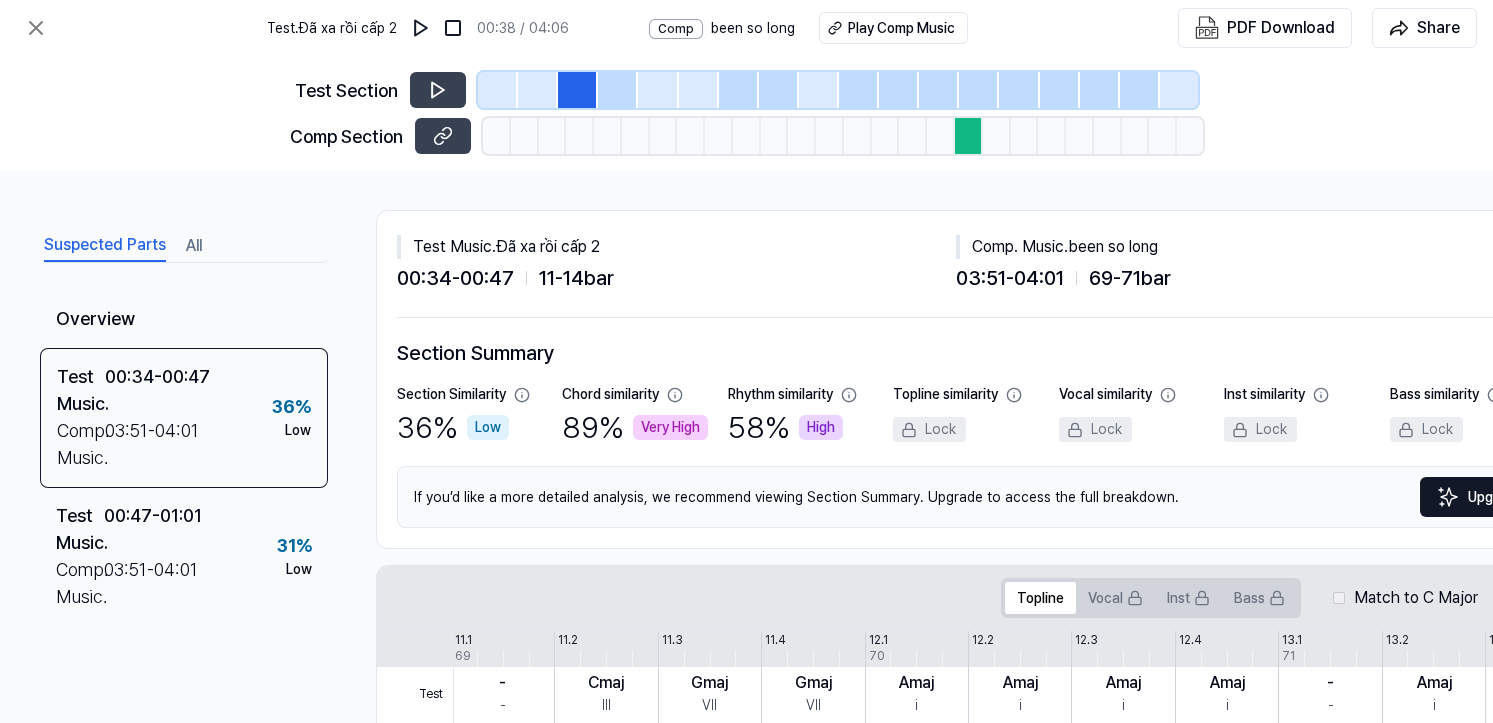 click on "If you’d like a more detailed analysis, we recommend viewing Section Summary. Upgrade to access the full breakdown. Upgrade" at bounding box center (976, 497) 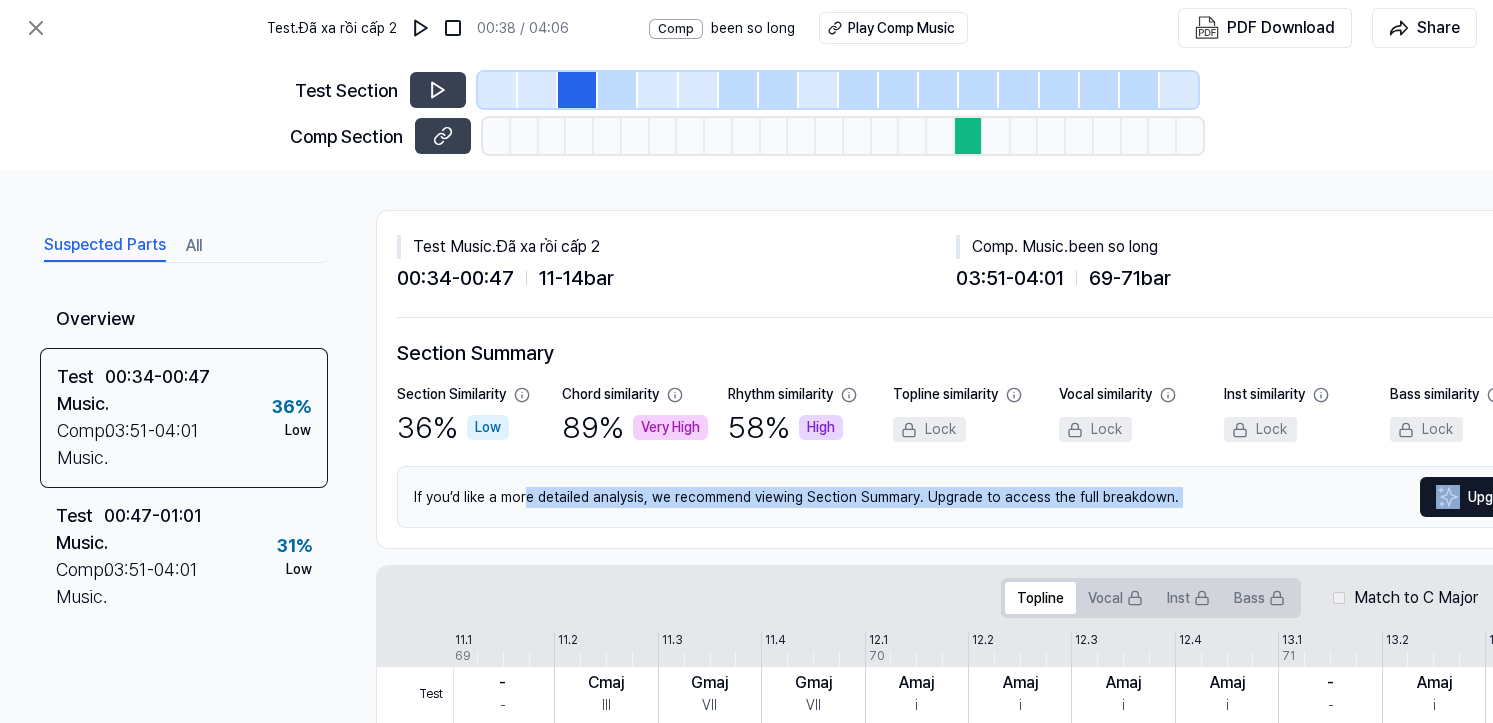drag, startPoint x: 523, startPoint y: 488, endPoint x: 1136, endPoint y: 521, distance: 613.88763 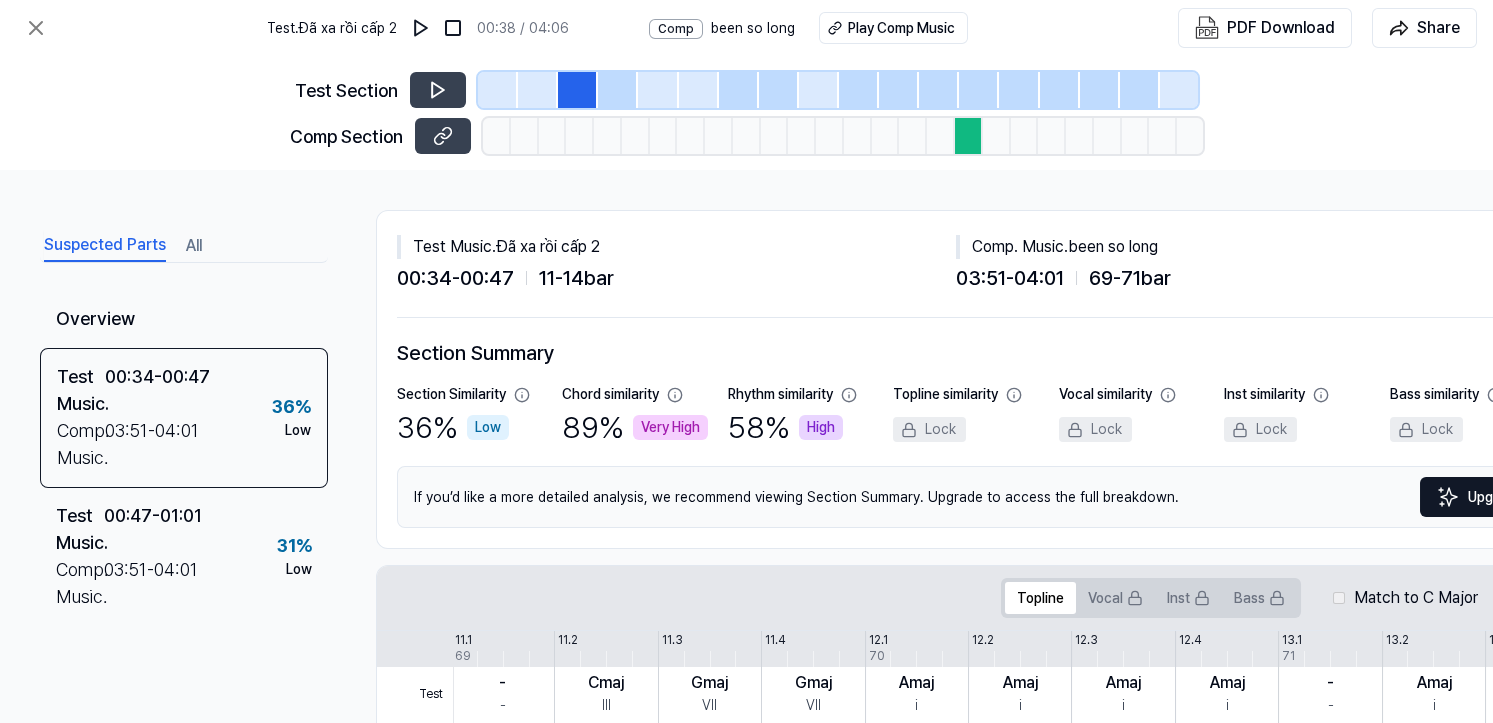 drag, startPoint x: 1000, startPoint y: 427, endPoint x: 956, endPoint y: 430, distance: 44.102154 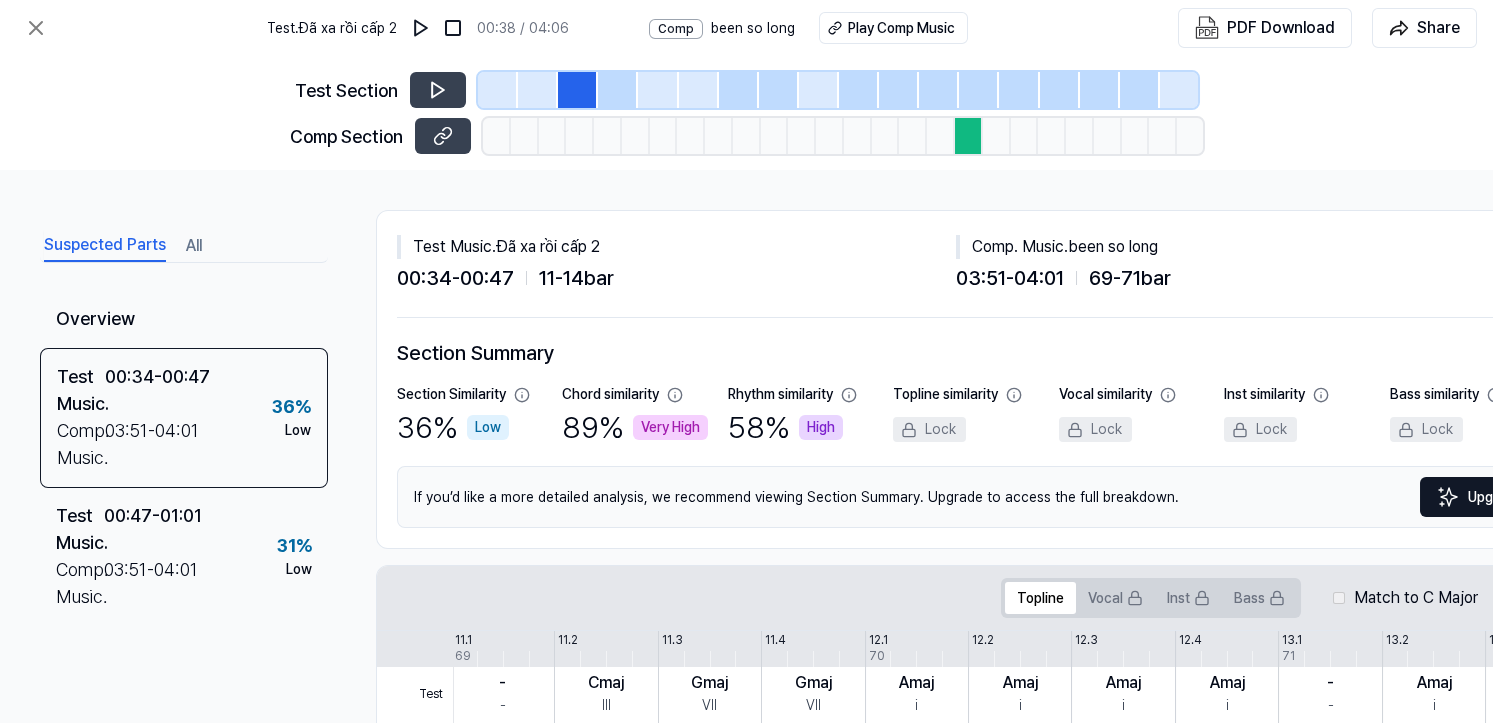 scroll, scrollTop: 658, scrollLeft: 0, axis: vertical 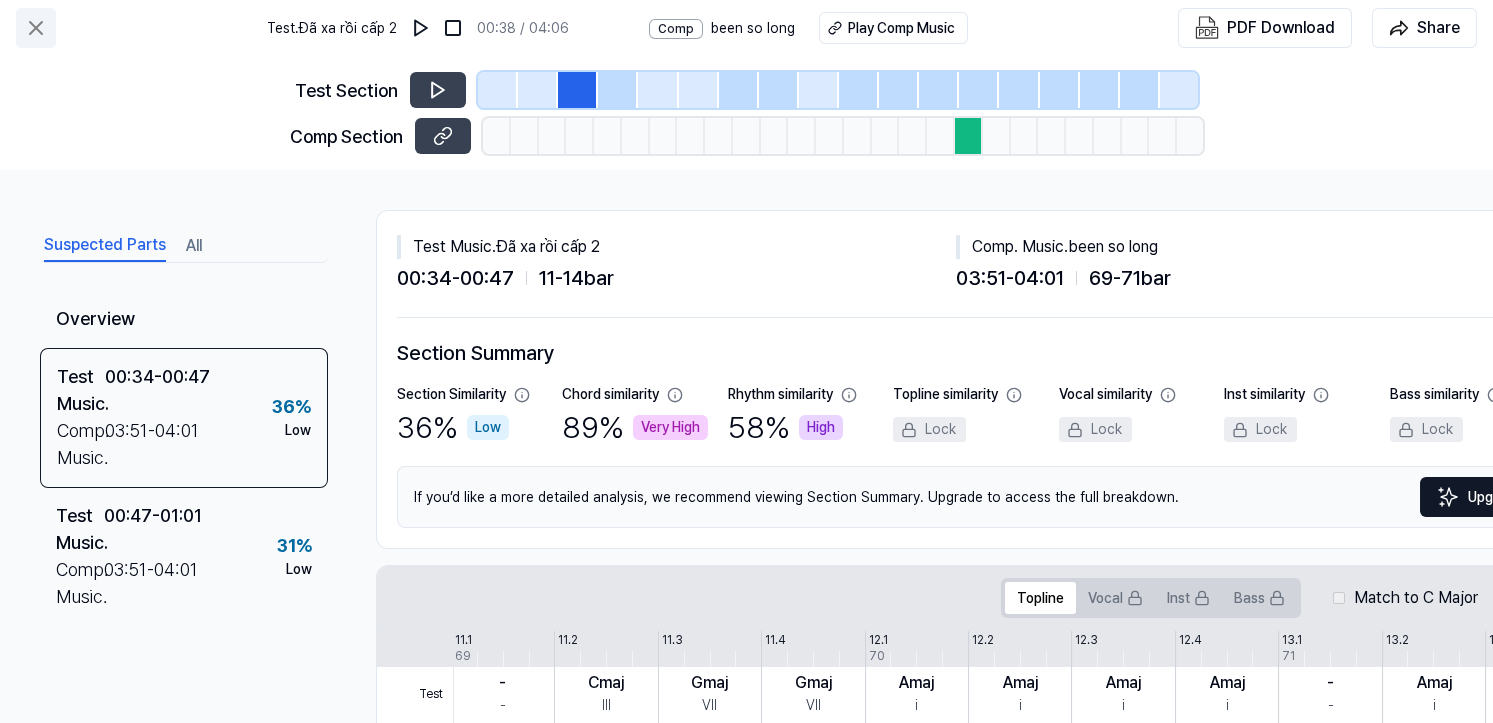 click at bounding box center [36, 28] 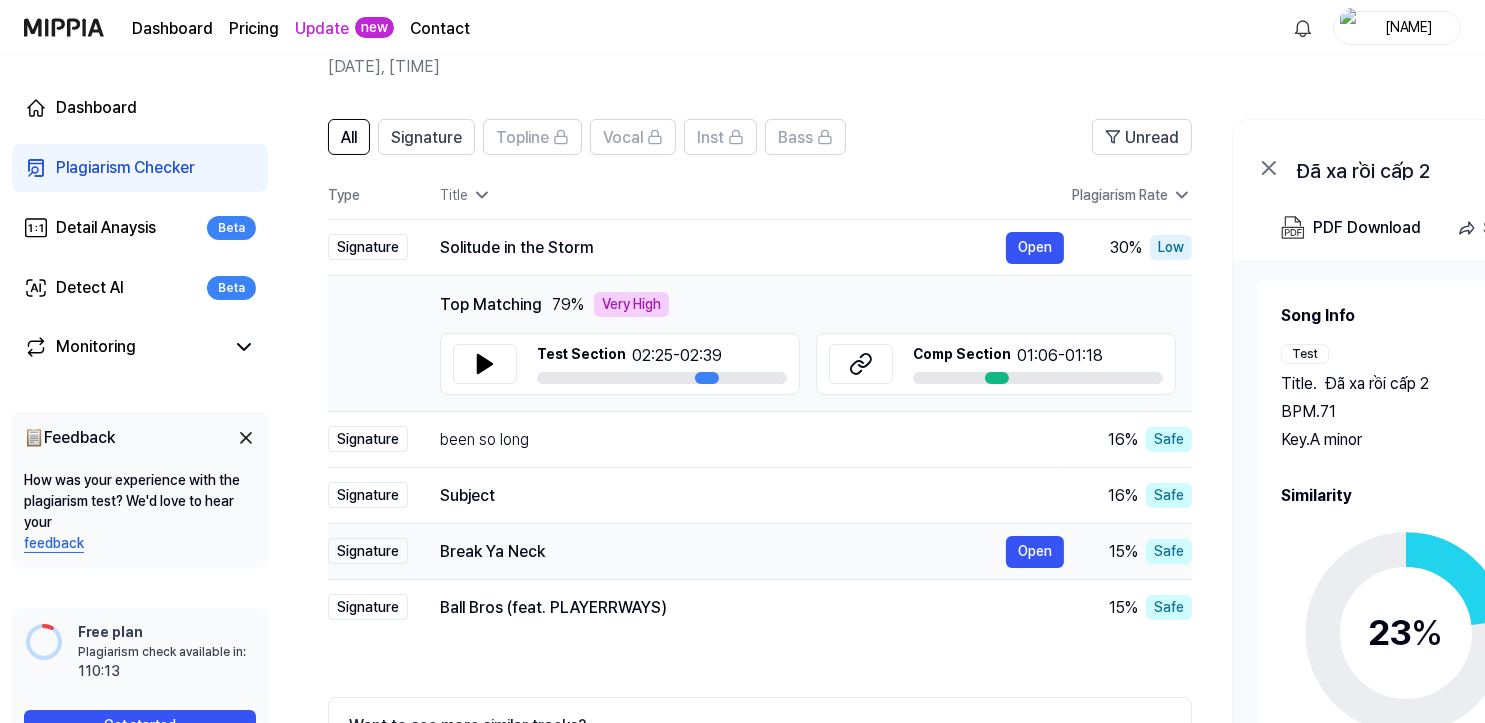 scroll, scrollTop: 337, scrollLeft: 0, axis: vertical 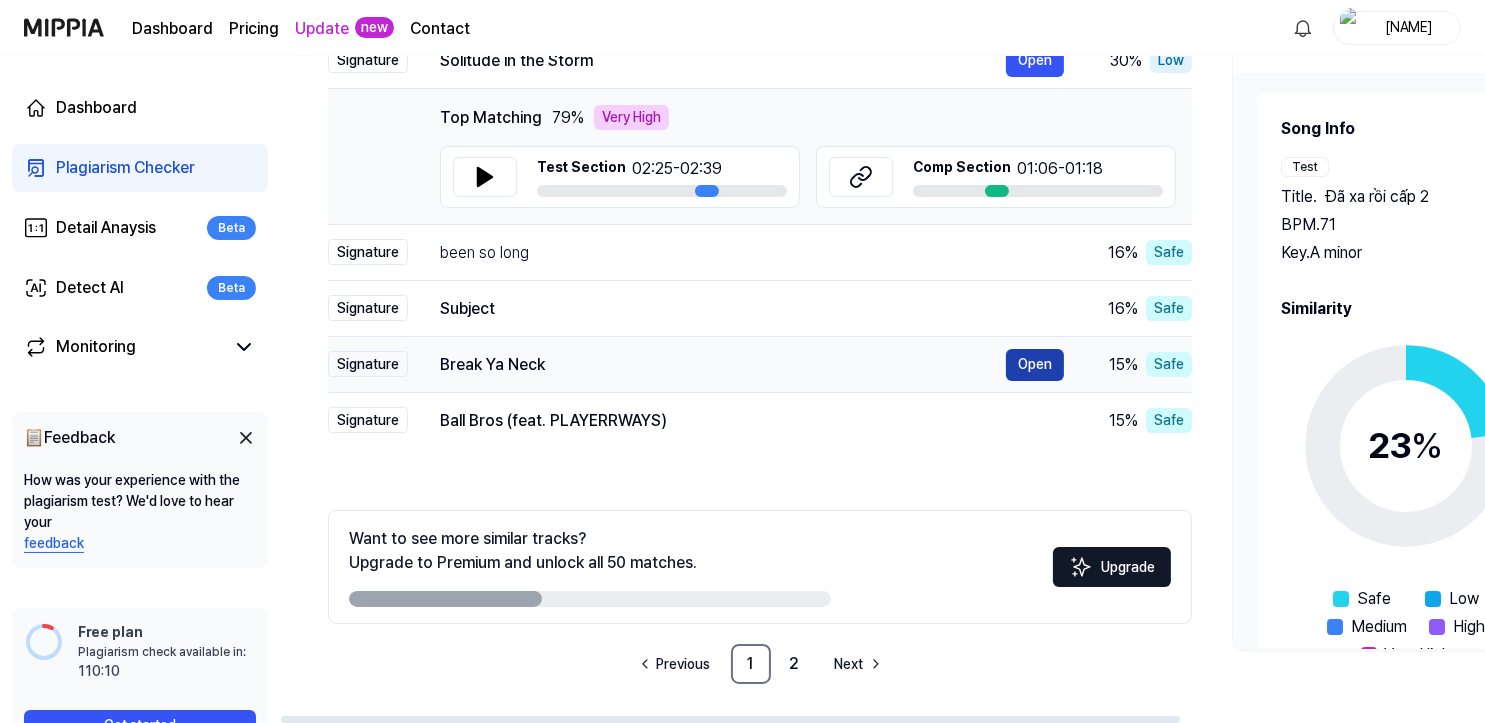 click on "Open" at bounding box center [1035, 365] 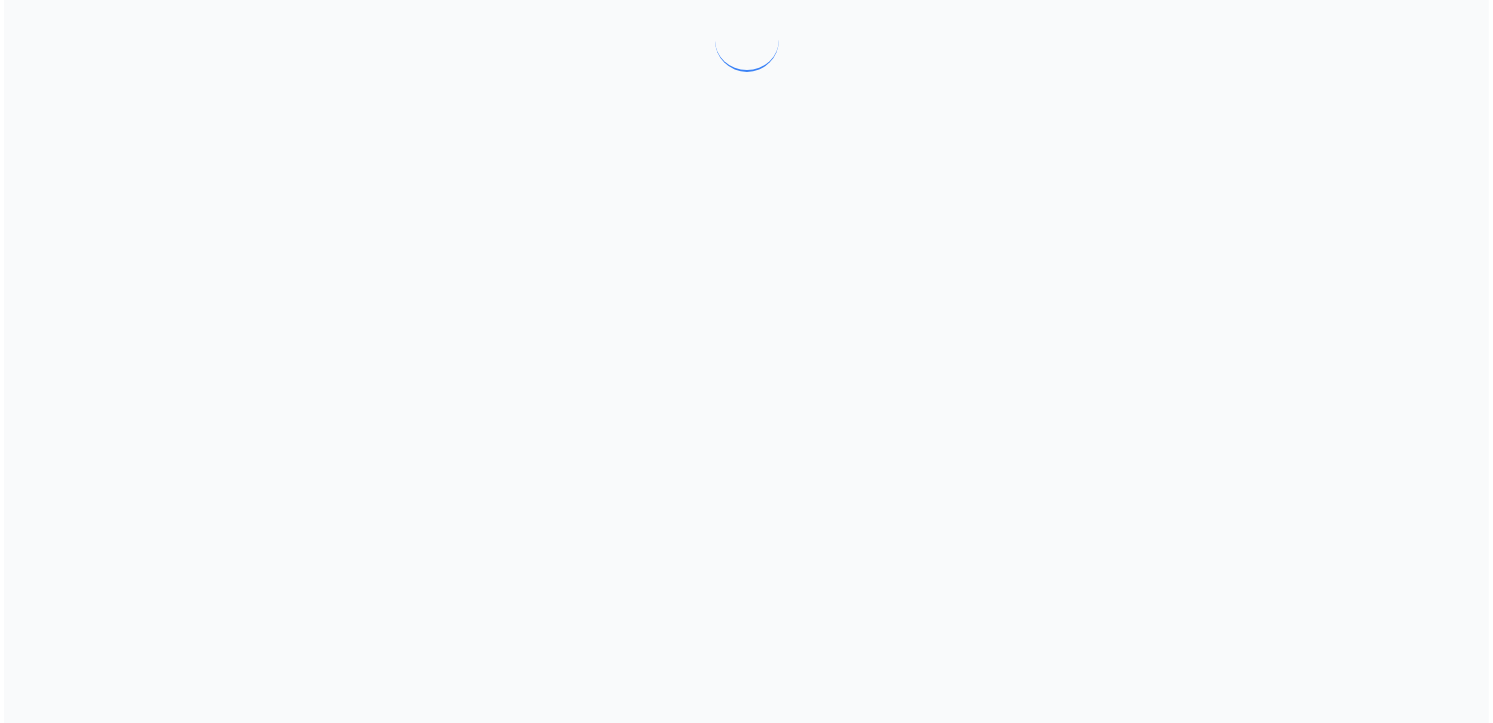 scroll, scrollTop: 0, scrollLeft: 0, axis: both 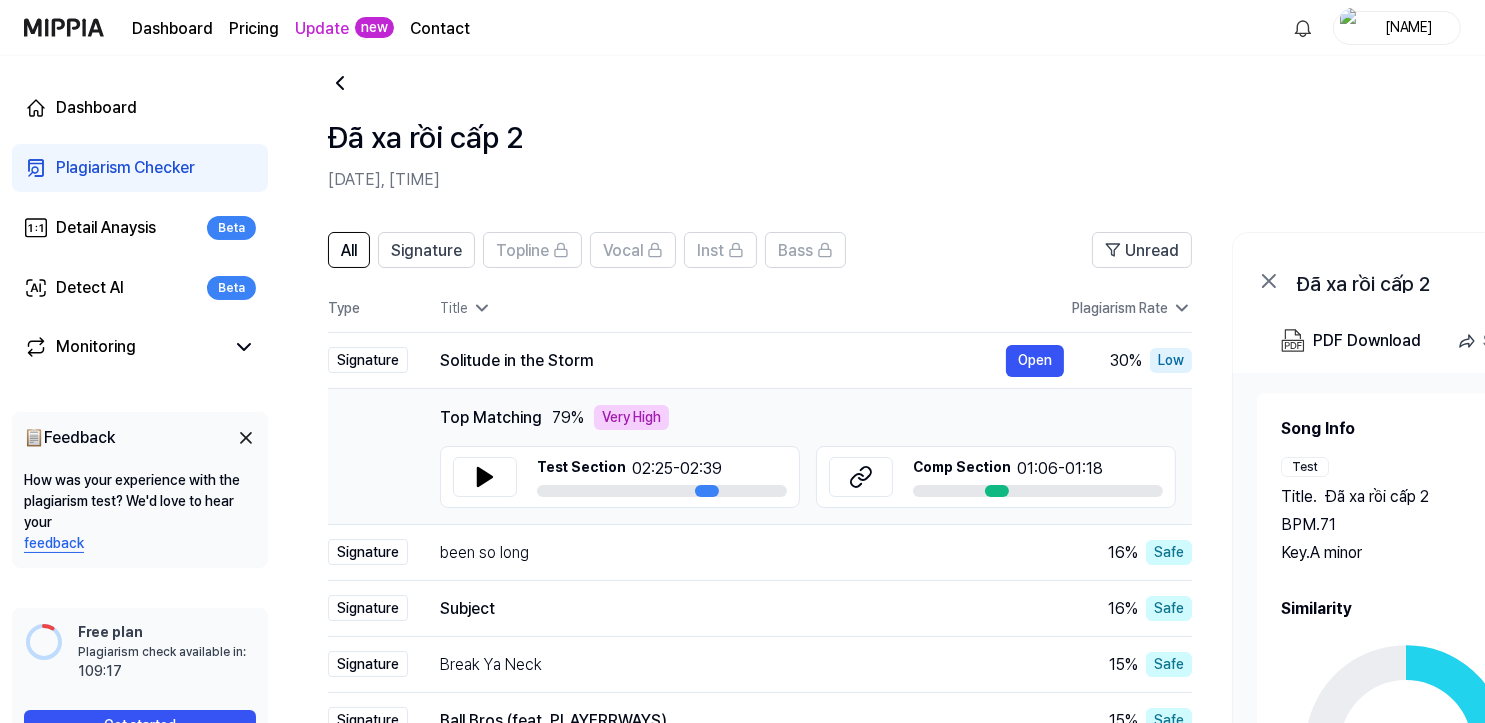 drag, startPoint x: 436, startPoint y: 395, endPoint x: 697, endPoint y: 412, distance: 261.55304 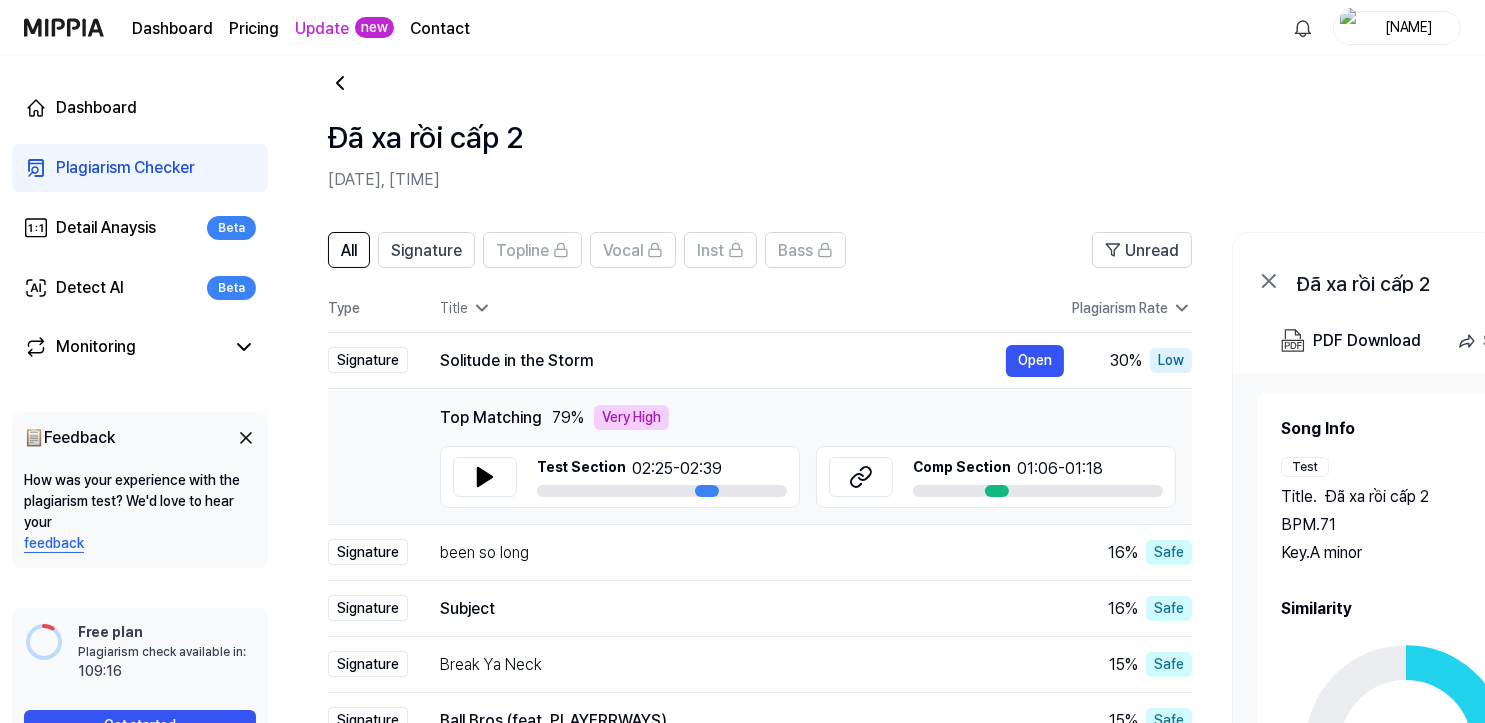 click on "Very High" at bounding box center [631, 417] 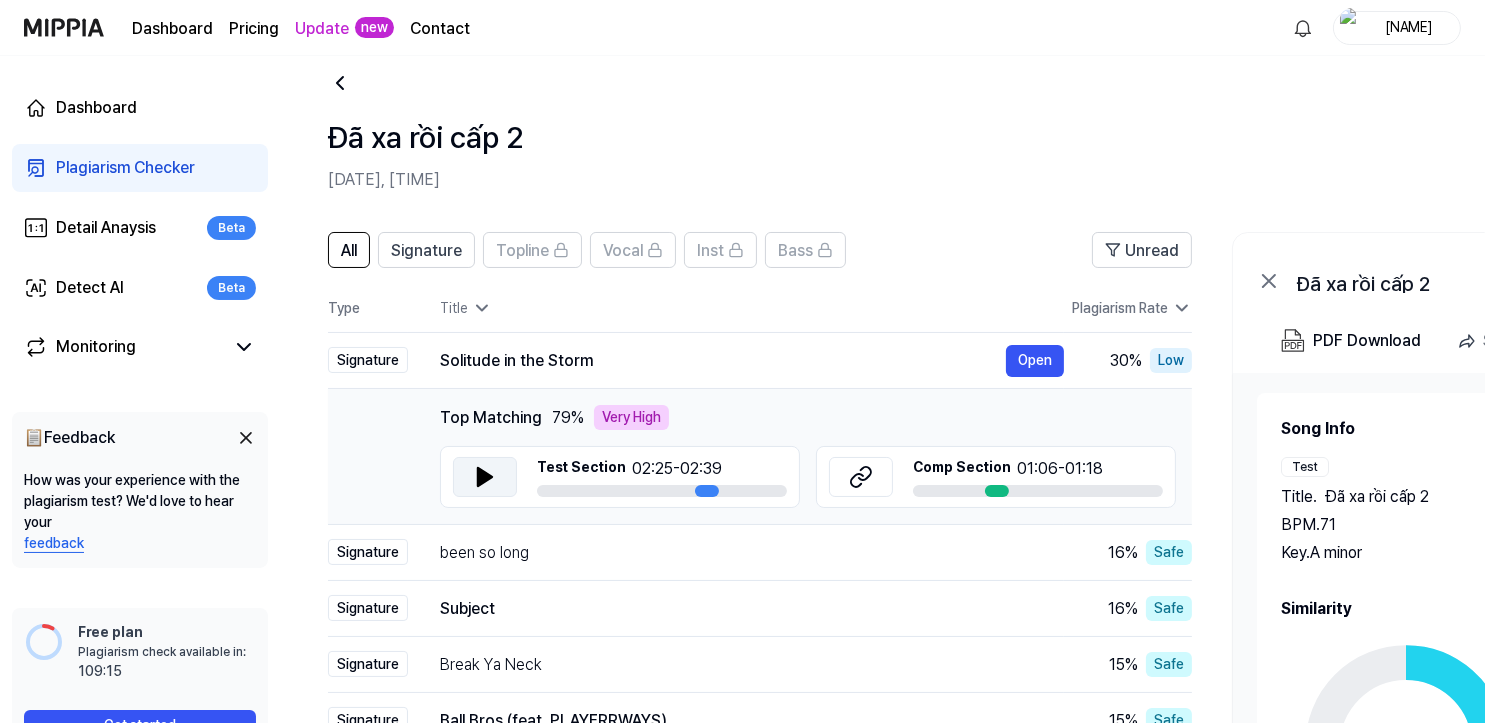 click 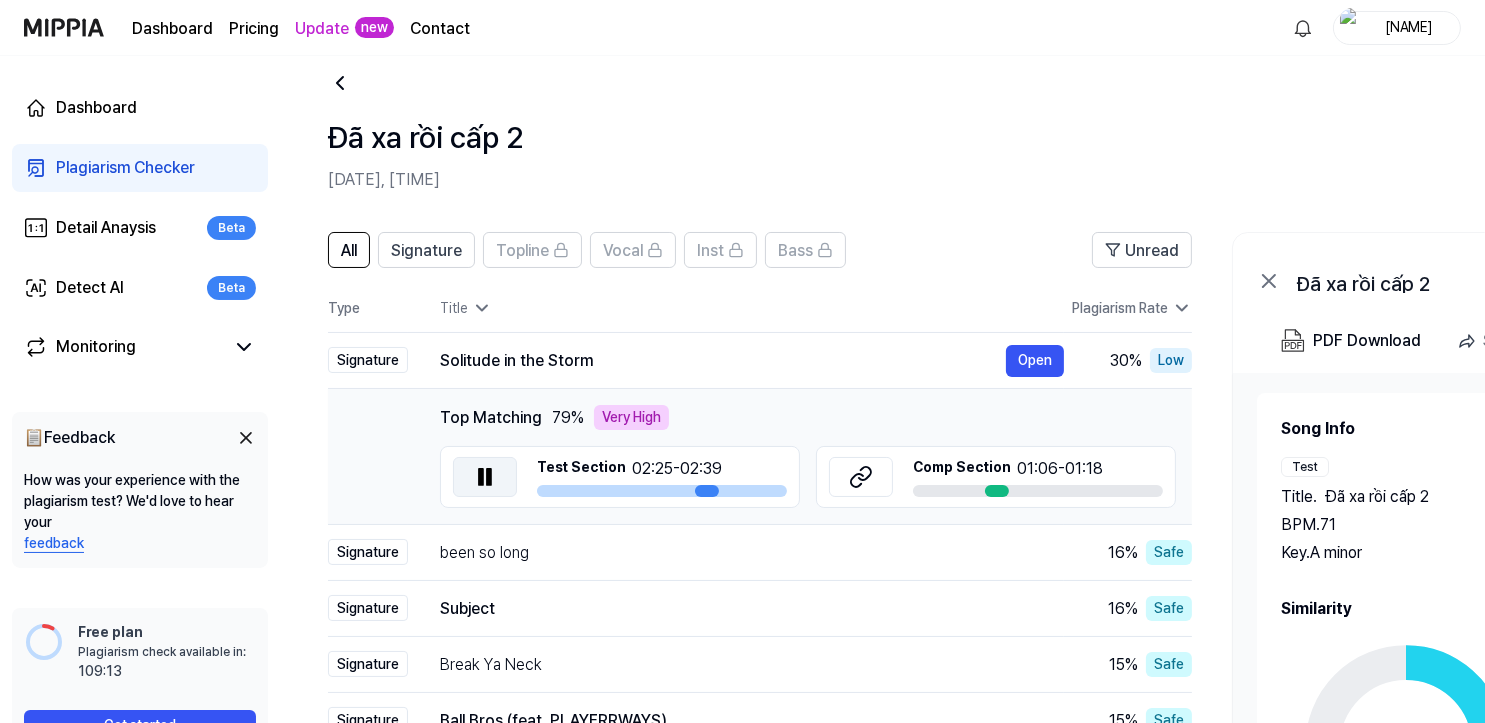 click 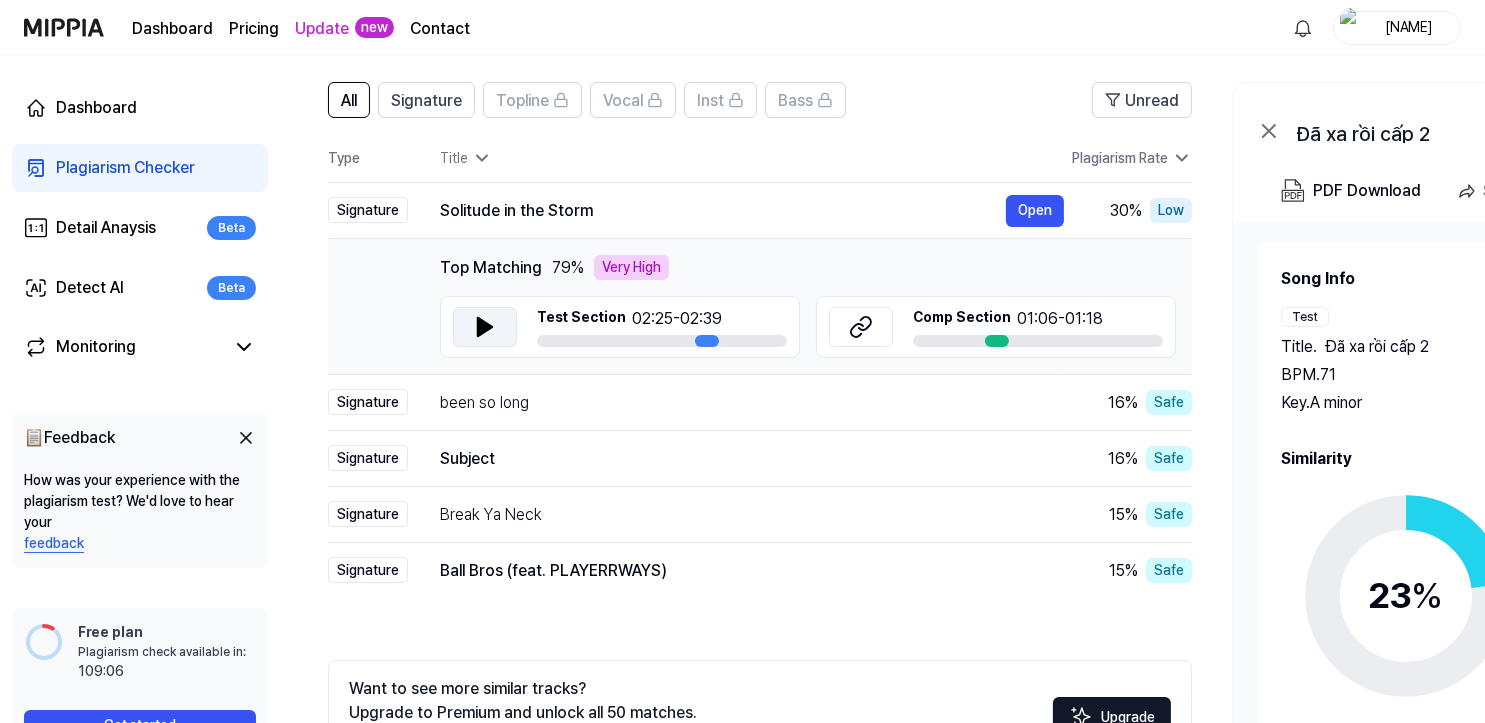 scroll, scrollTop: 337, scrollLeft: 0, axis: vertical 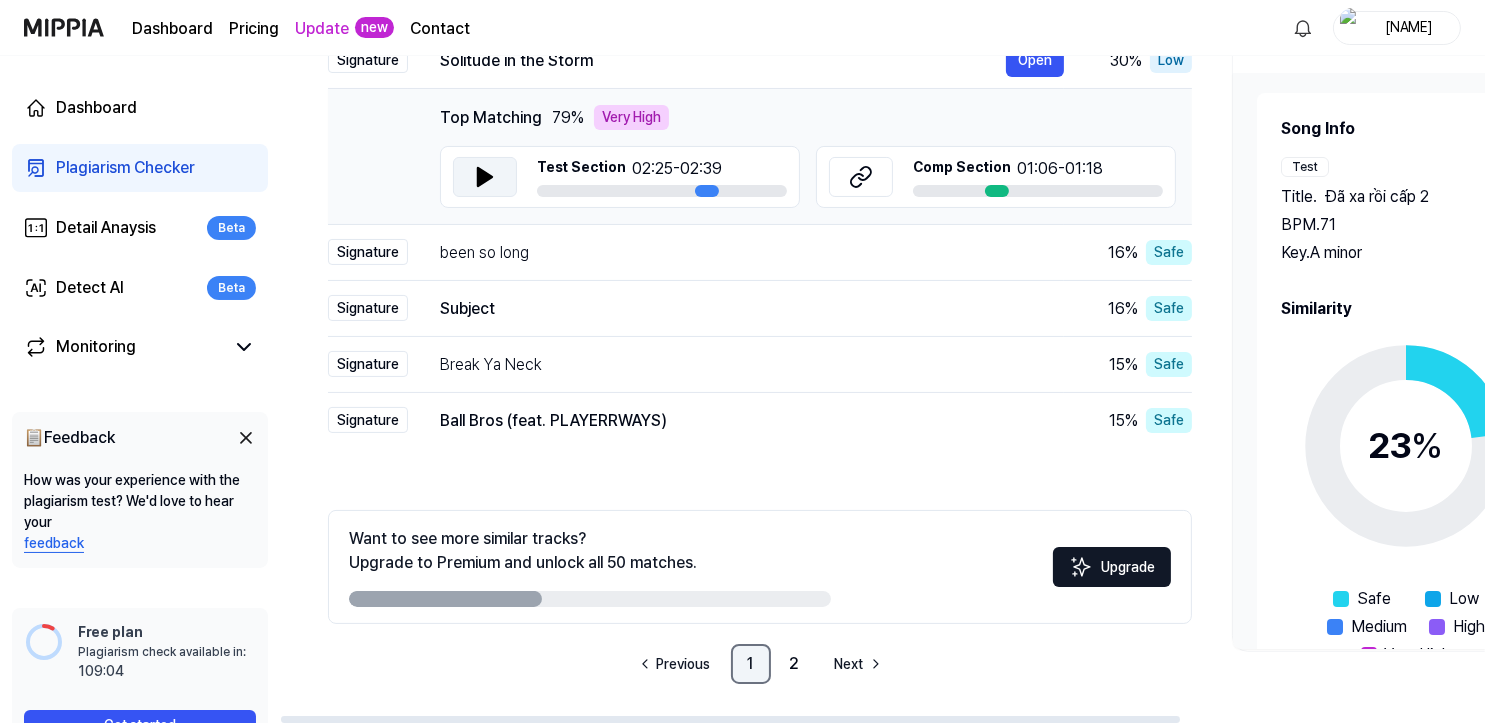 click on "1" at bounding box center [751, 664] 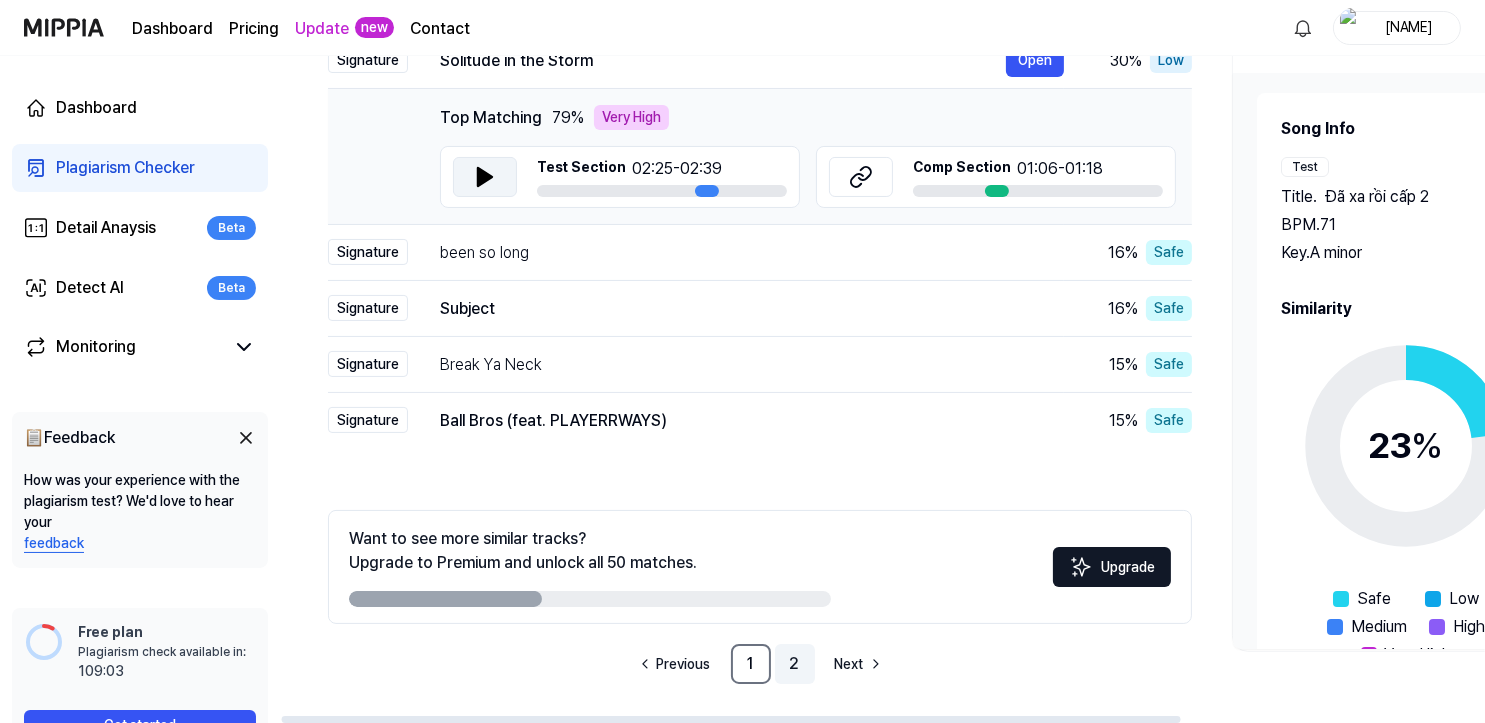 click on "2" at bounding box center (795, 664) 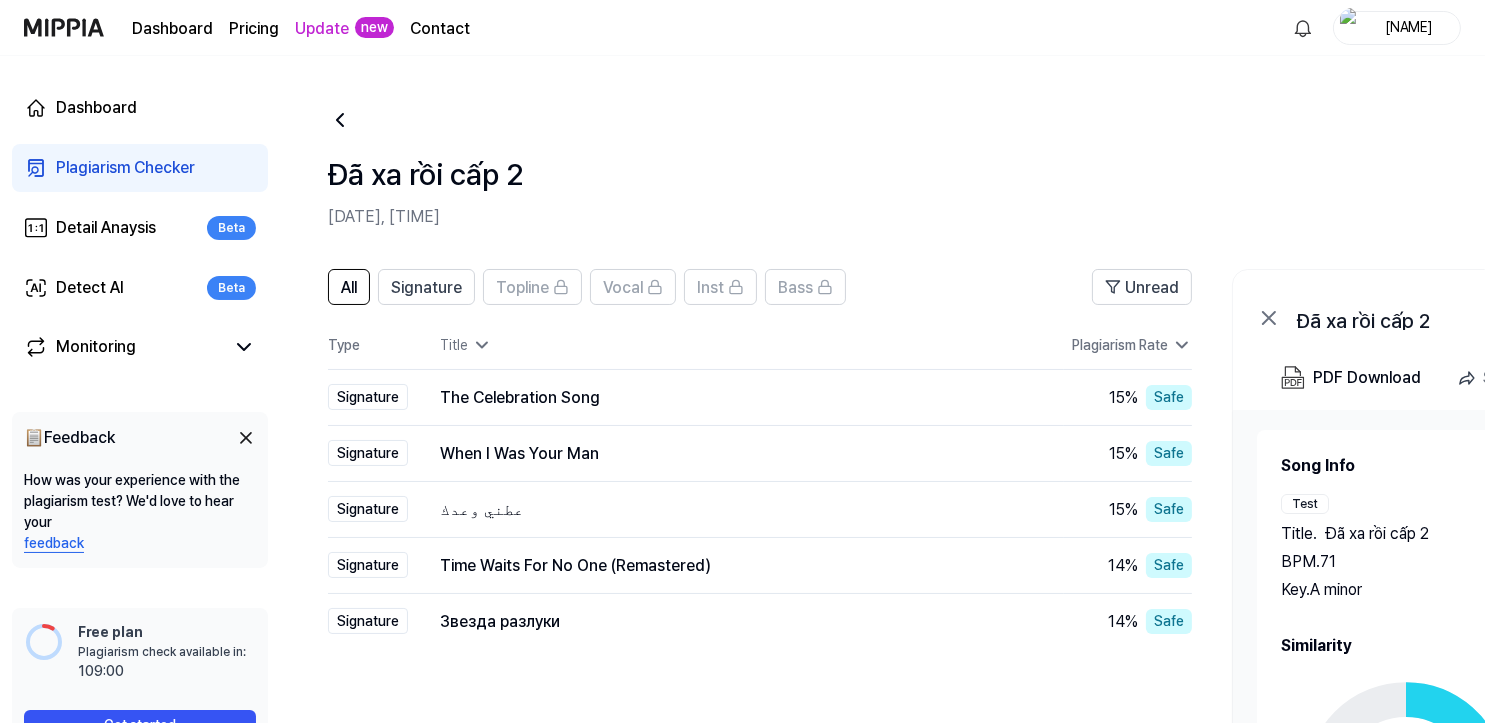 scroll, scrollTop: 337, scrollLeft: 0, axis: vertical 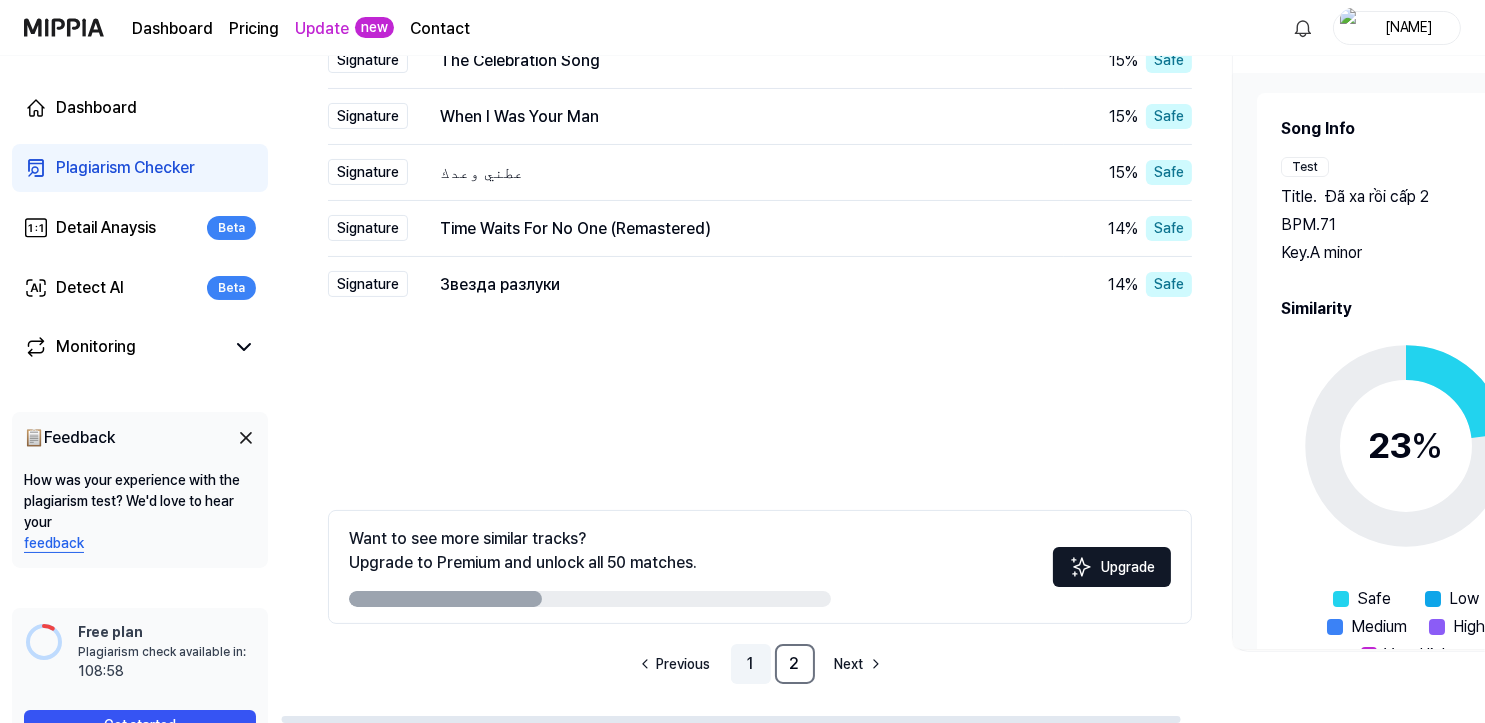 click on "1" at bounding box center [751, 664] 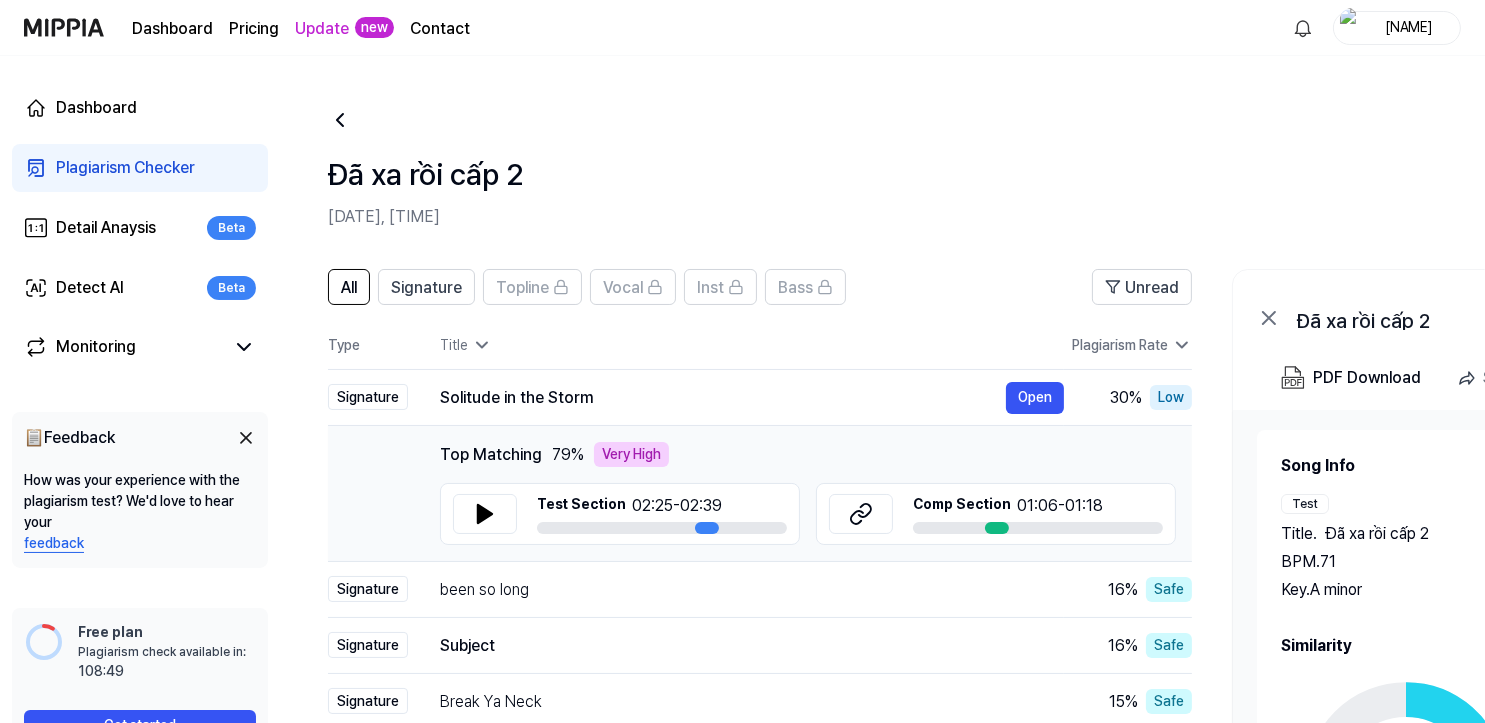 scroll, scrollTop: 150, scrollLeft: 0, axis: vertical 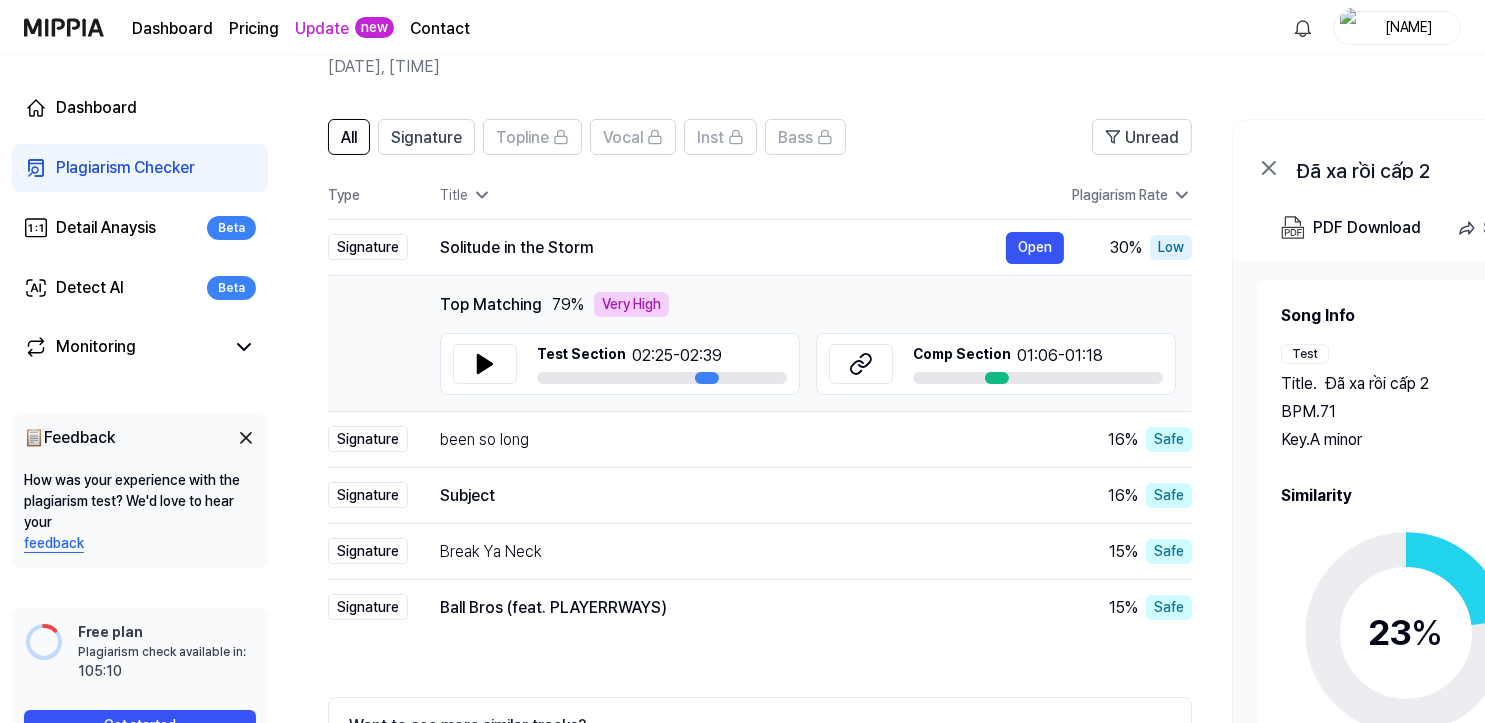click 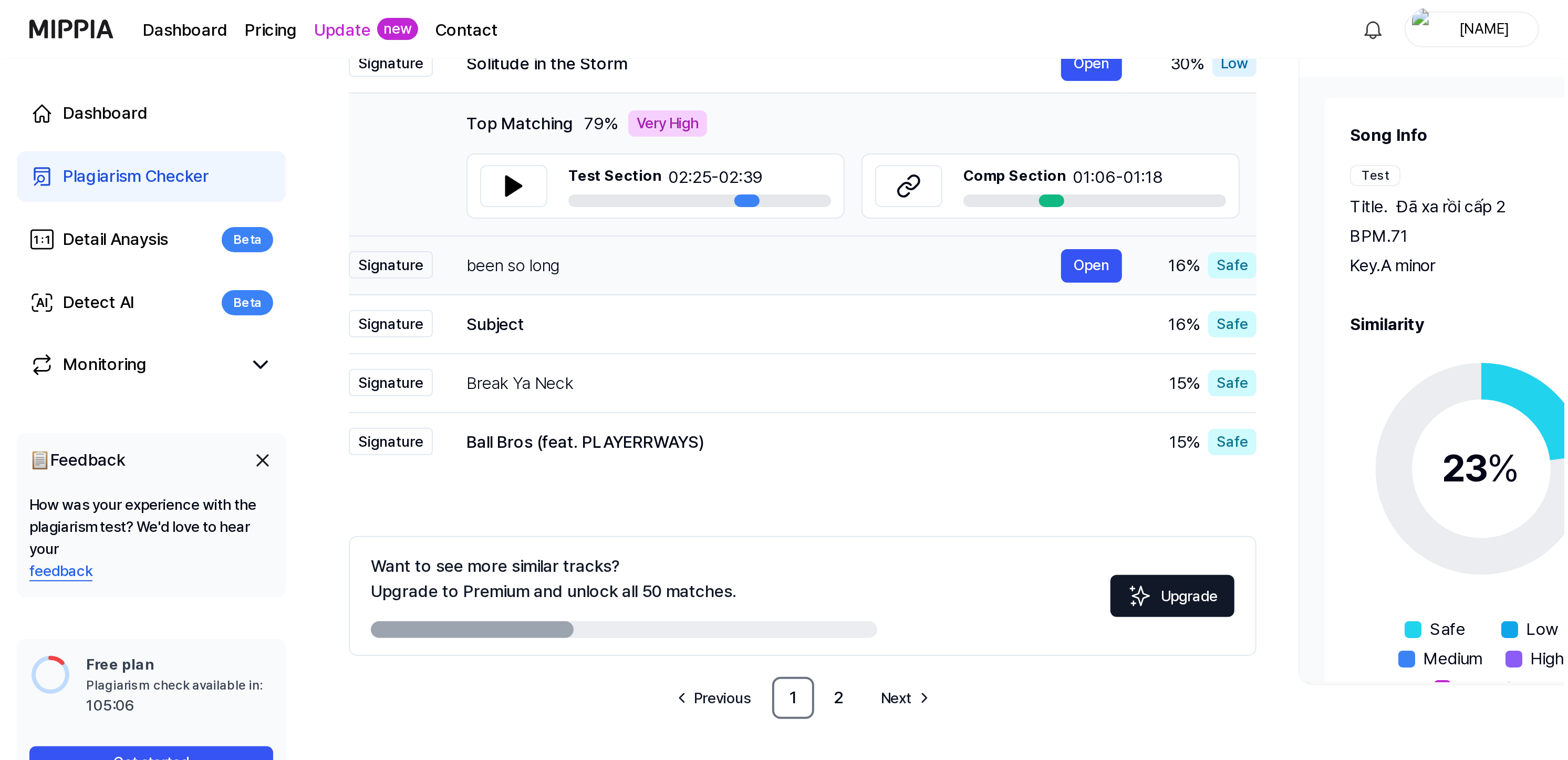 scroll, scrollTop: 0, scrollLeft: 0, axis: both 